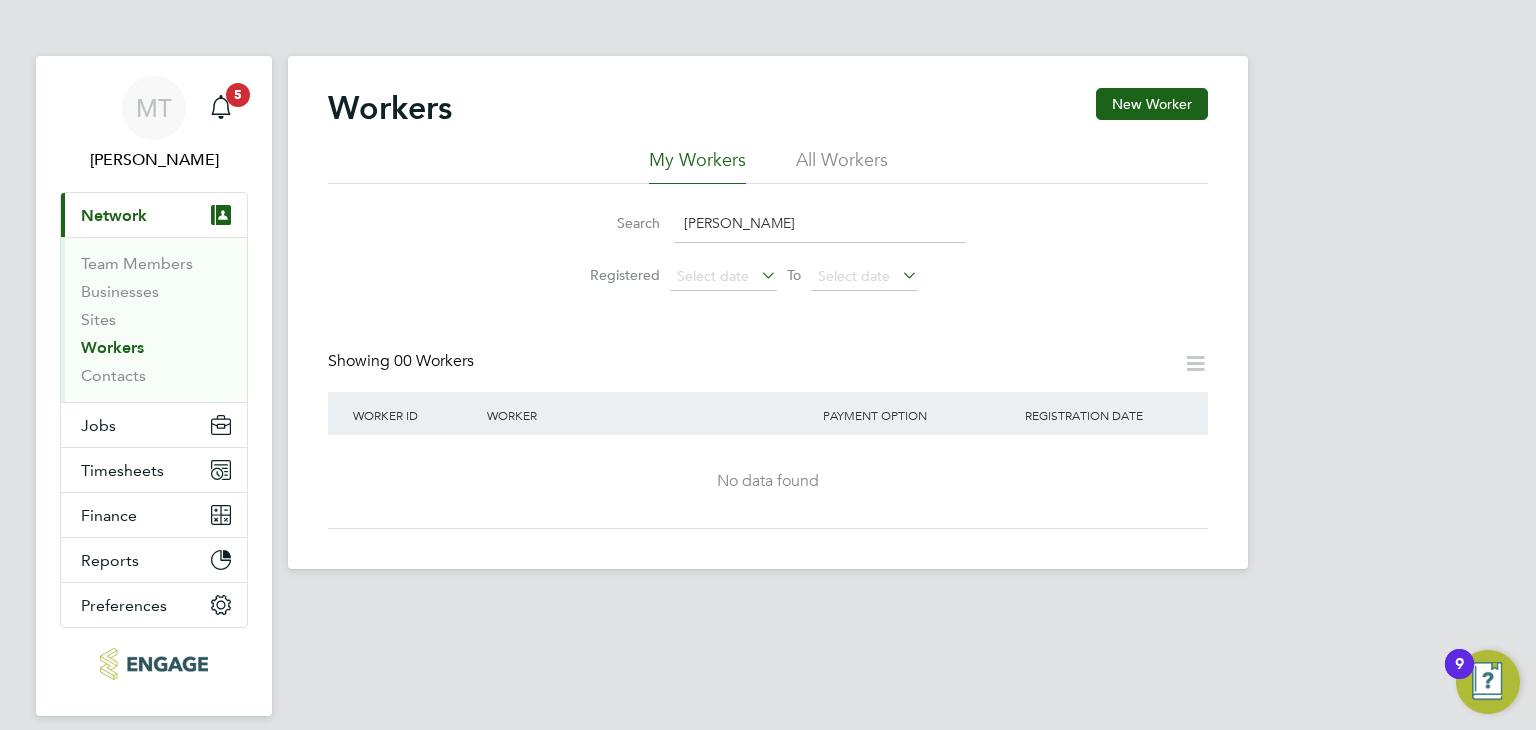 scroll, scrollTop: 0, scrollLeft: 0, axis: both 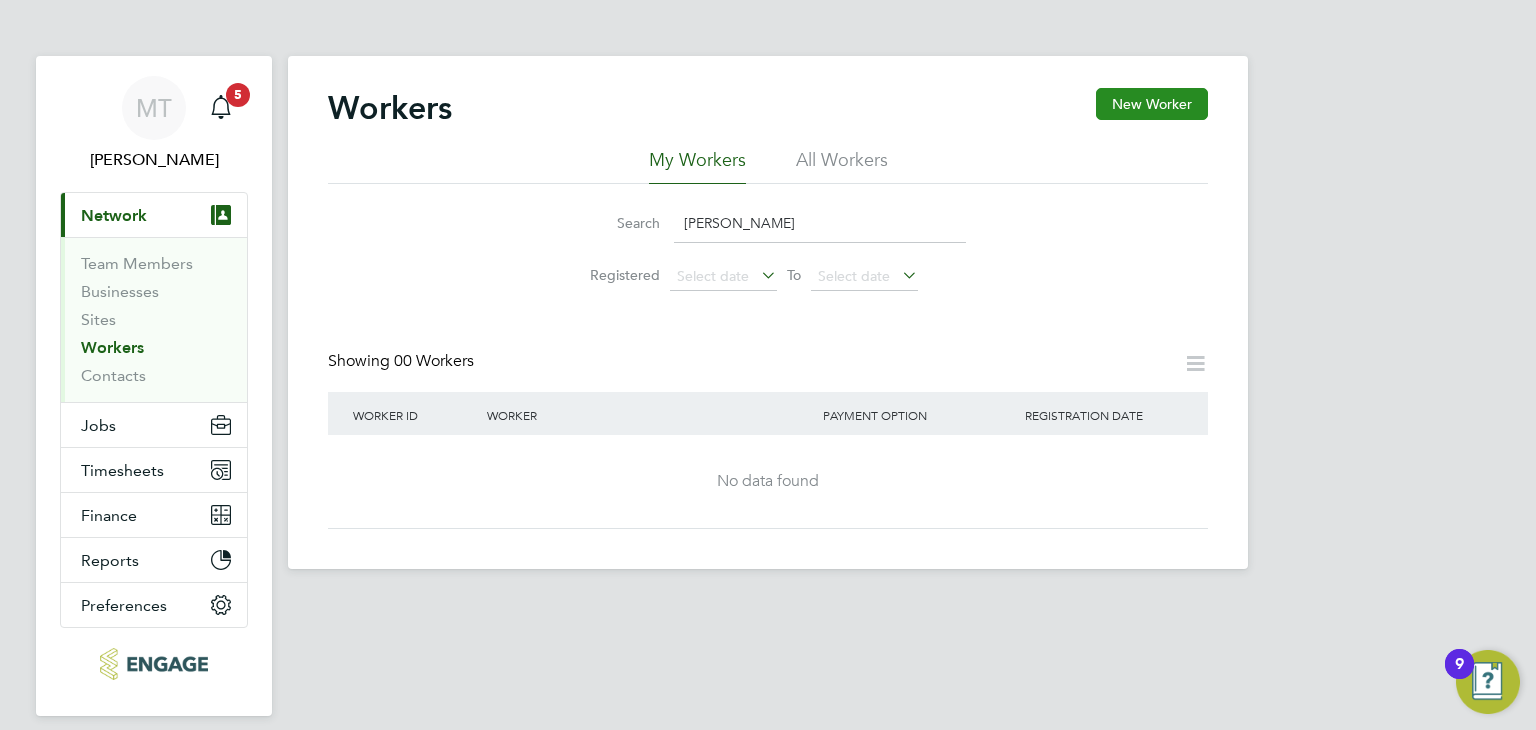 click on "New Worker" 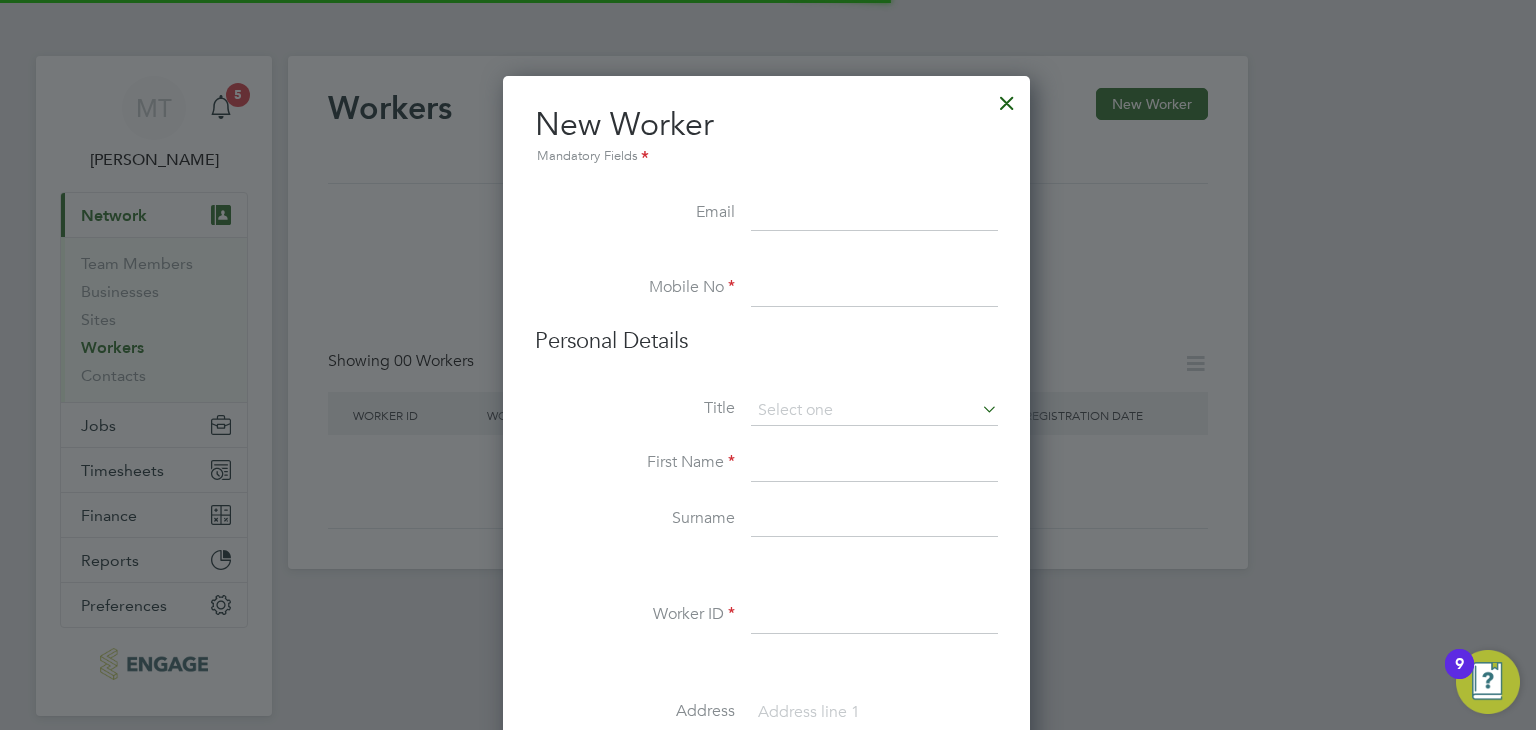 scroll, scrollTop: 10, scrollLeft: 10, axis: both 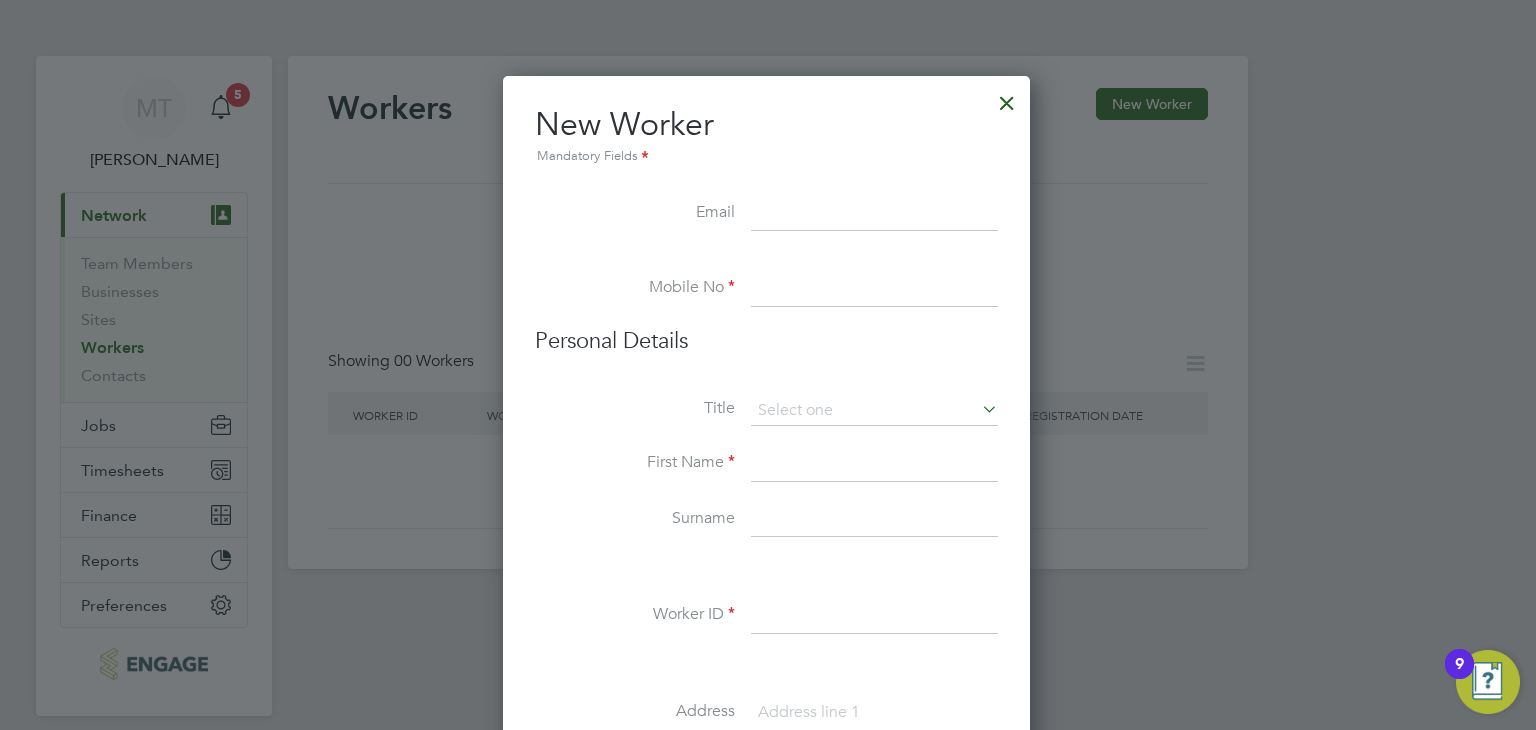 click at bounding box center (874, 289) 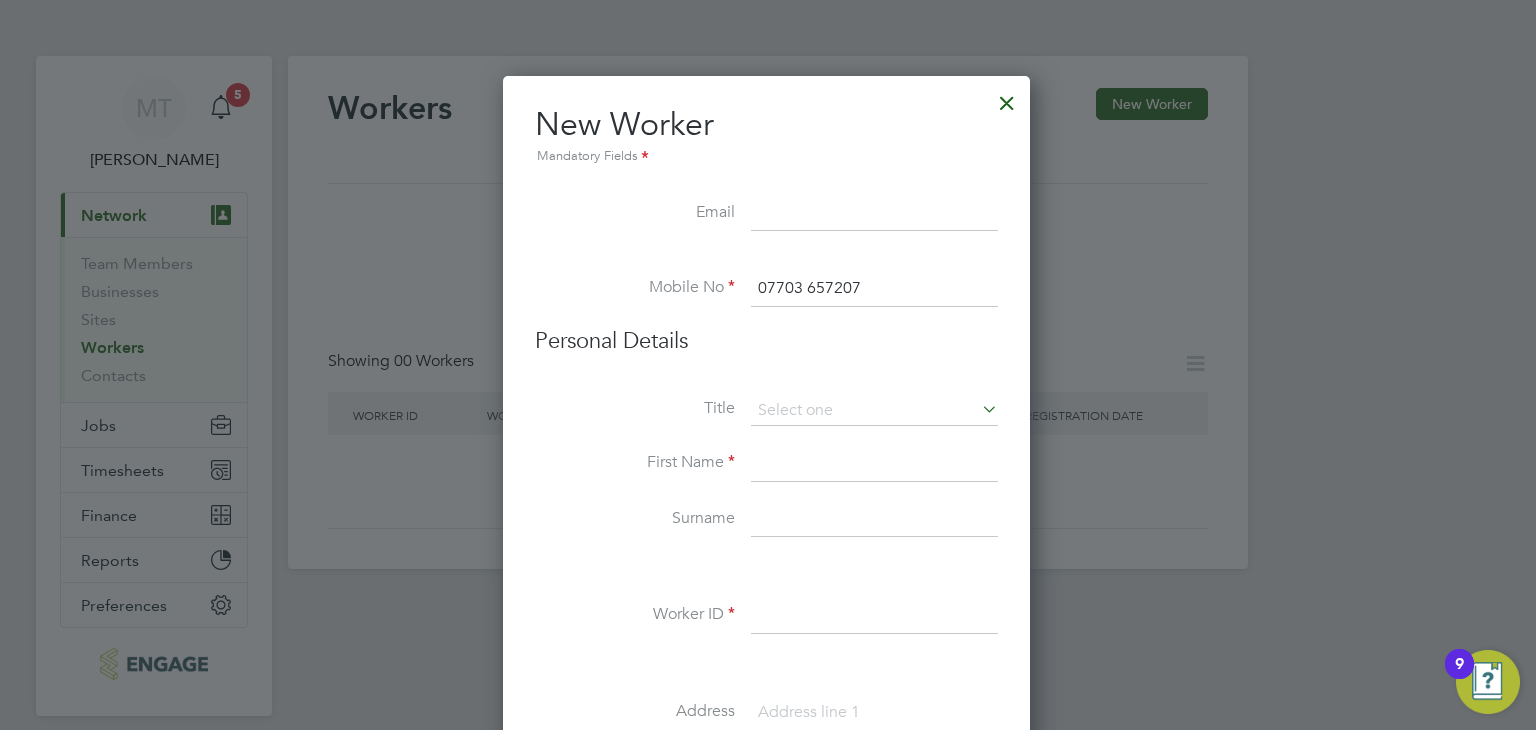type on "07703 657207" 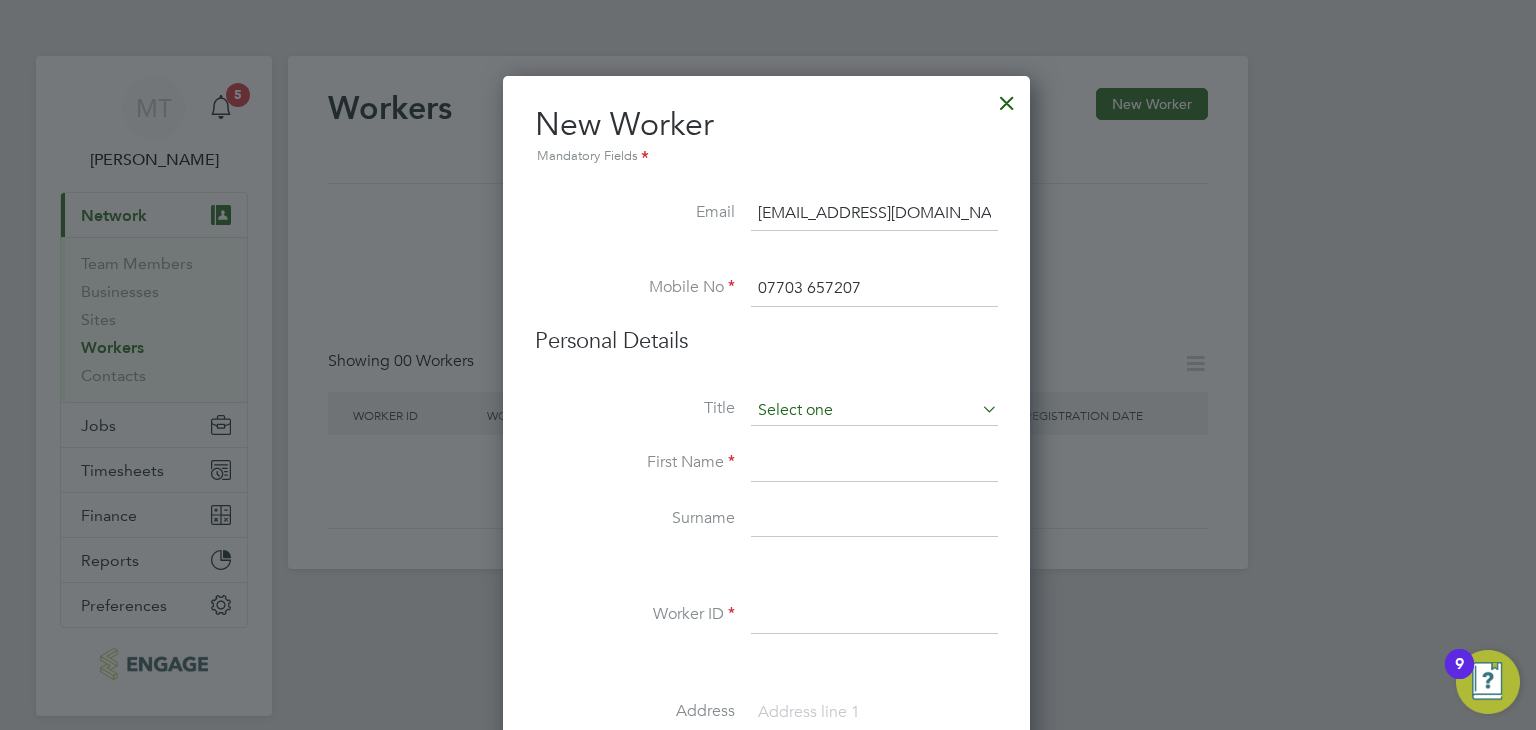 type on "[EMAIL_ADDRESS][DOMAIN_NAME]" 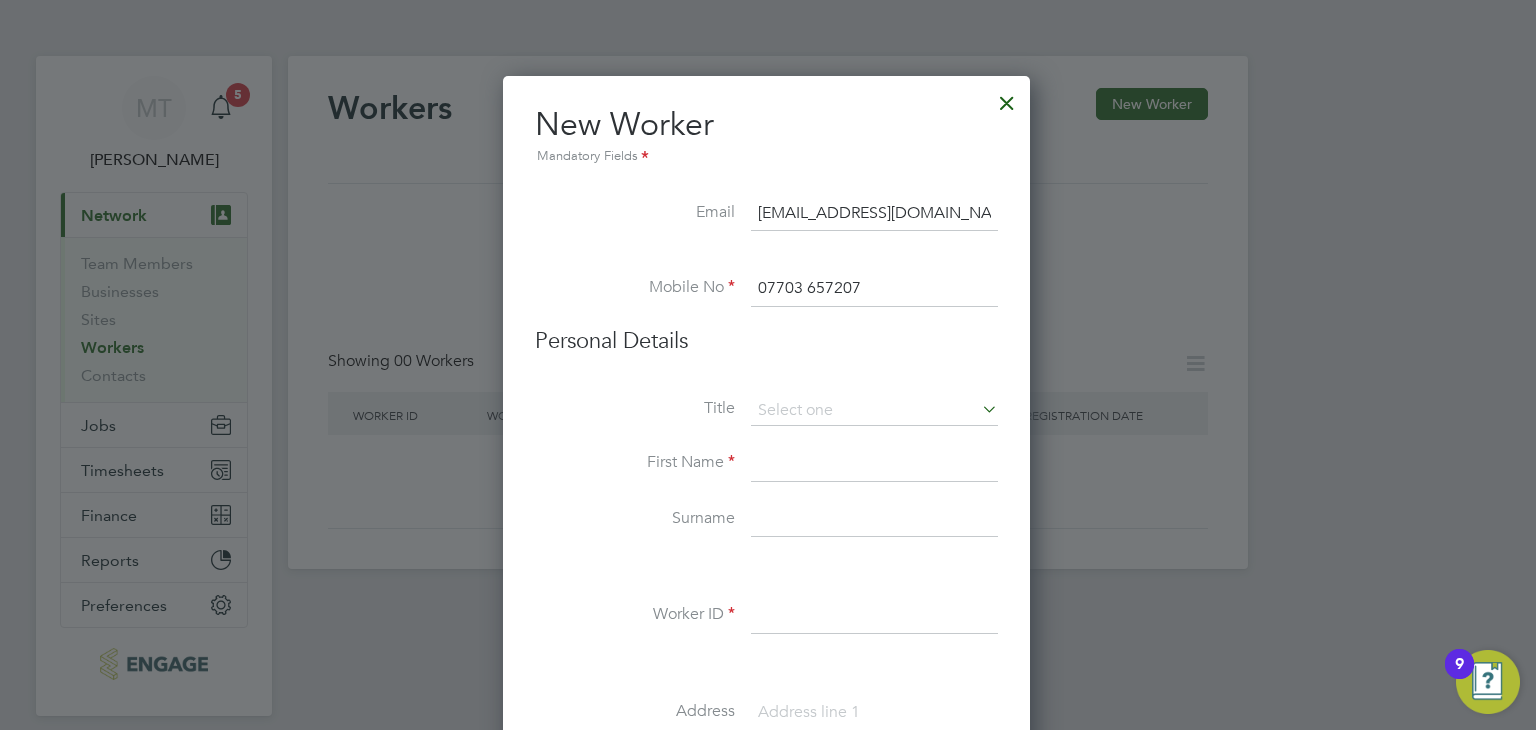click on "Mr" 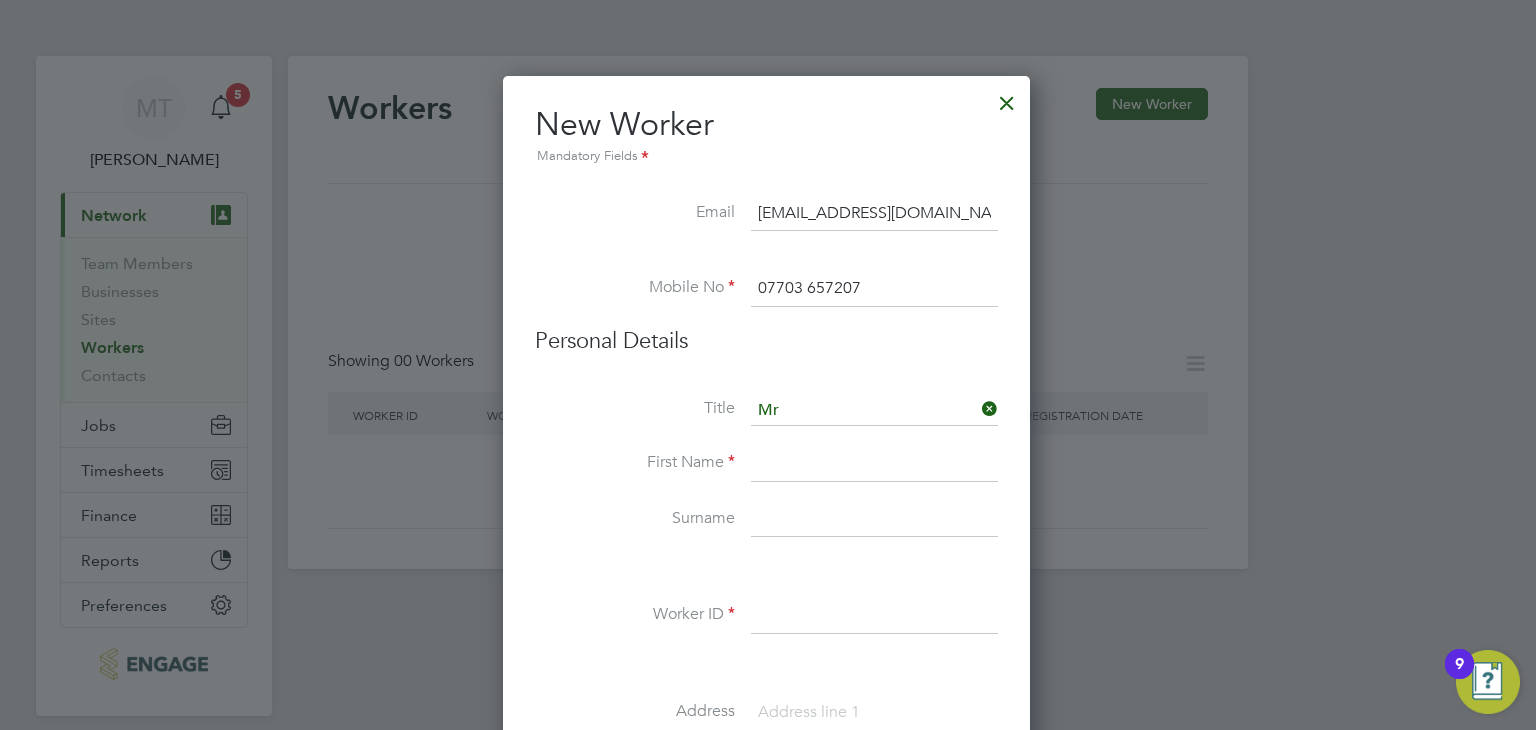 click at bounding box center (874, 464) 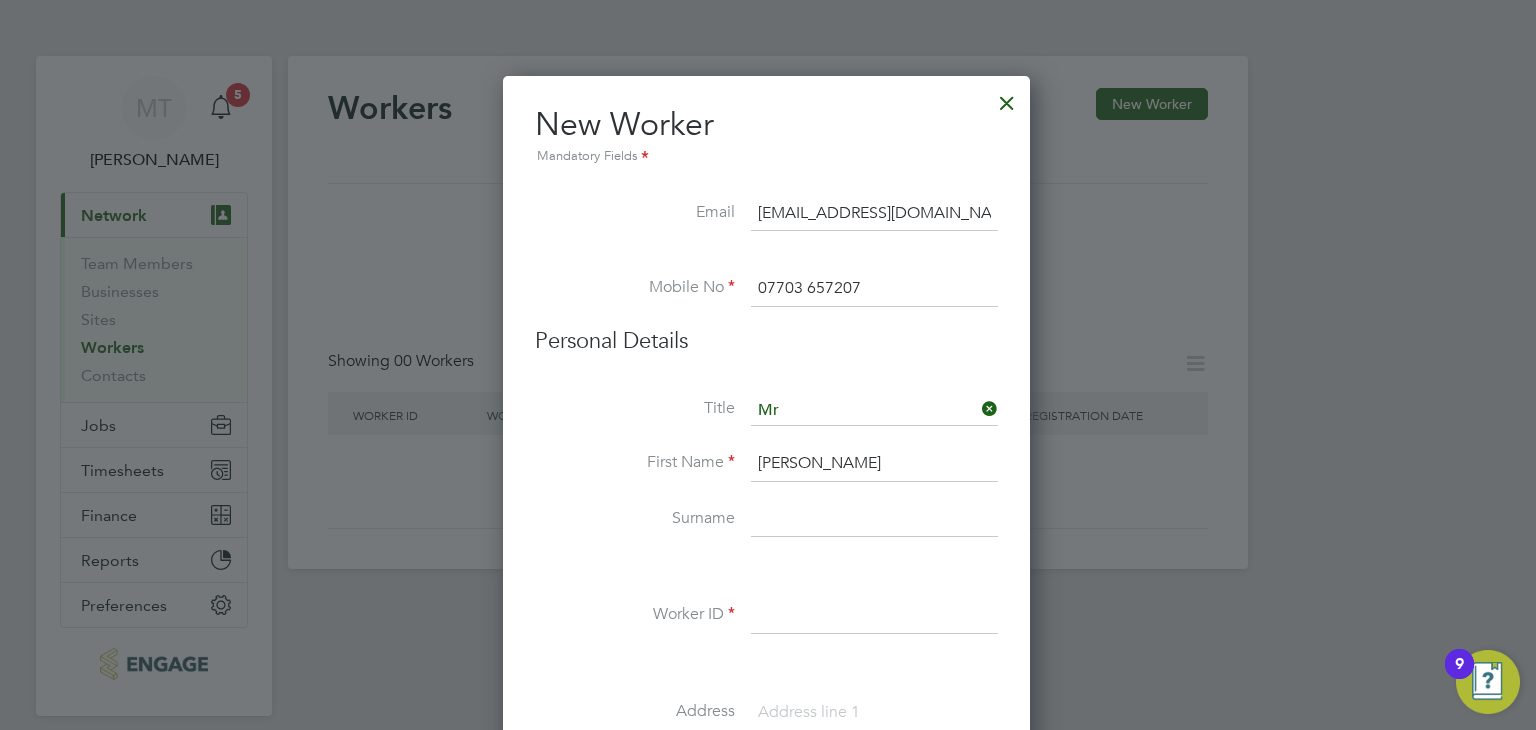 type on "[PERSON_NAME]" 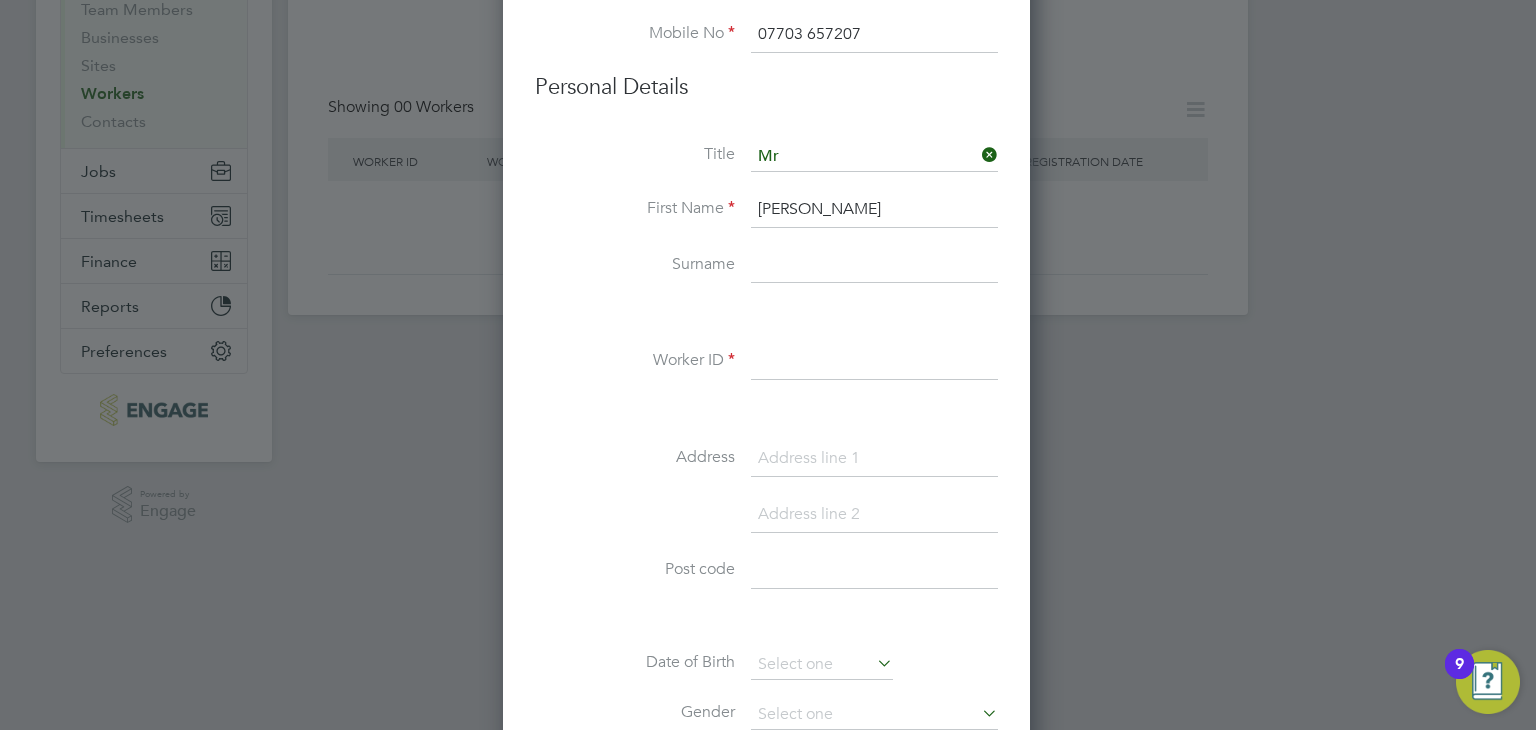 scroll, scrollTop: 256, scrollLeft: 0, axis: vertical 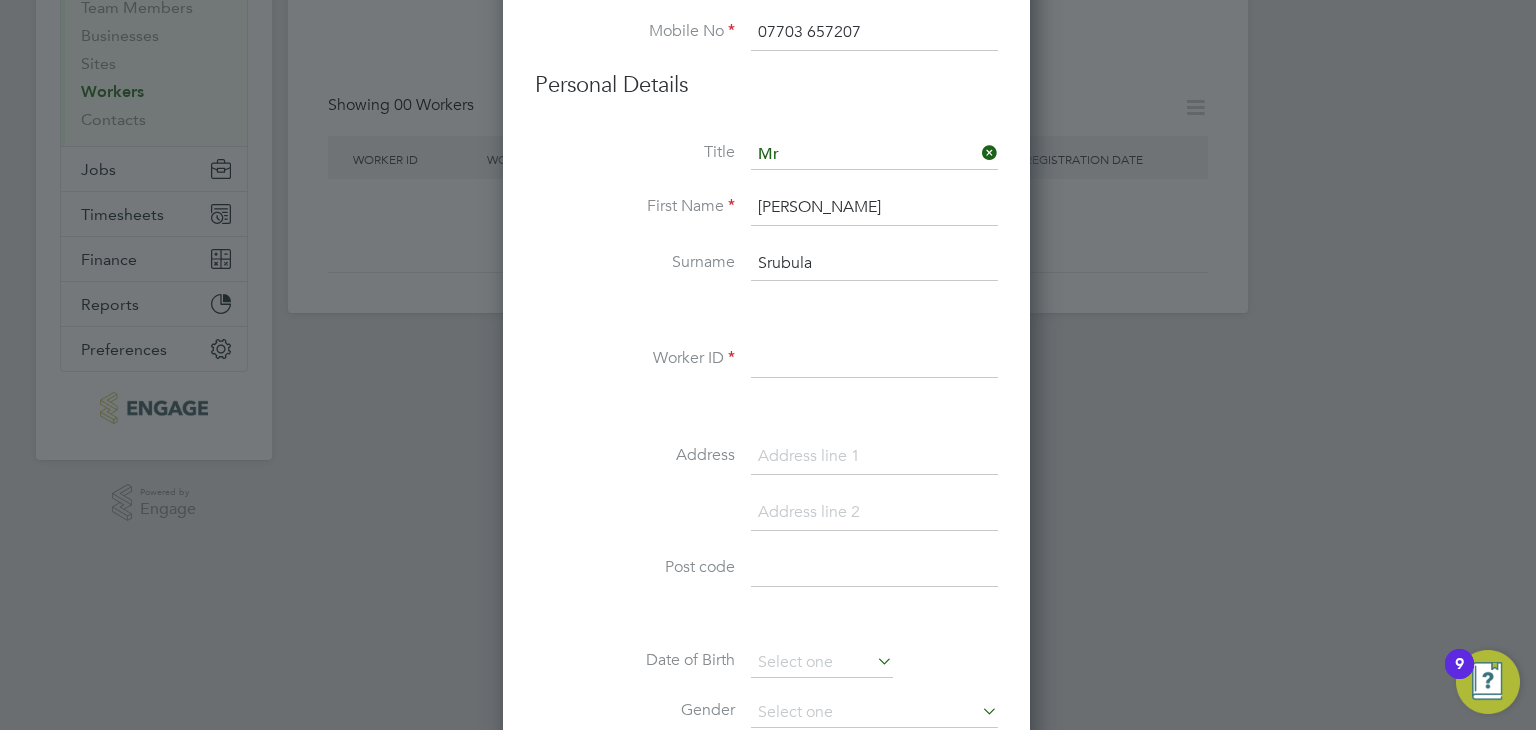 type on "Srubula" 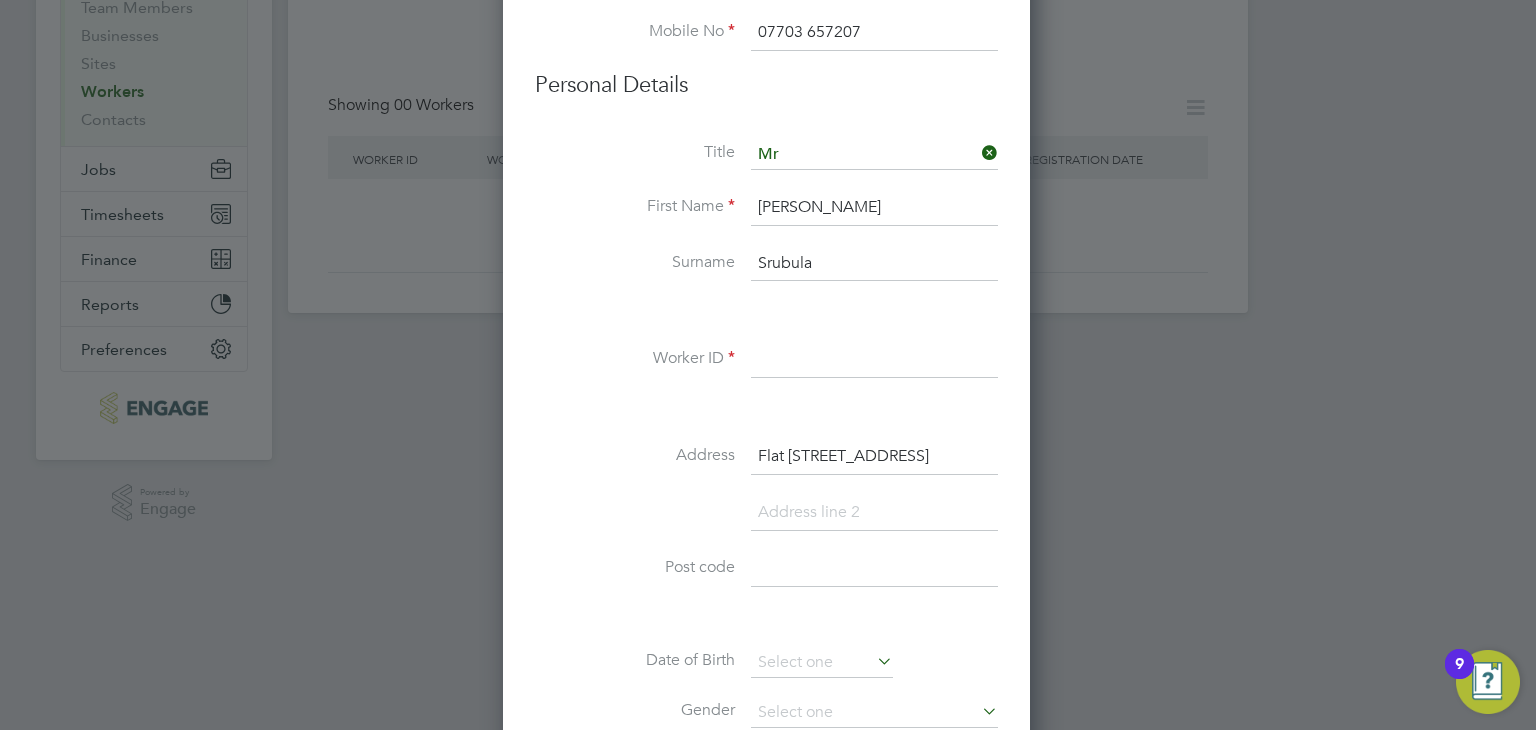type on "Flat [STREET_ADDRESS]" 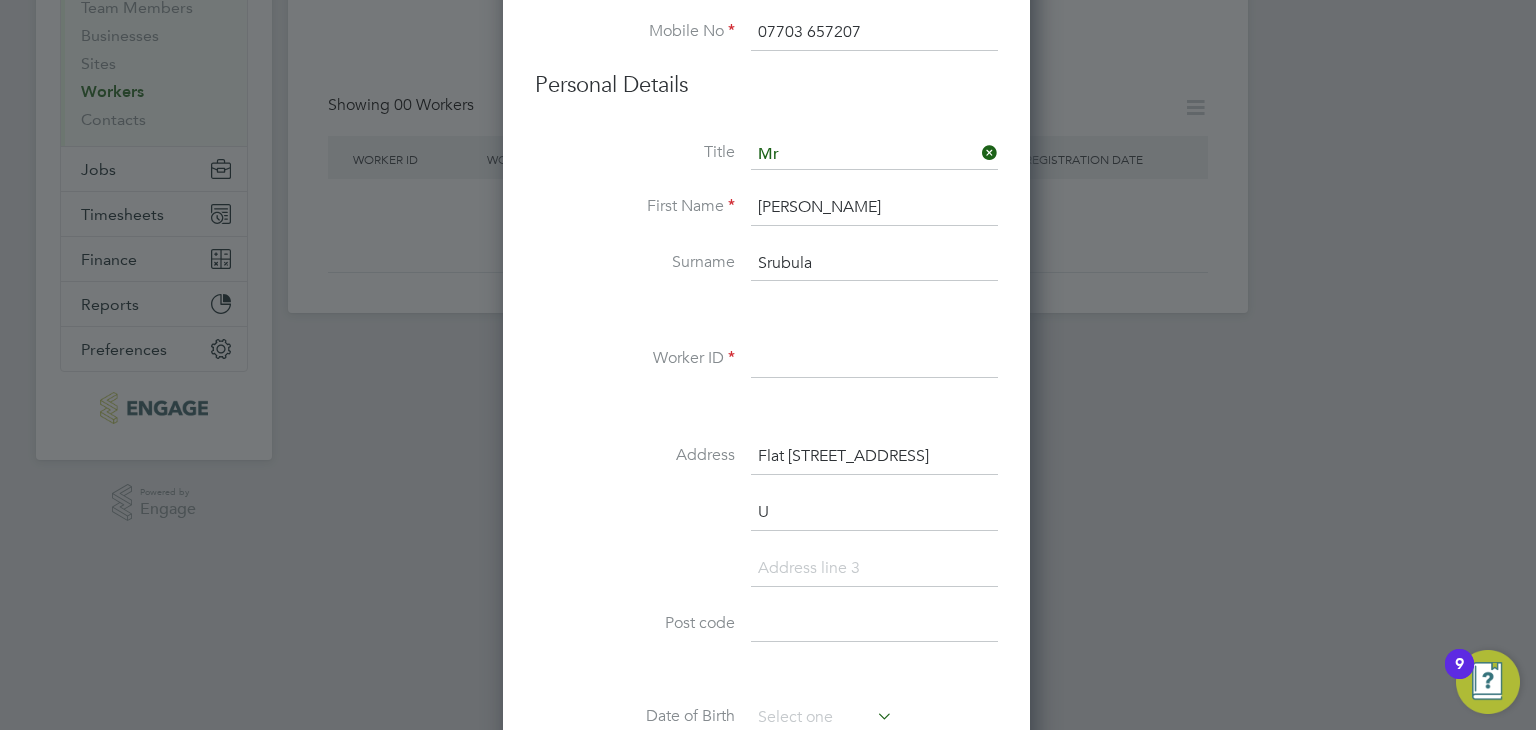 scroll, scrollTop: 9, scrollLeft: 10, axis: both 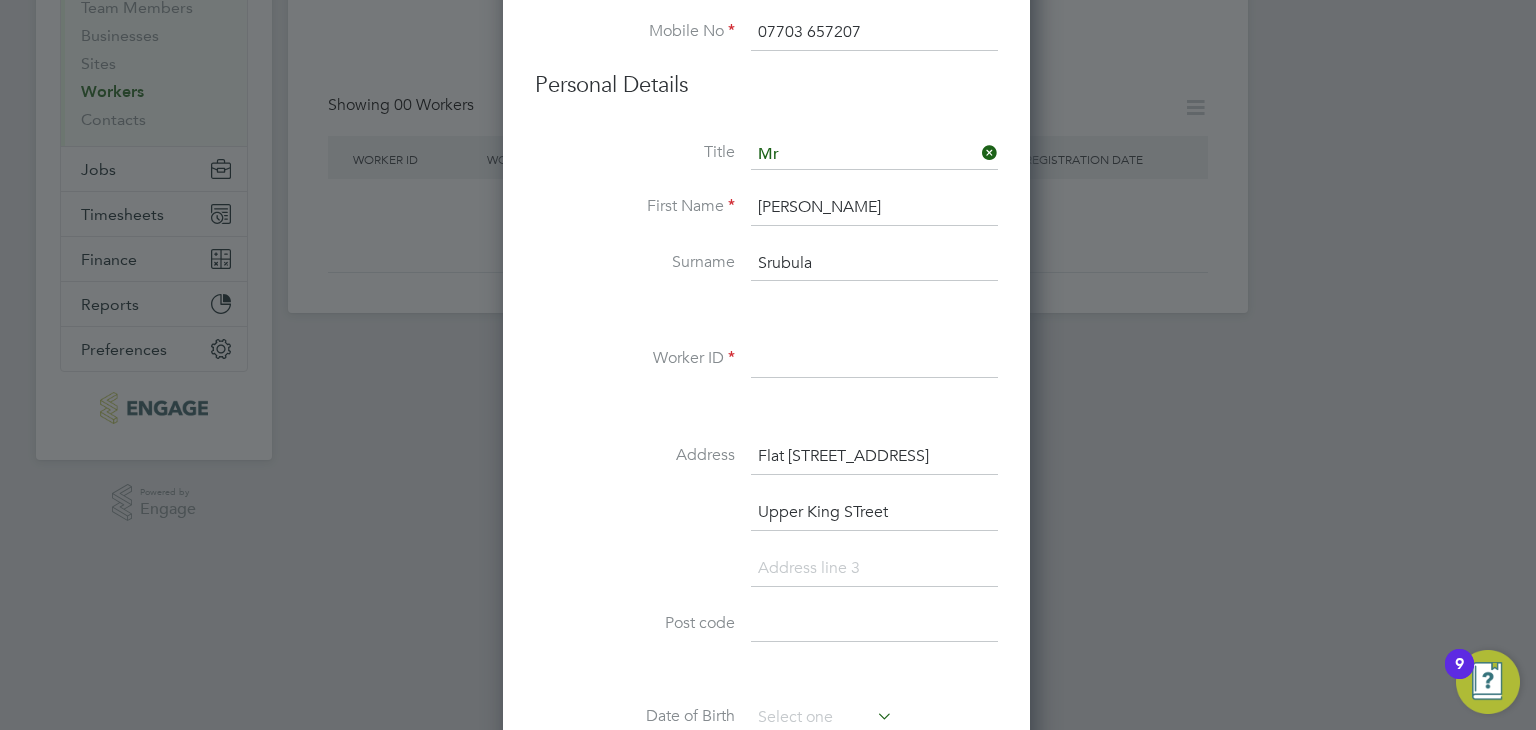 type on "[GEOGRAPHIC_DATA]" 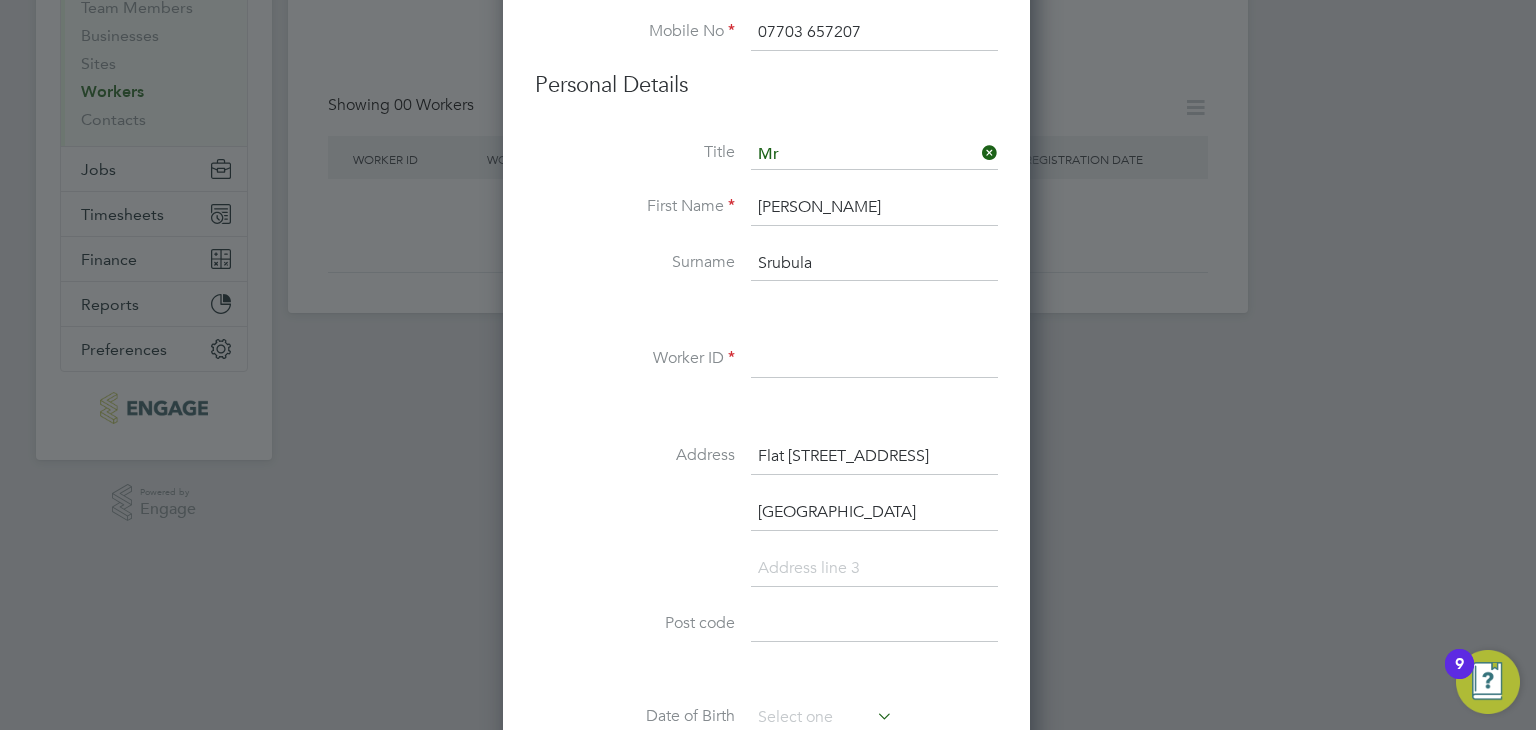 click at bounding box center [874, 569] 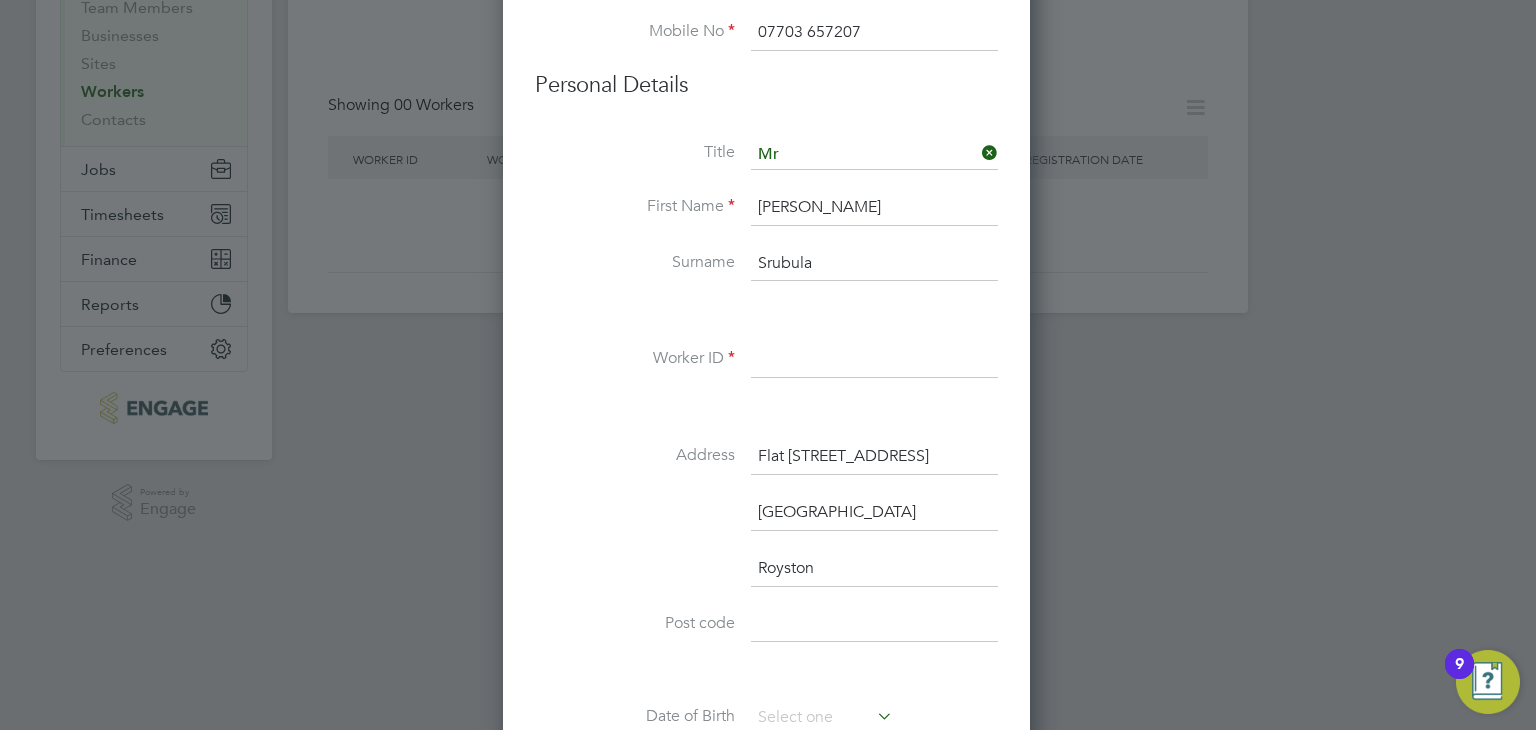 type on "Royston" 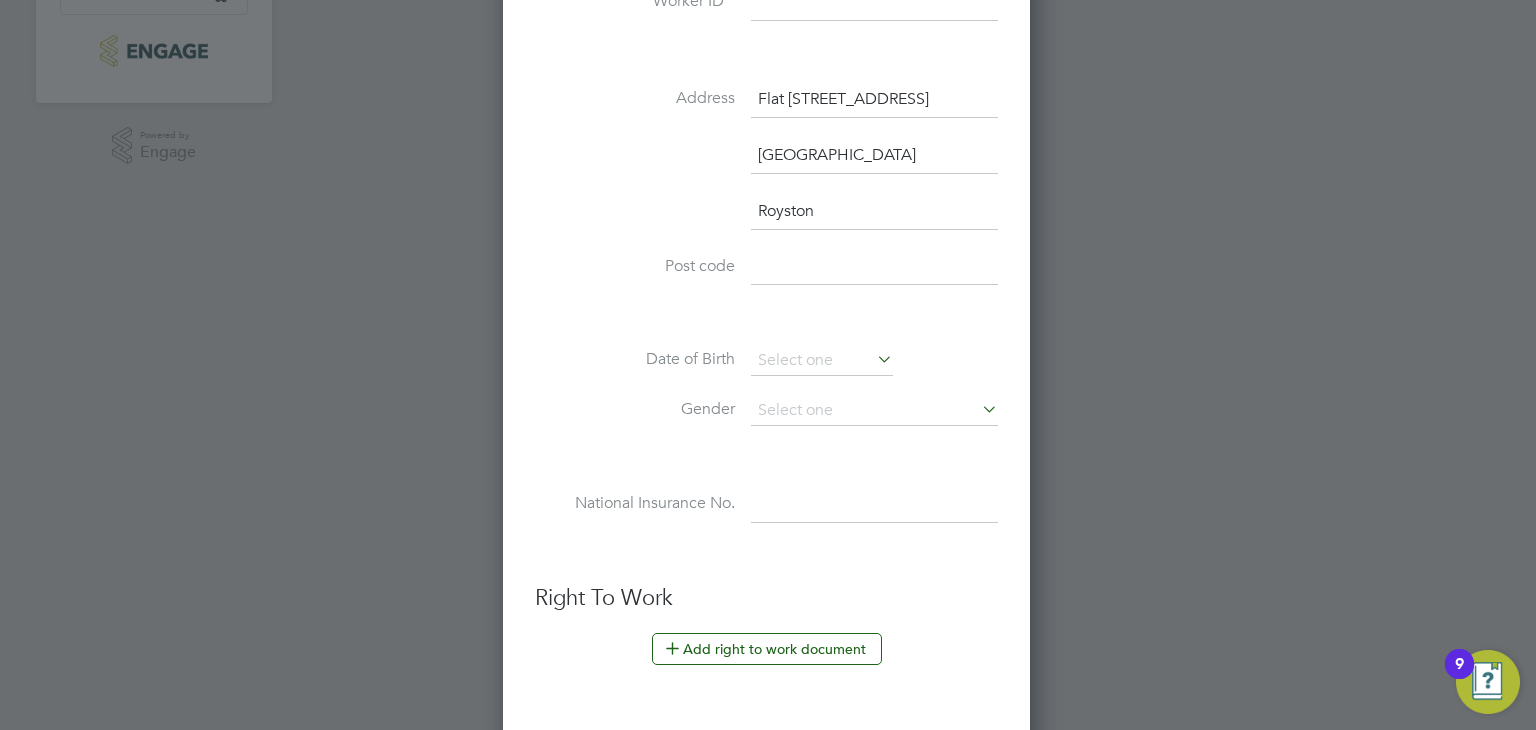 scroll, scrollTop: 616, scrollLeft: 0, axis: vertical 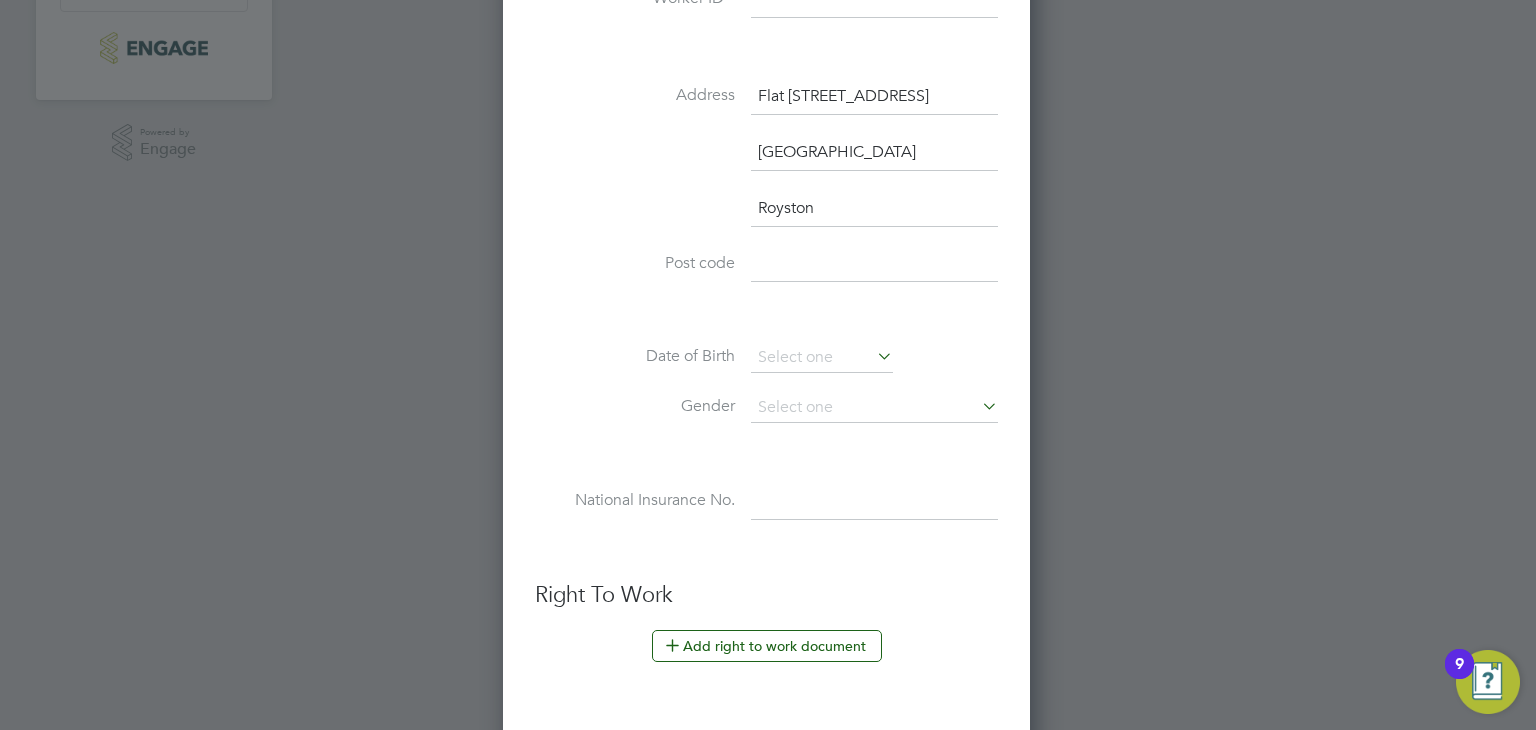 paste on "SG8 9AQ" 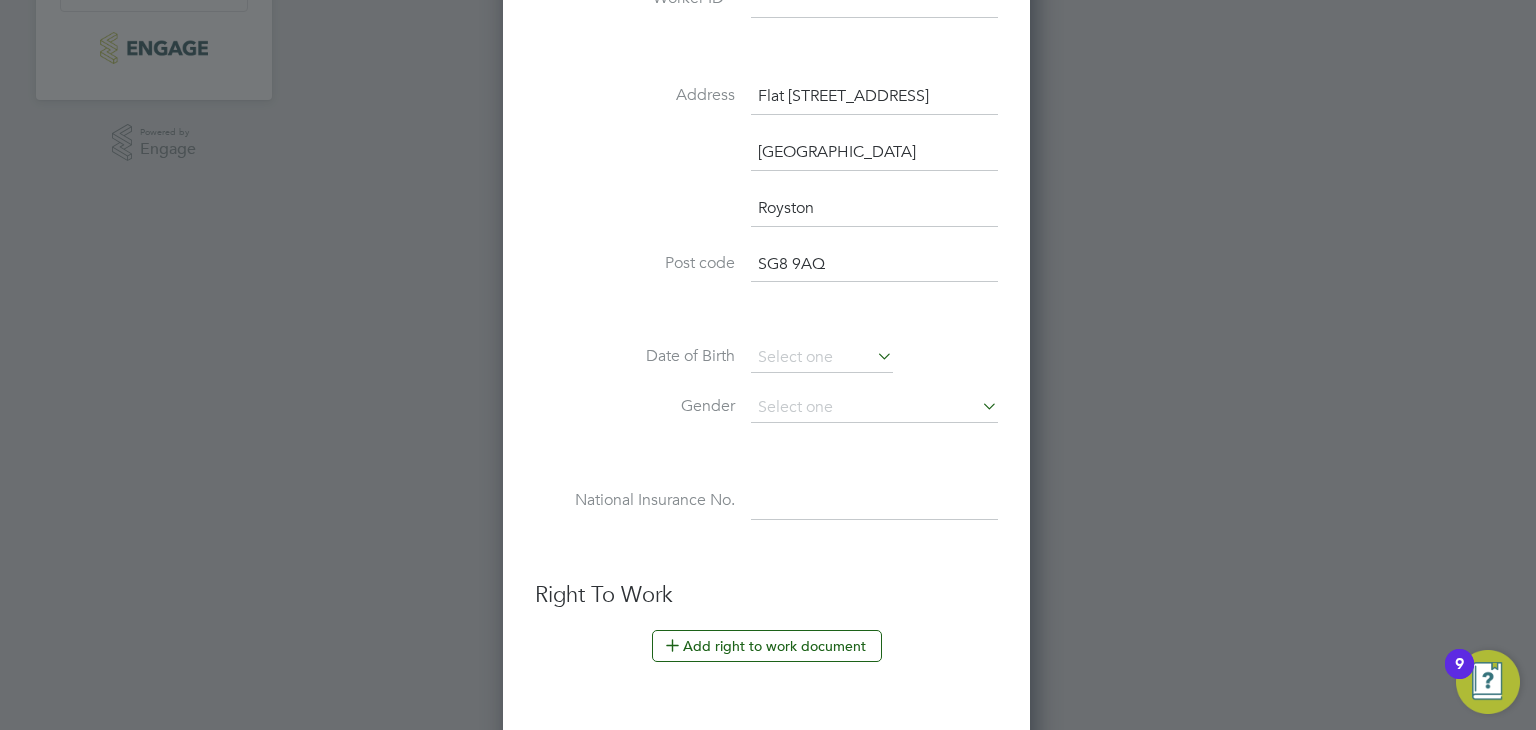 scroll, scrollTop: 0, scrollLeft: 0, axis: both 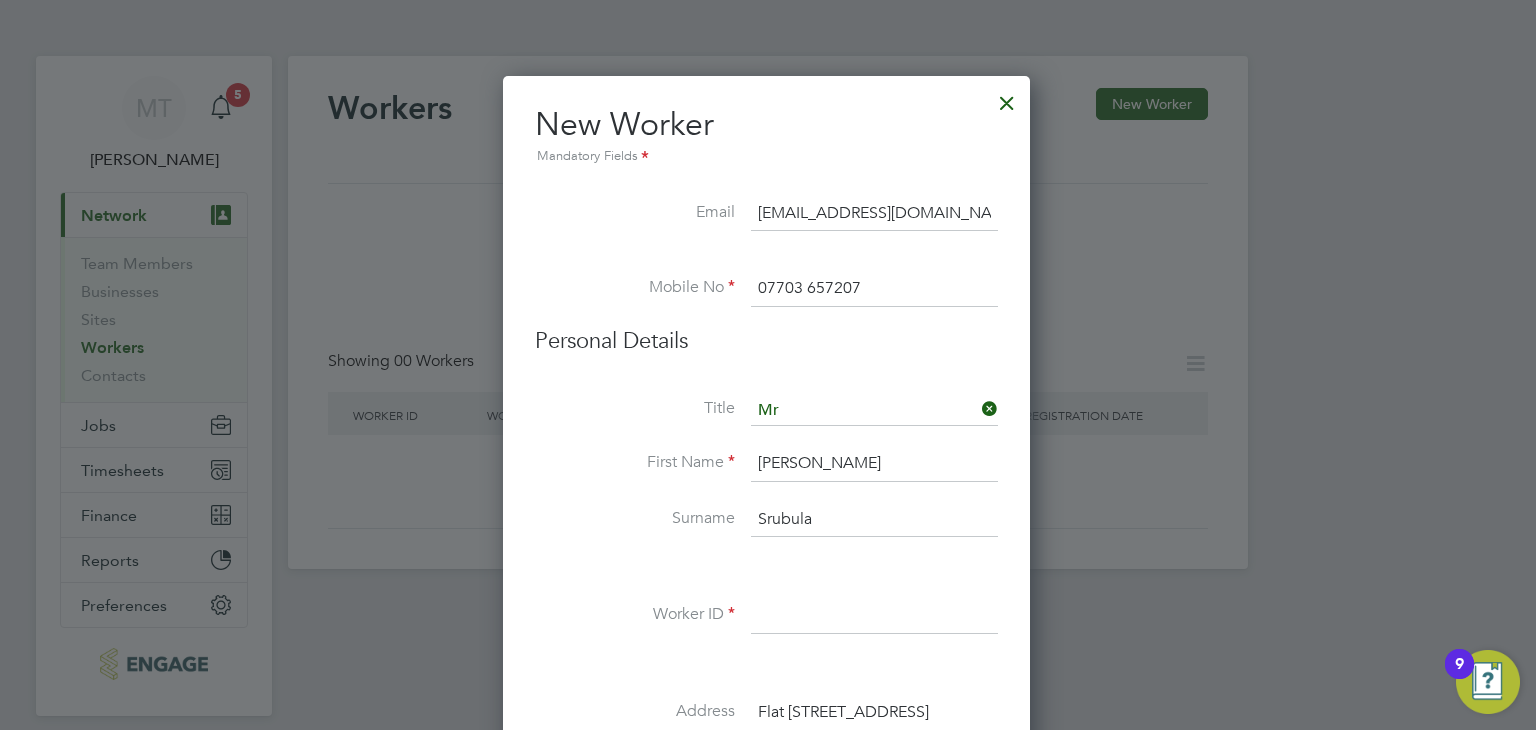 type on "SG8 9AQ" 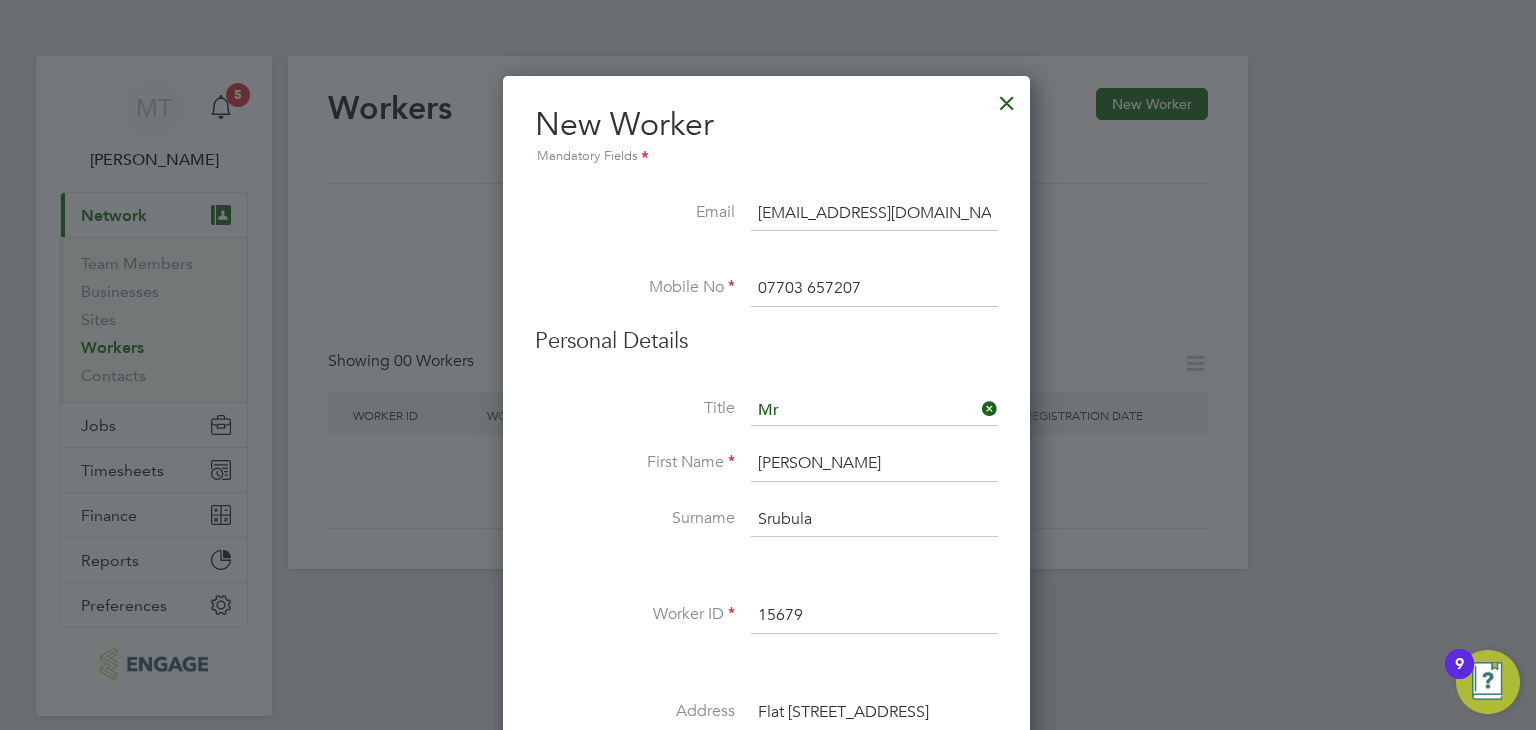 type on "15679" 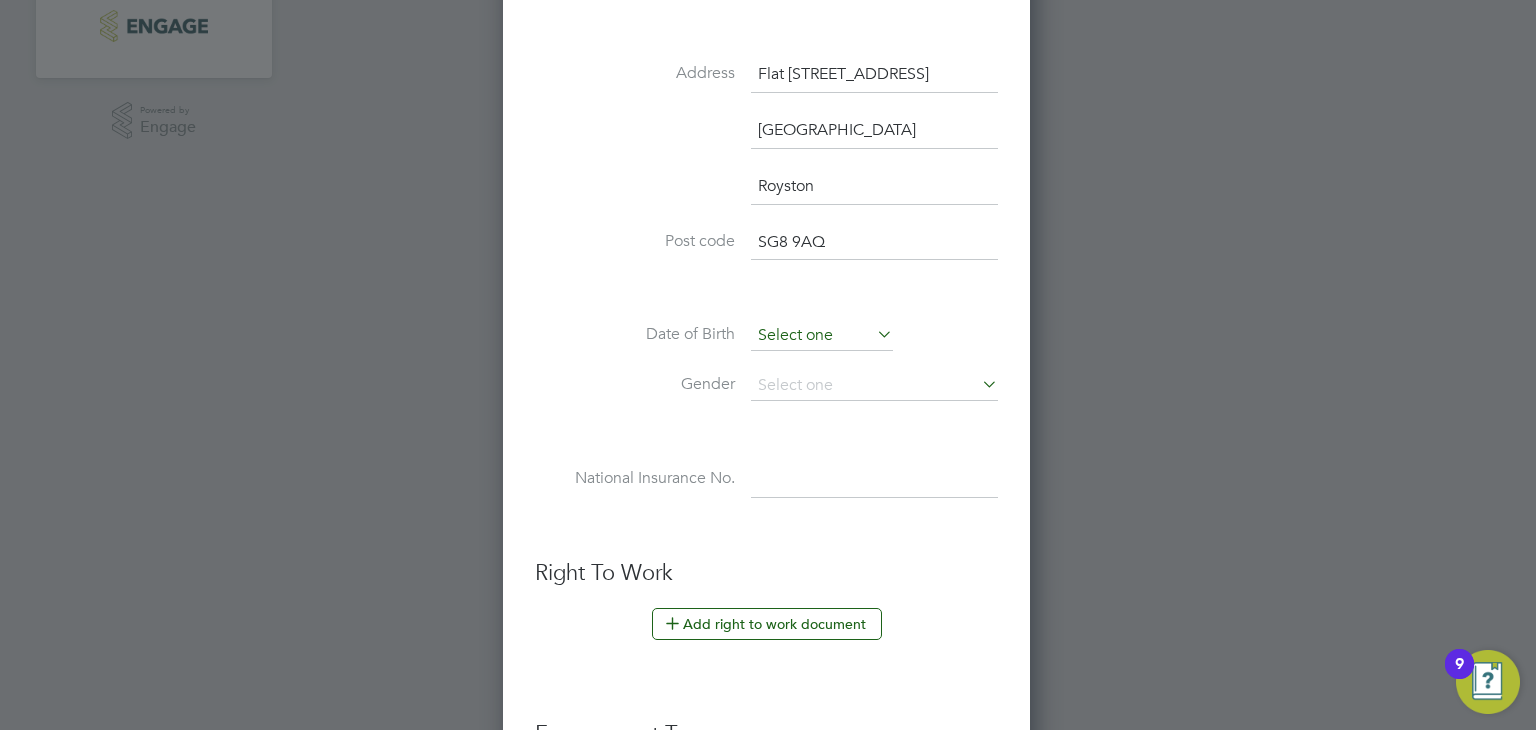 click at bounding box center (822, 336) 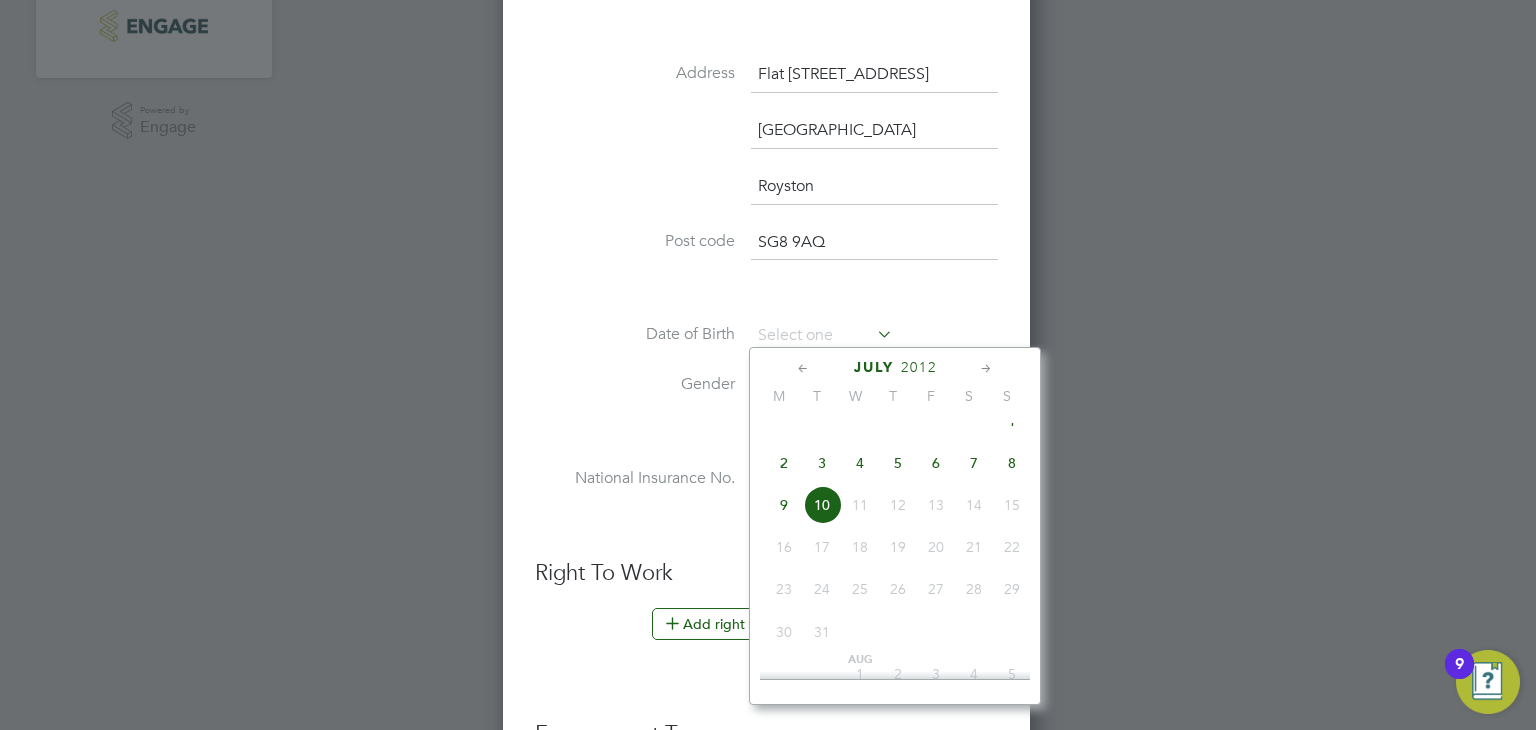click on "2012" 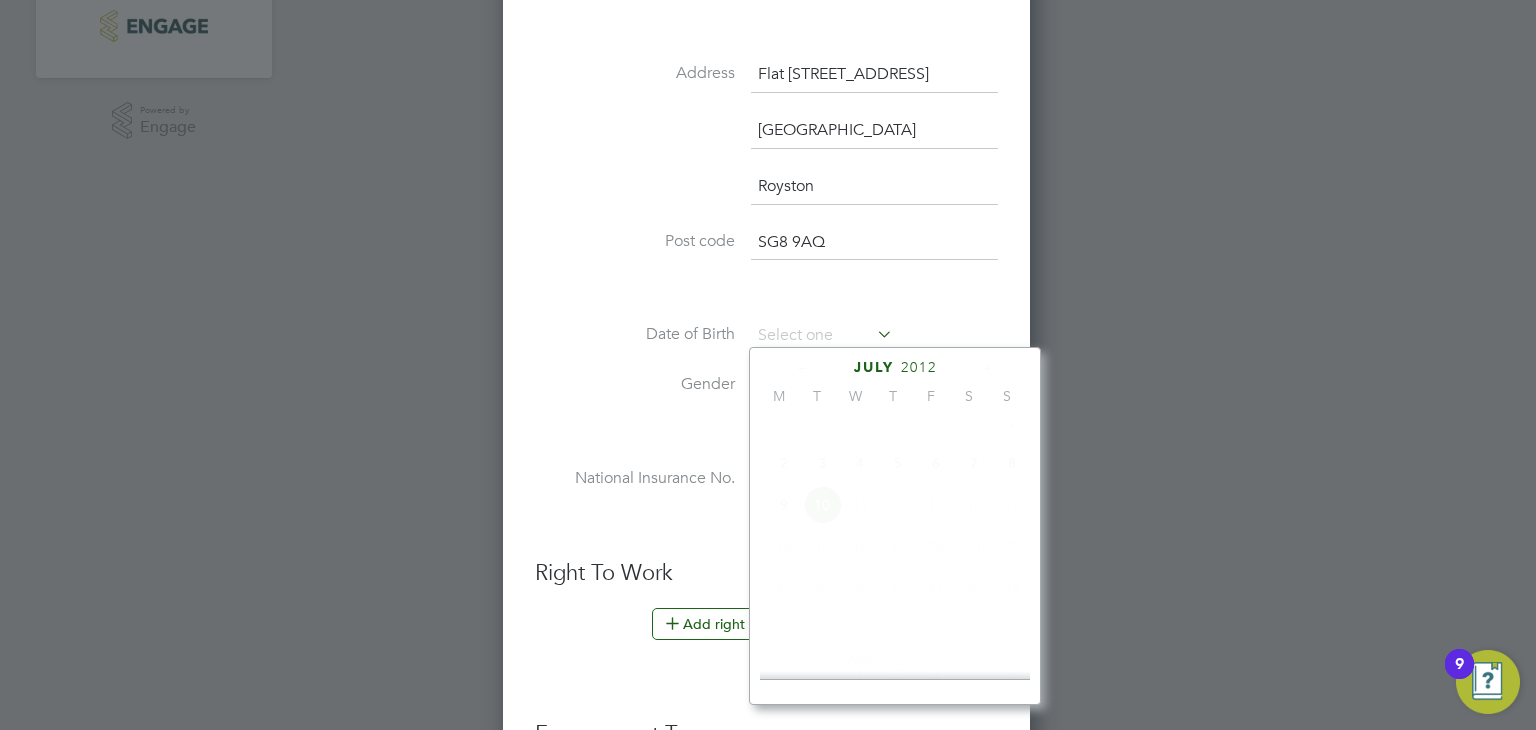 scroll, scrollTop: 535, scrollLeft: 0, axis: vertical 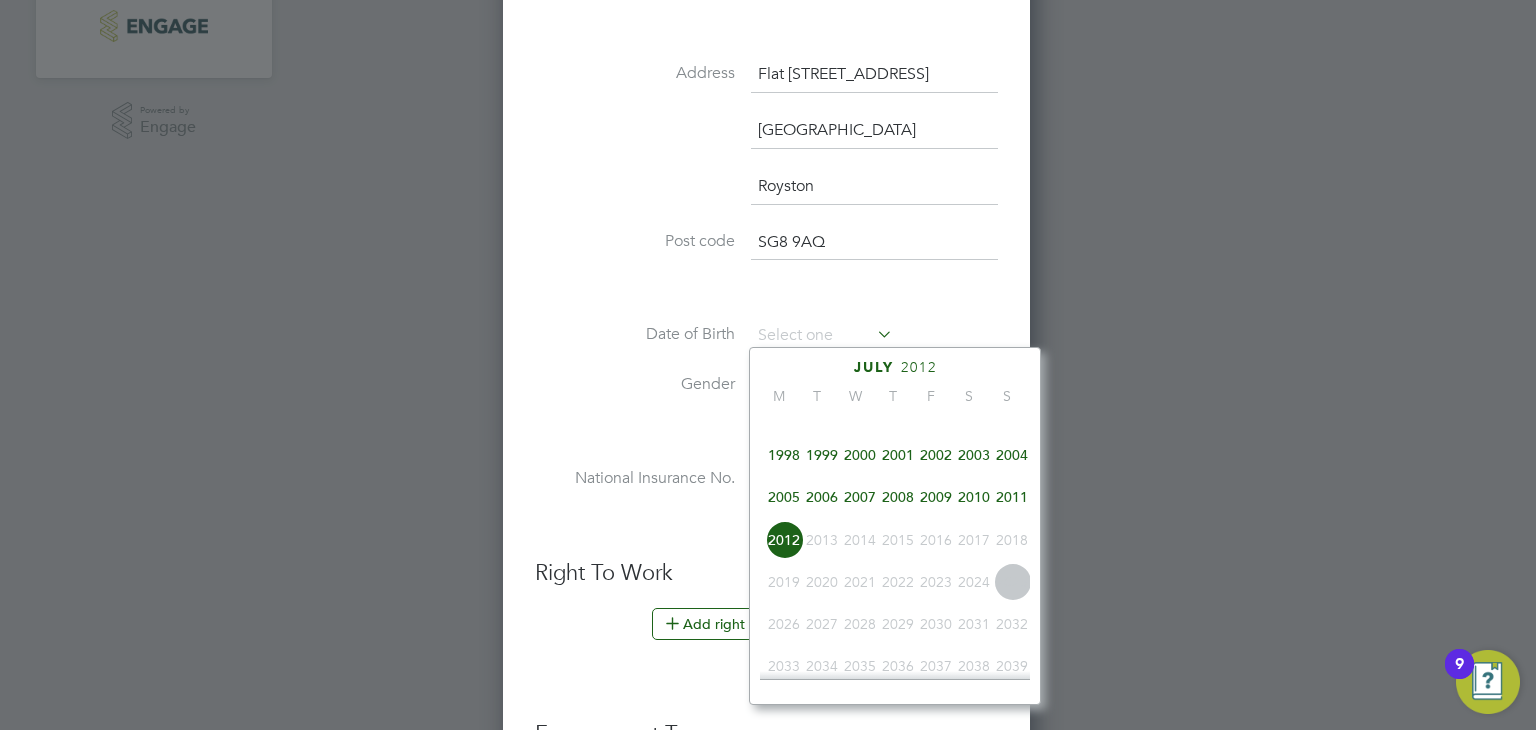 click on "1994" 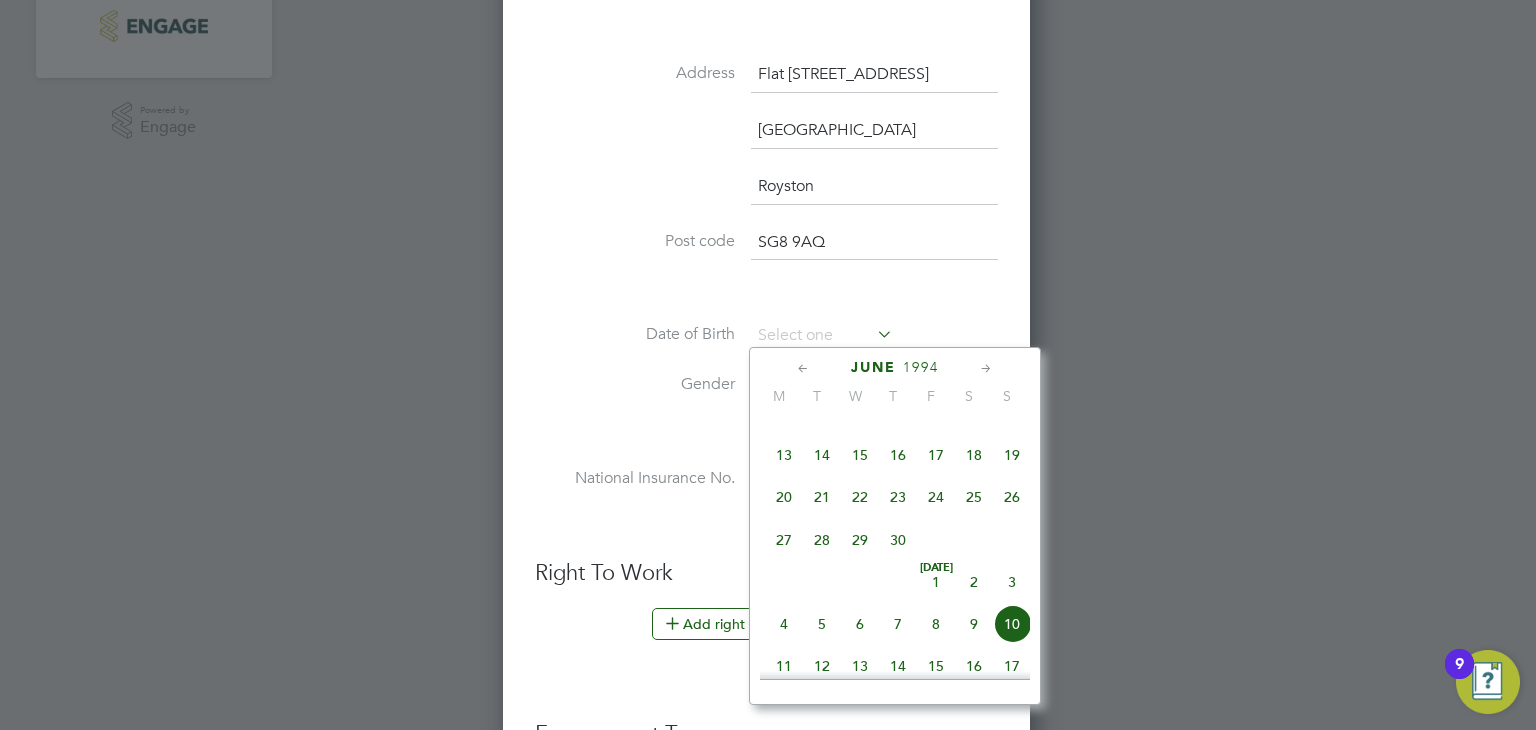 click 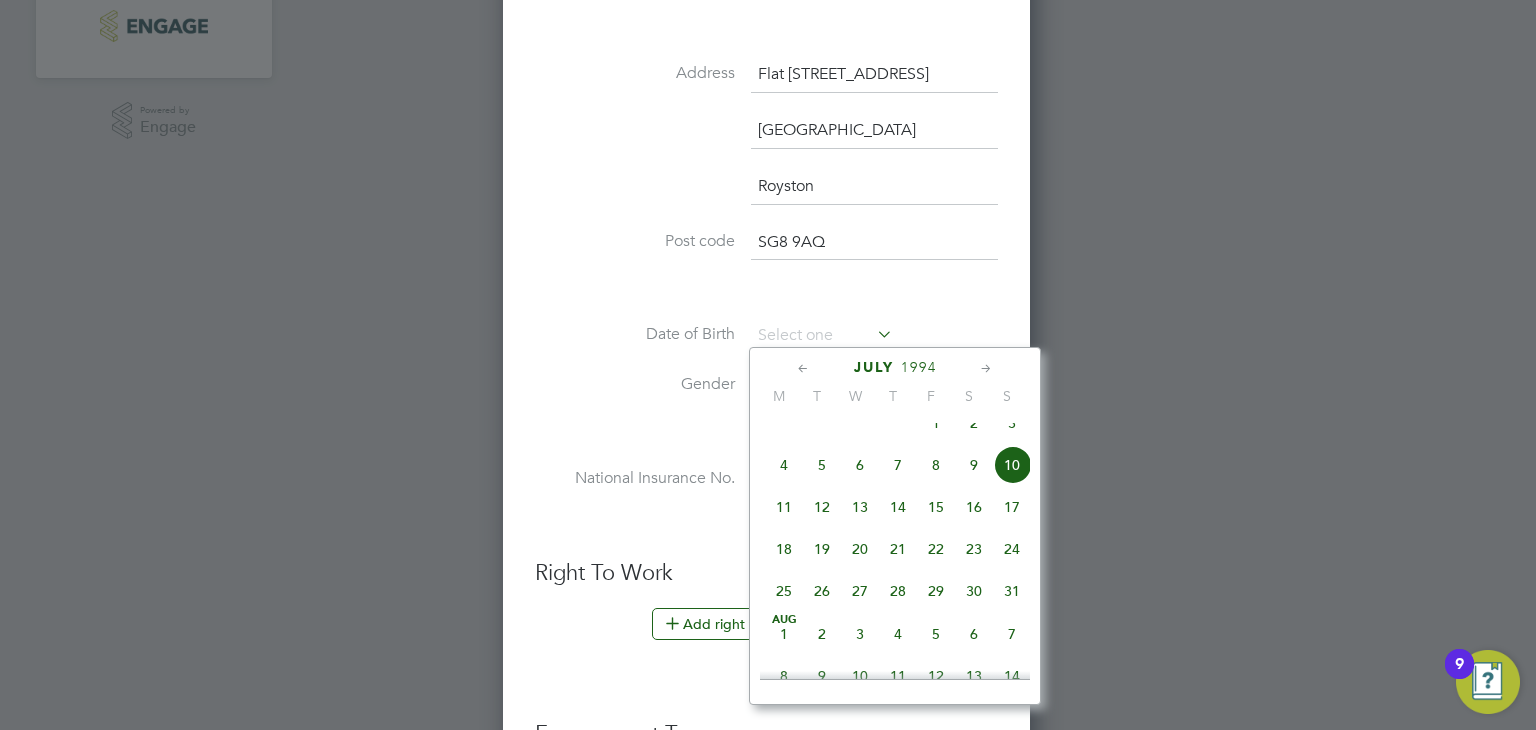 click 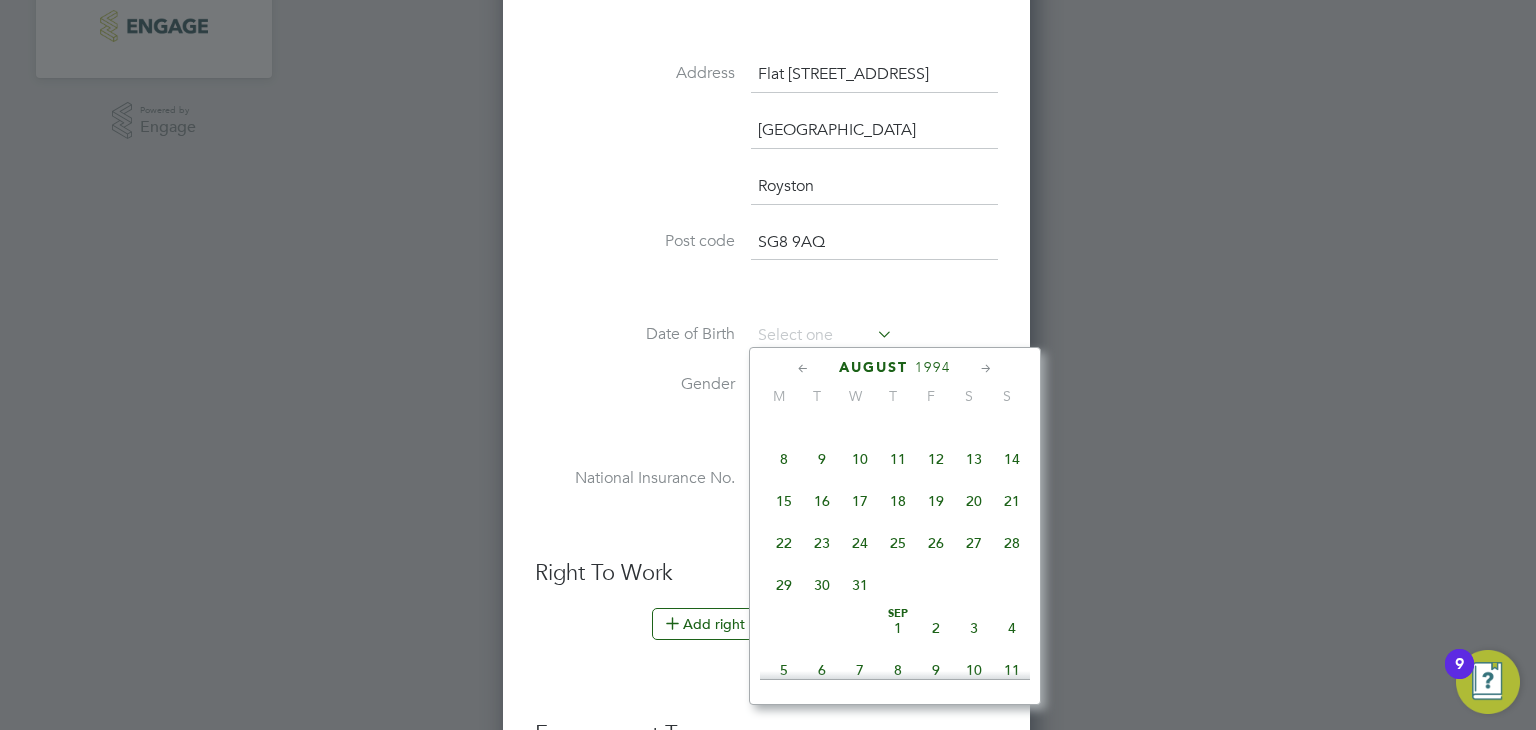click 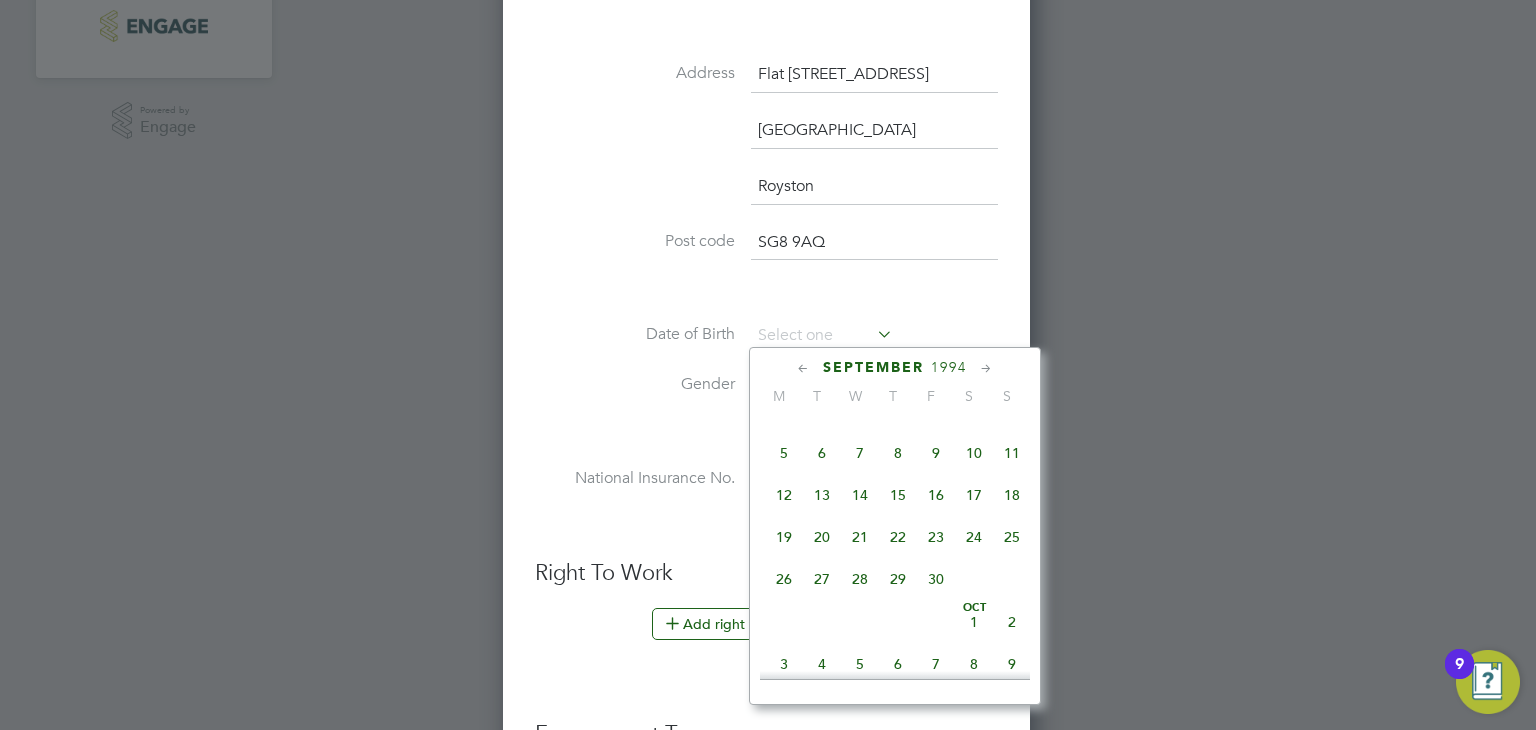click 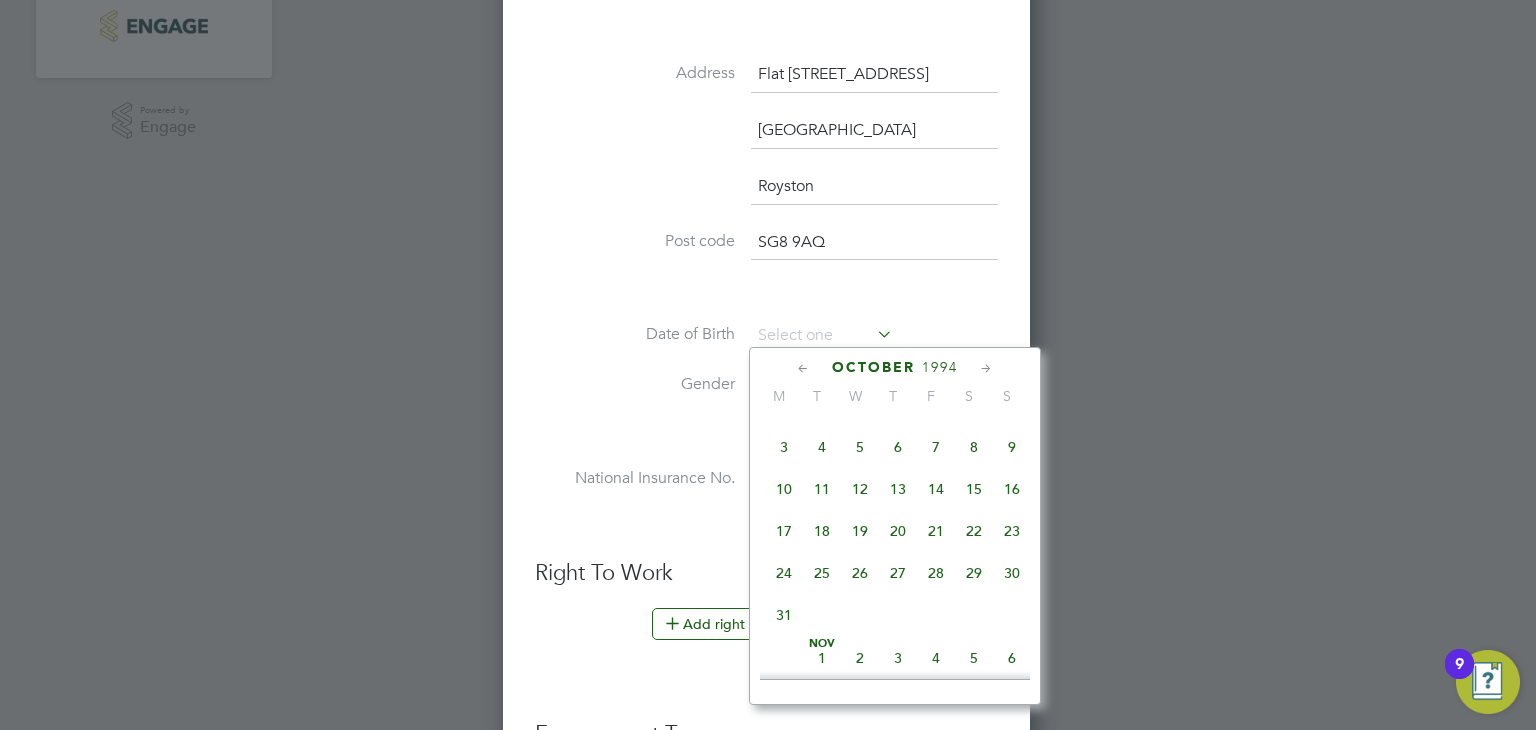 click on "Oct 1" 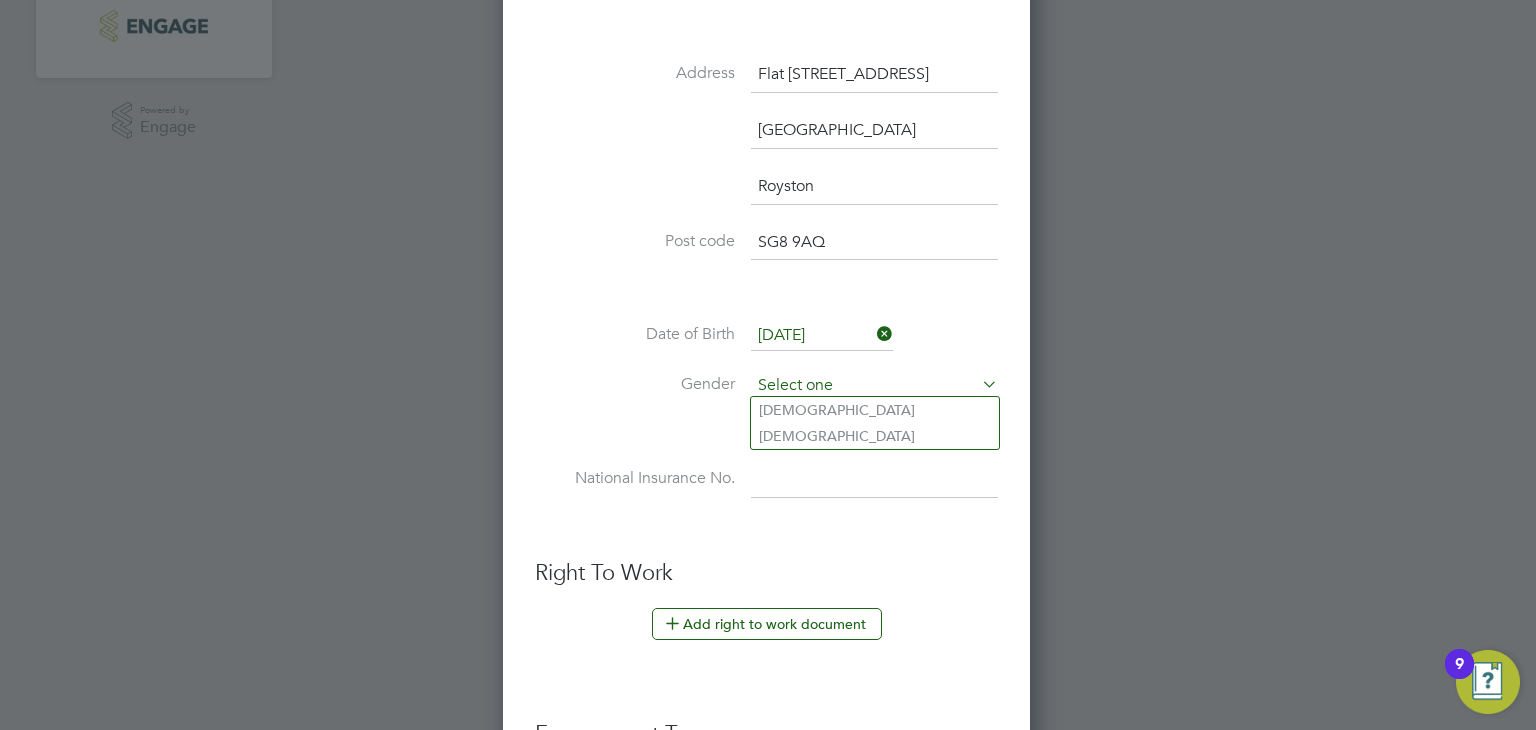 click at bounding box center (874, 386) 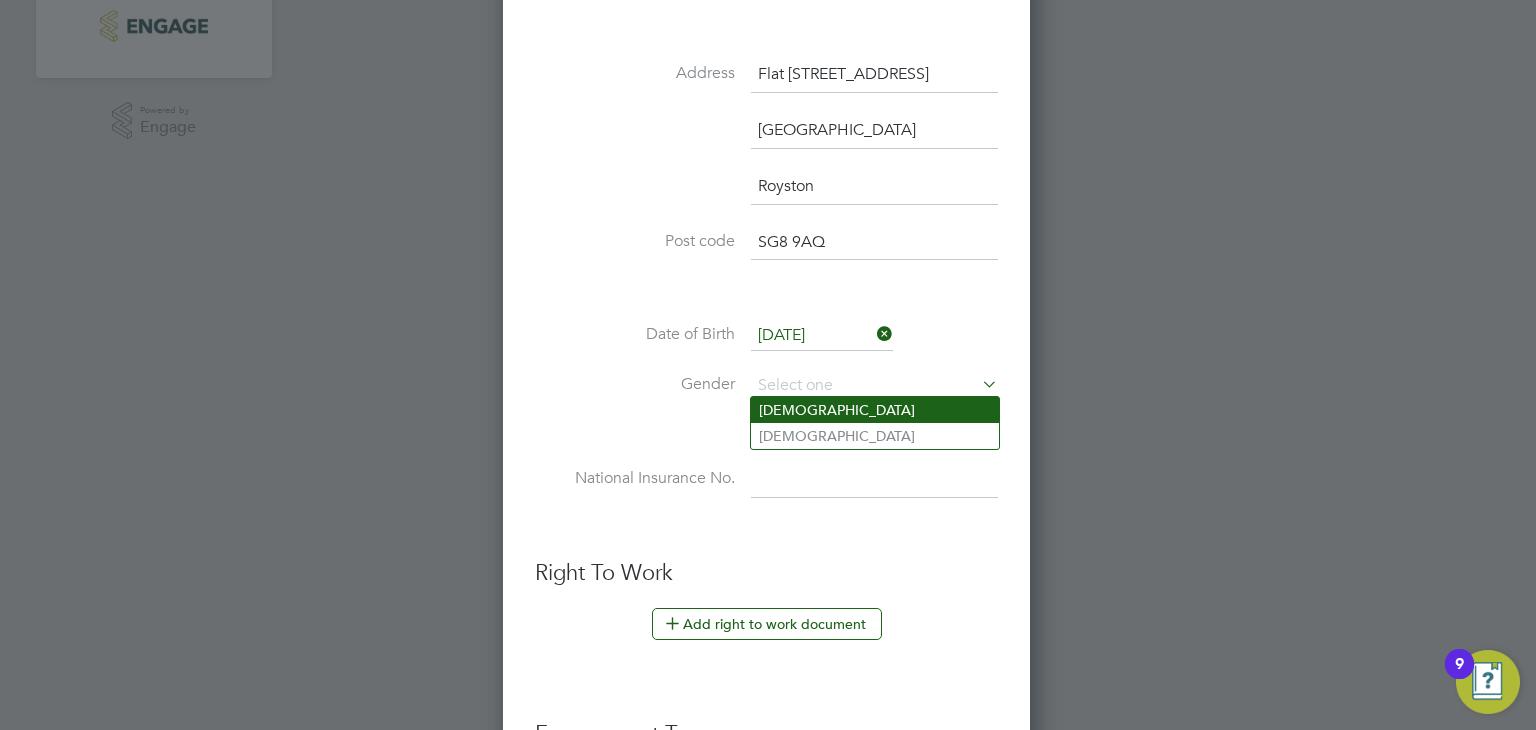 click on "[DEMOGRAPHIC_DATA]" 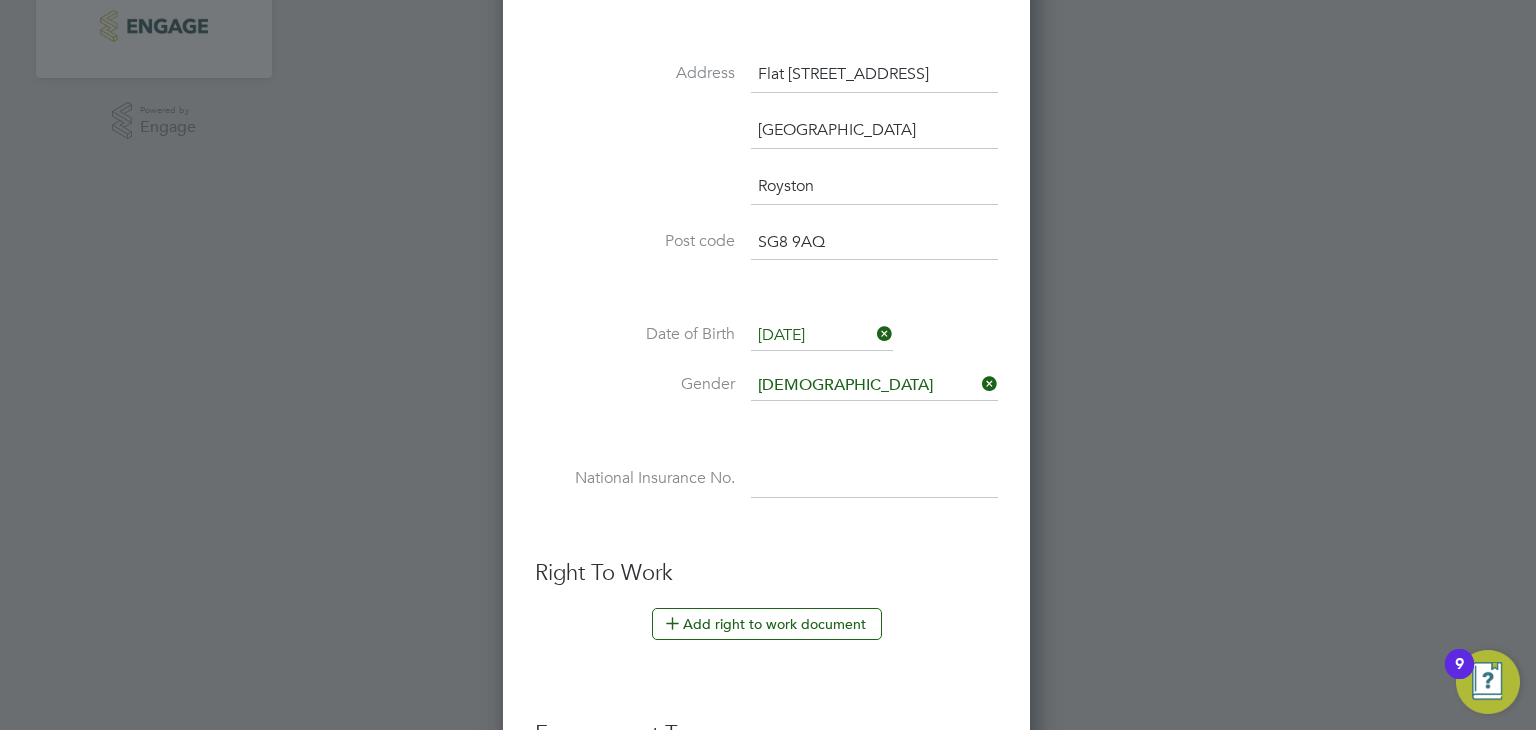 click at bounding box center [874, 480] 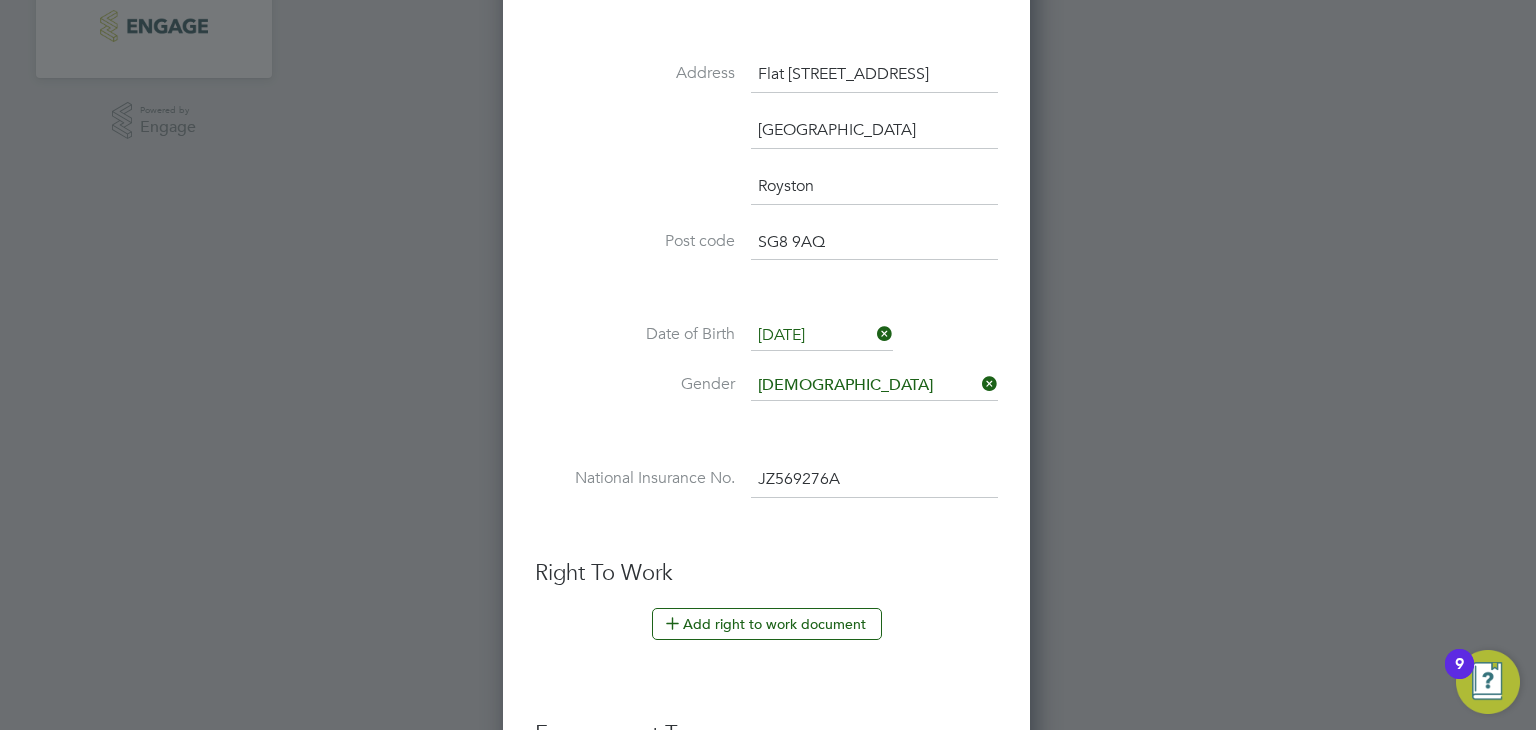type on "JZ 56 92 76 A" 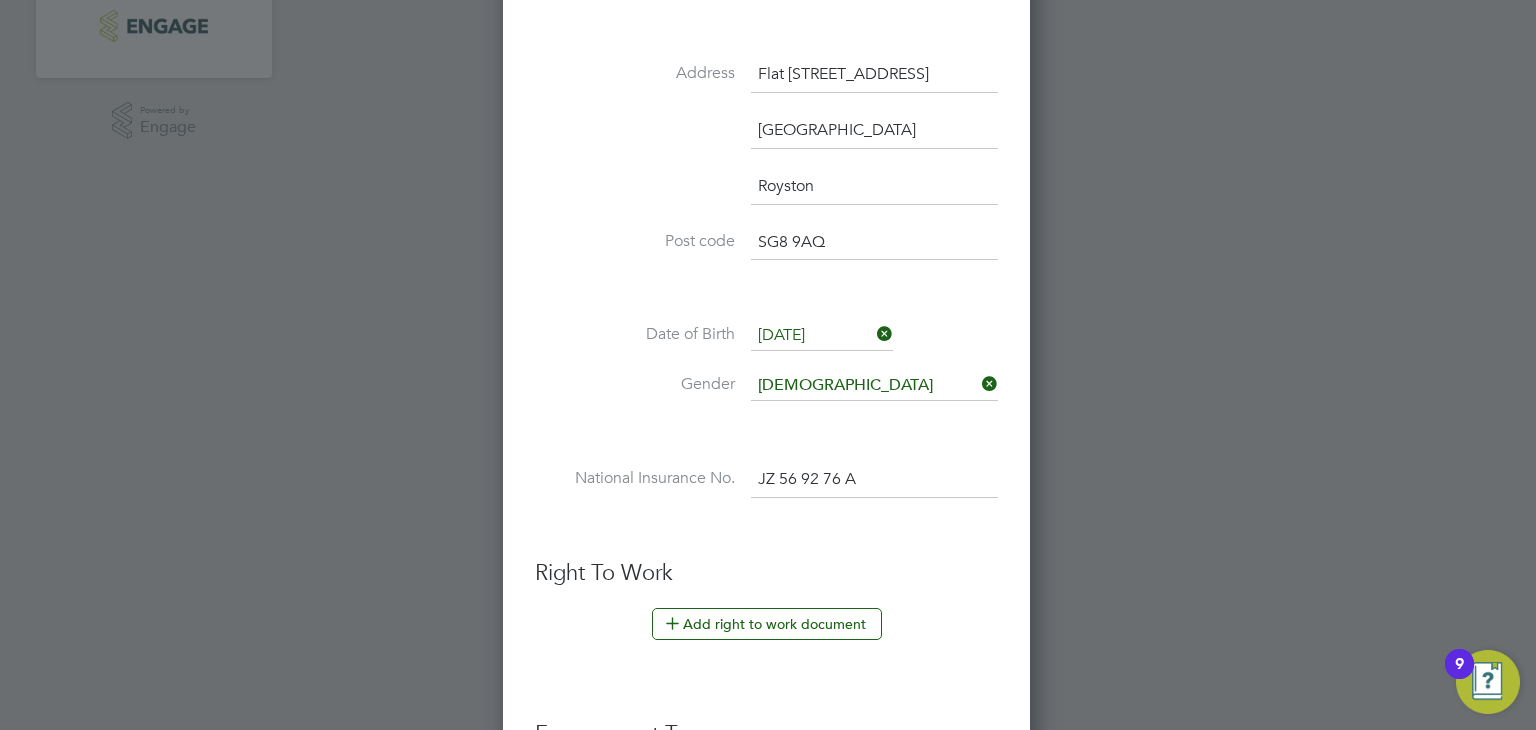 click on "Title   Mr First Name   David Surname   Srubula Worker ID   15679 Address   Flat 2 Sillence Court   Upper King Street   Royston Post code   SG8 9AQ Date of Birth   01 Oct 1994 Gender   Male National Insurance No.   JZ 56 92 76 A" at bounding box center [766, 148] 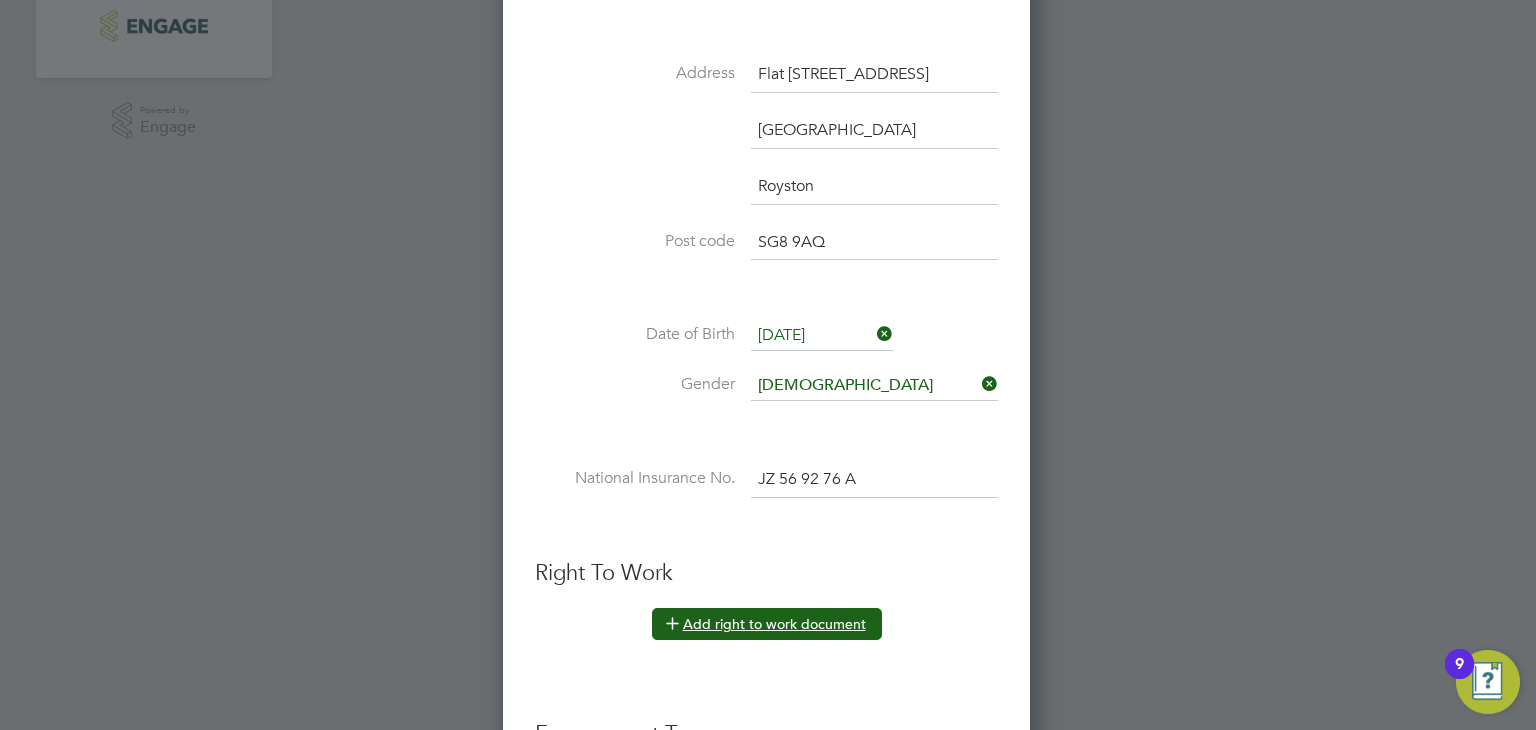 click on "Add right to work document" at bounding box center [767, 624] 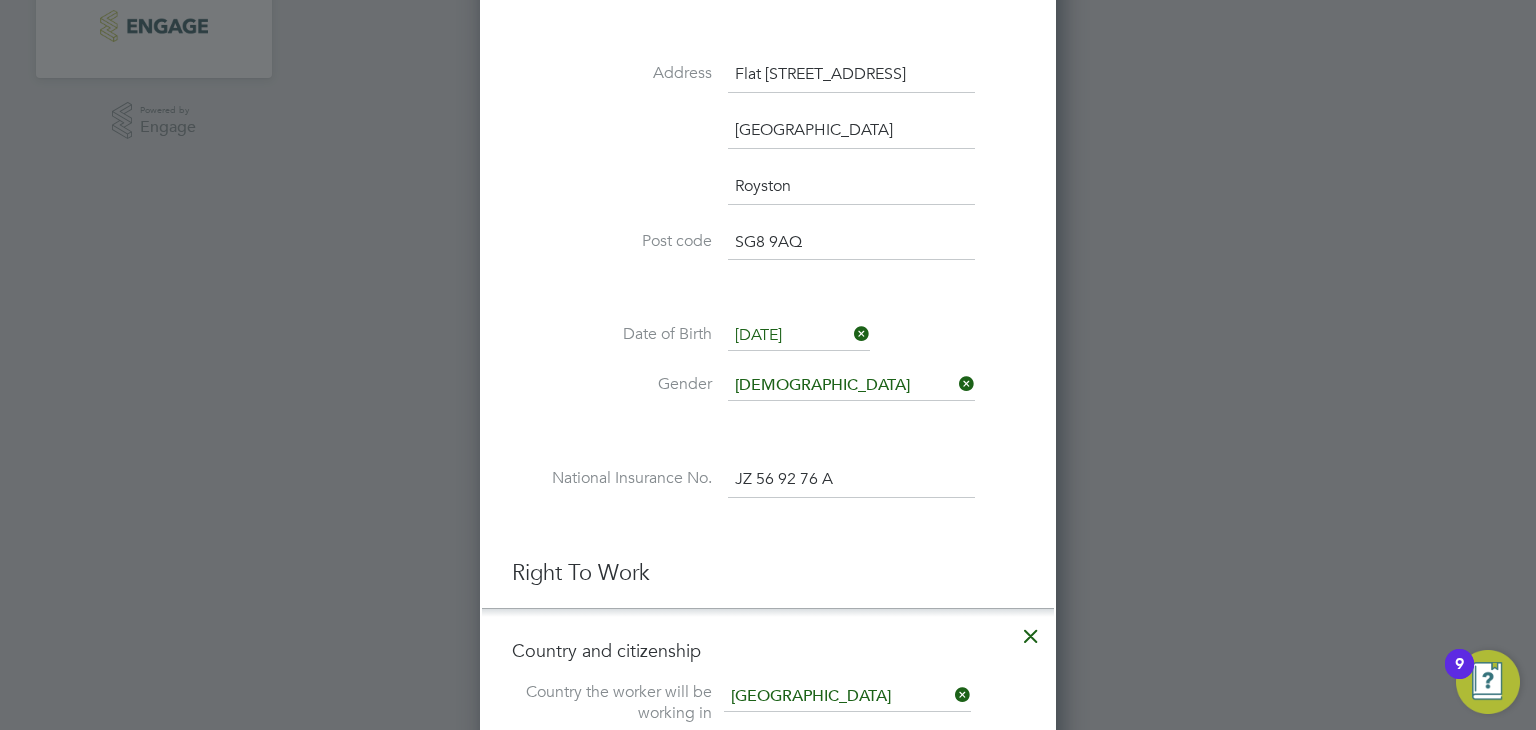 scroll, scrollTop: 1276, scrollLeft: 0, axis: vertical 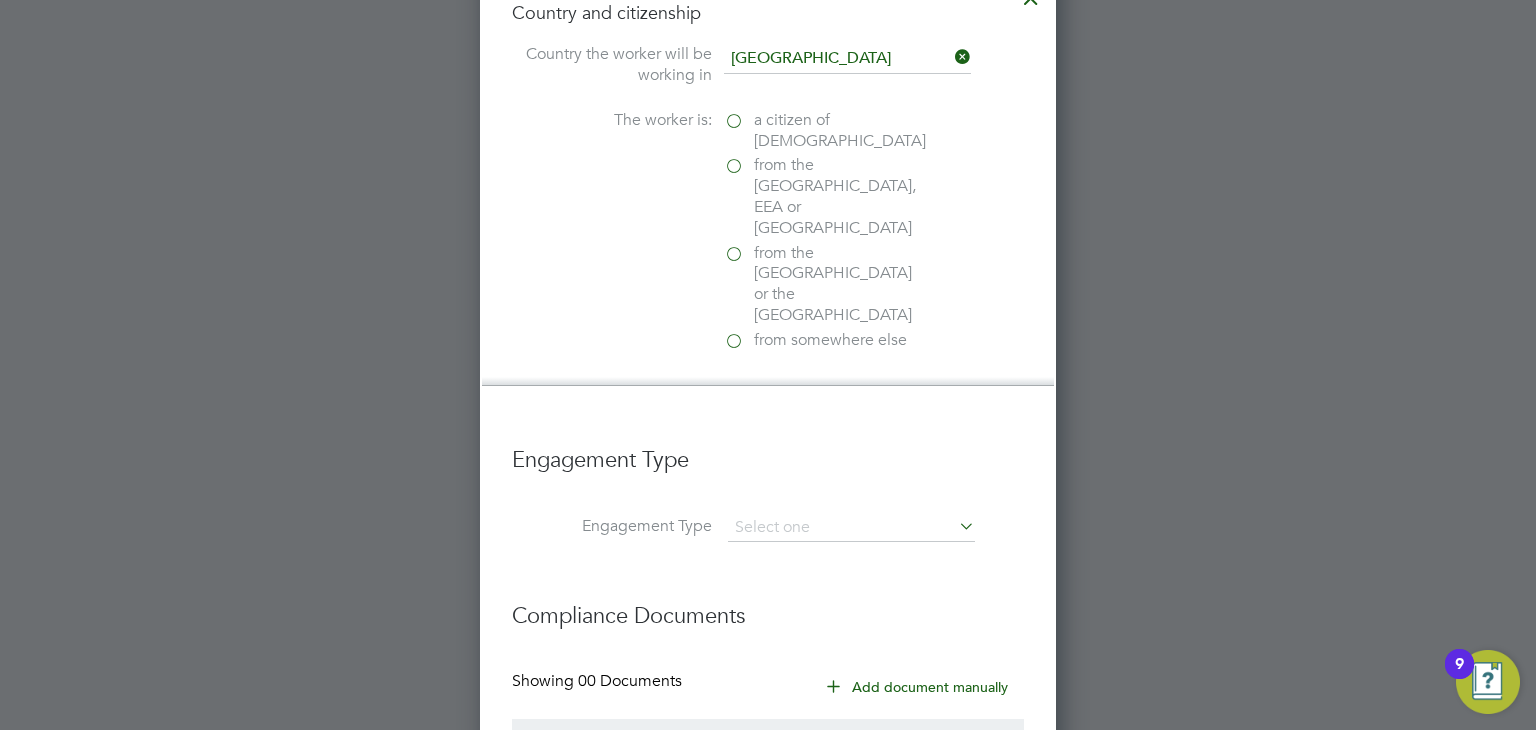 click on "a citizen of United Kingdom" at bounding box center [824, 131] 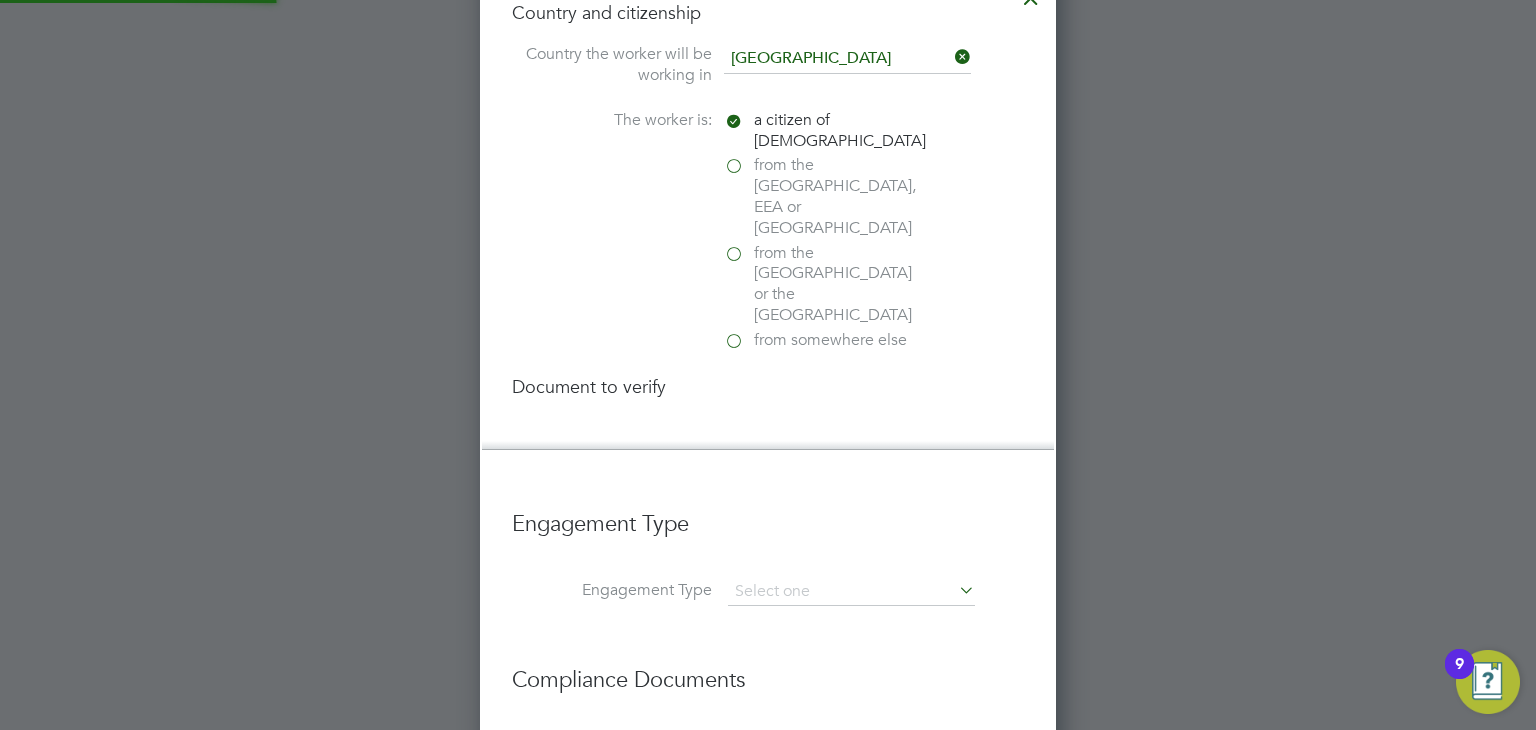 scroll, scrollTop: 10, scrollLeft: 10, axis: both 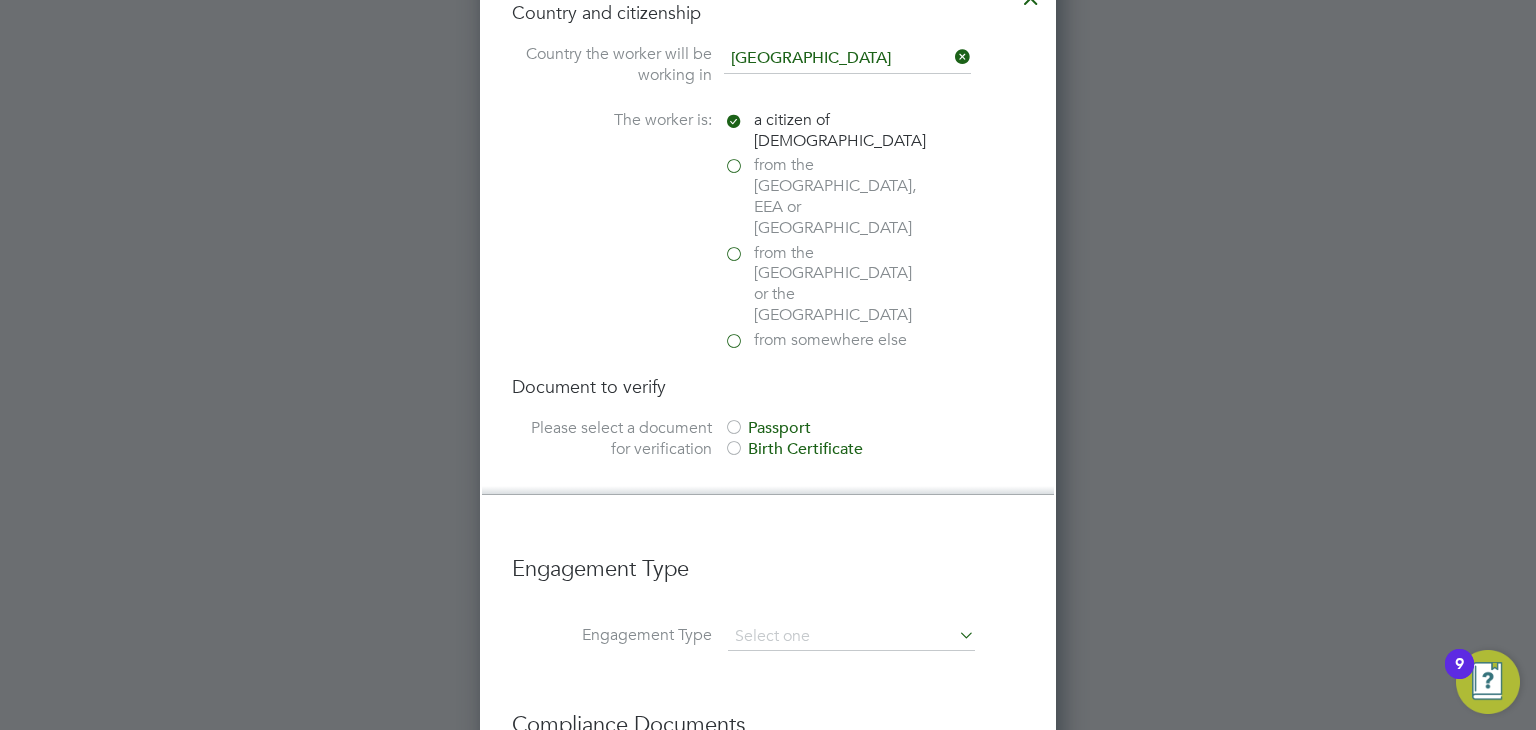 click at bounding box center [734, 429] 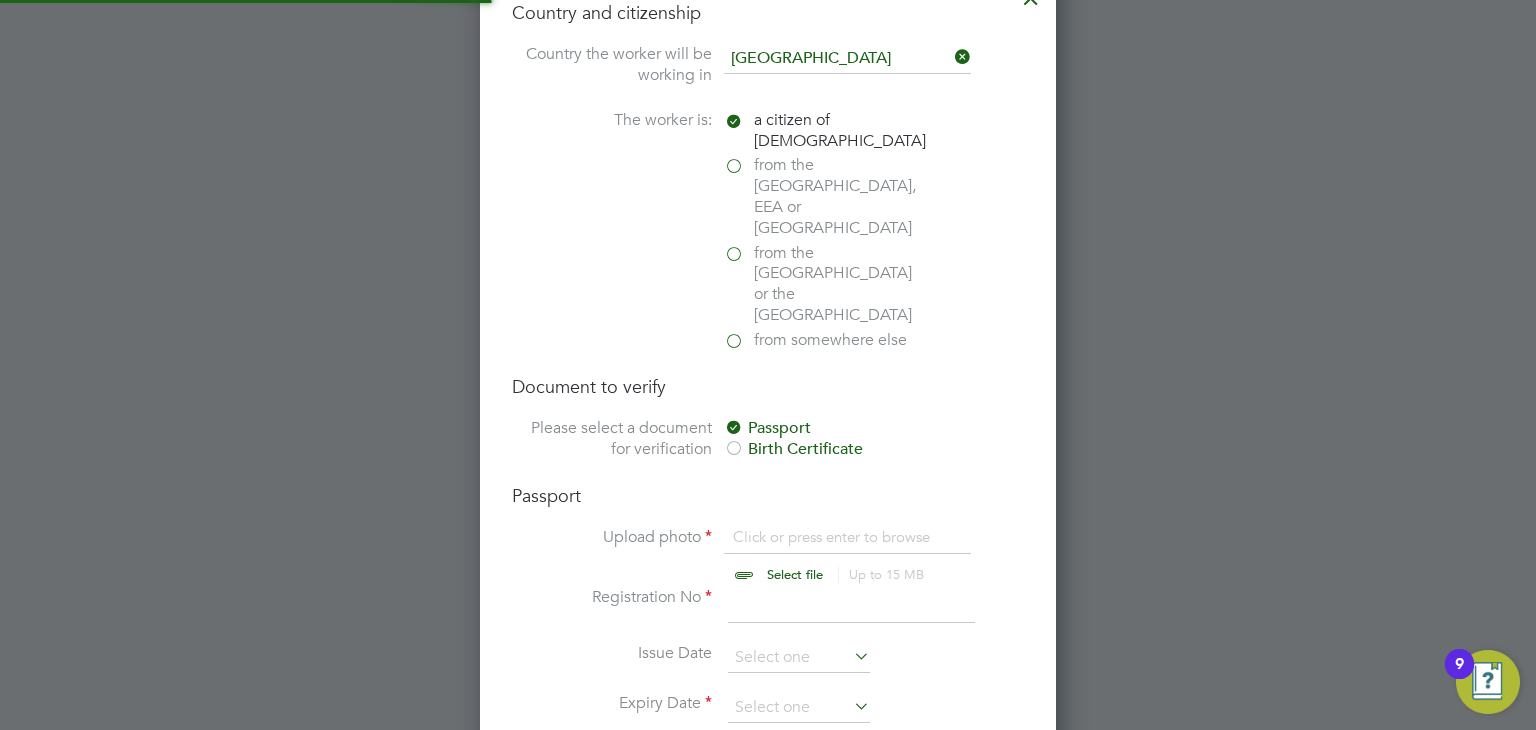 scroll, scrollTop: 9, scrollLeft: 10, axis: both 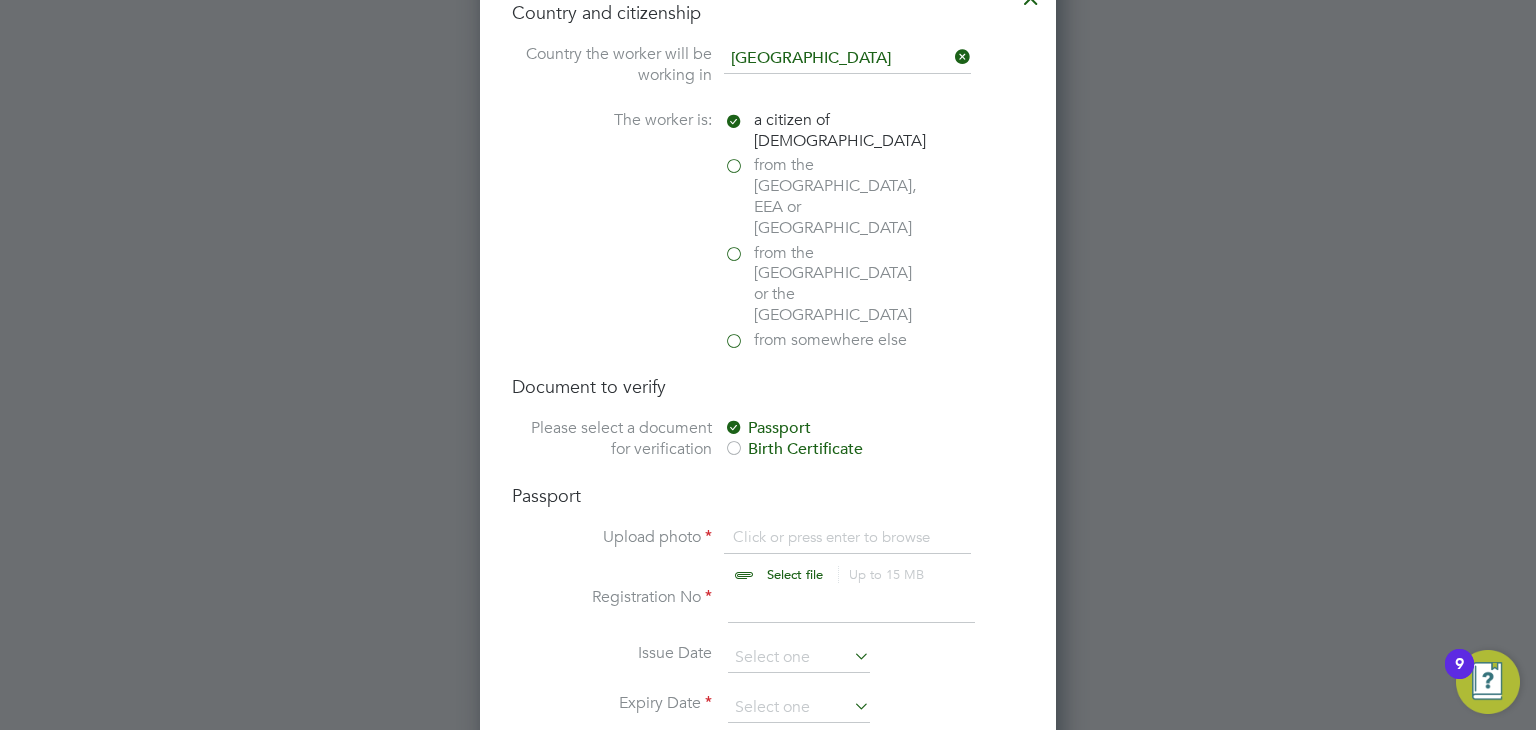 click at bounding box center (814, 557) 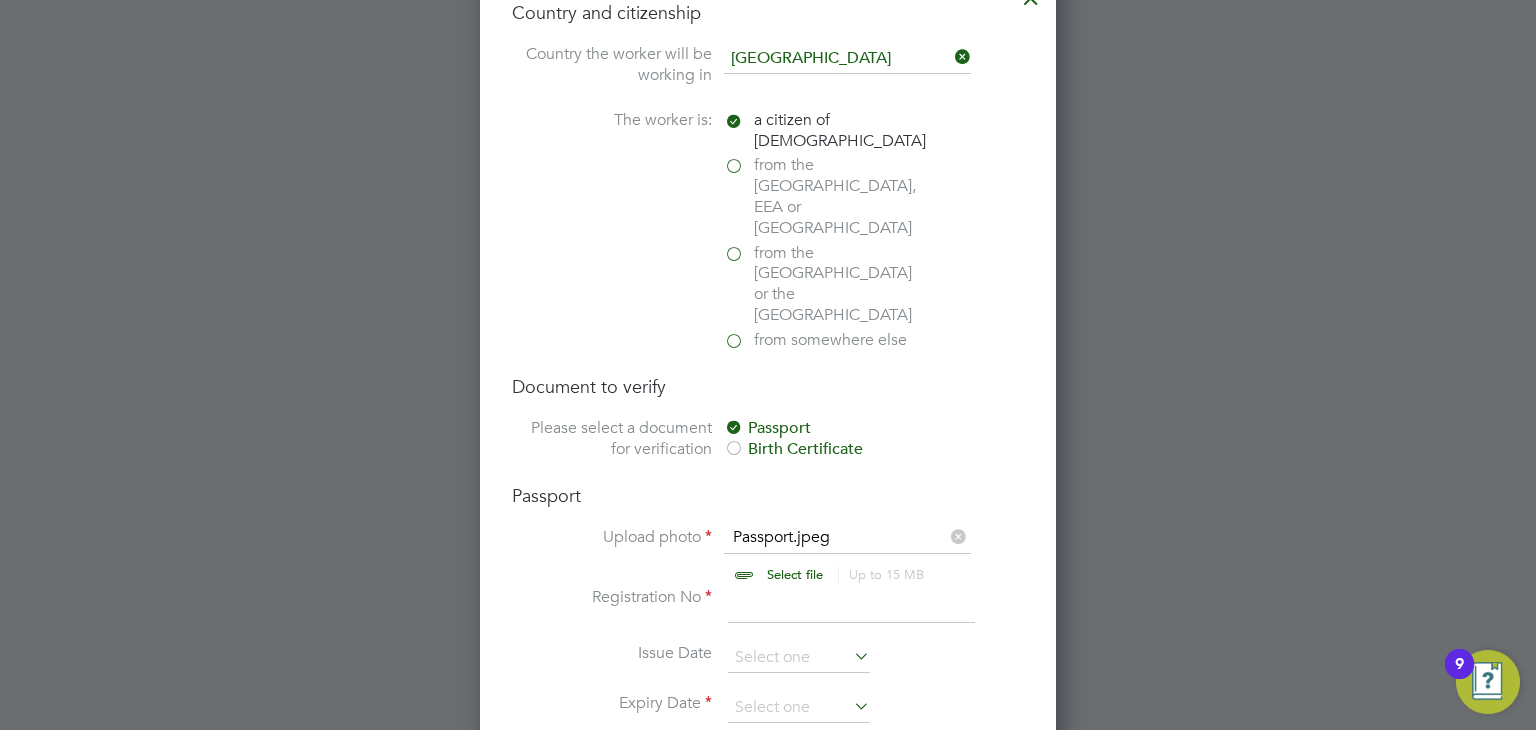 click at bounding box center (851, 605) 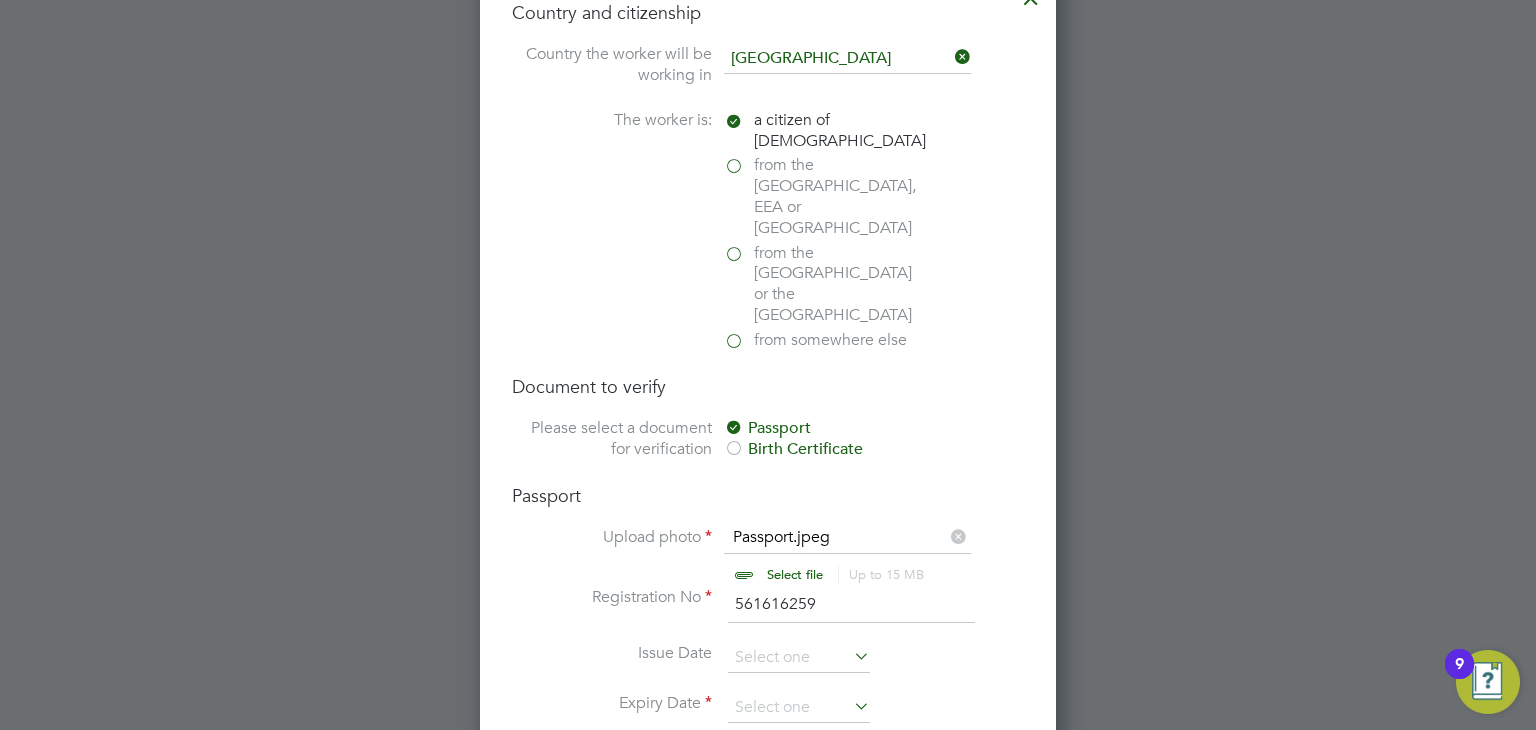 type on "561616259" 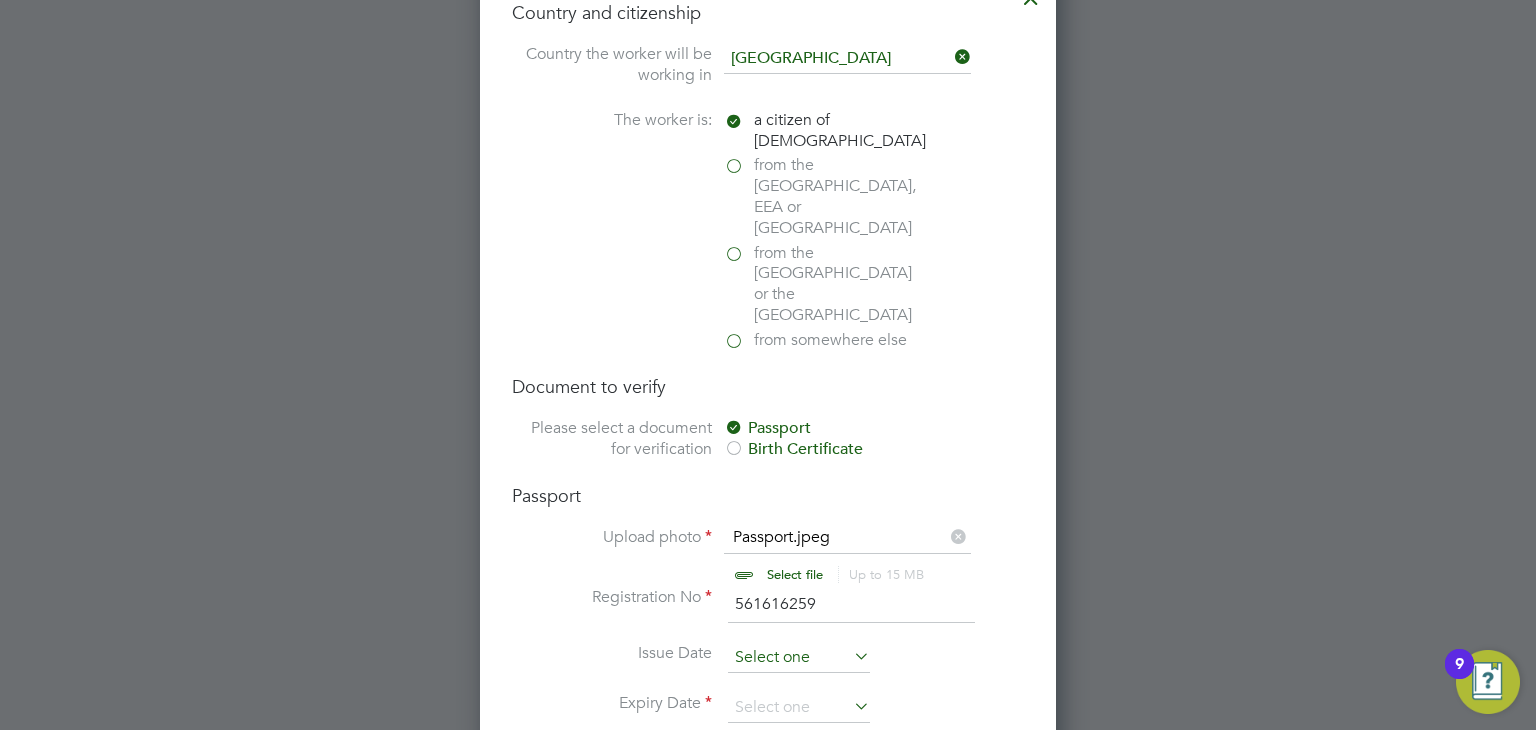 click at bounding box center [799, 658] 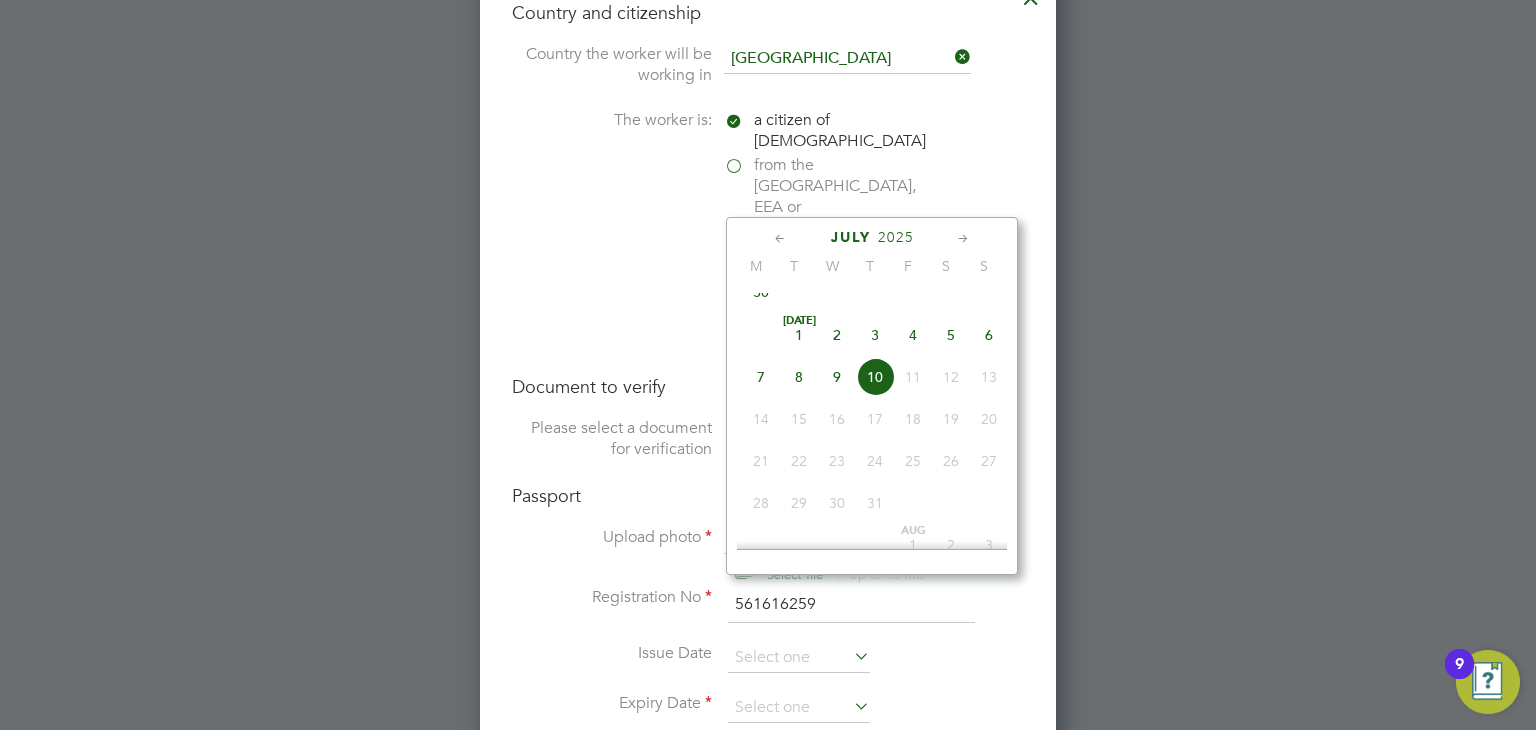 click on "2025" 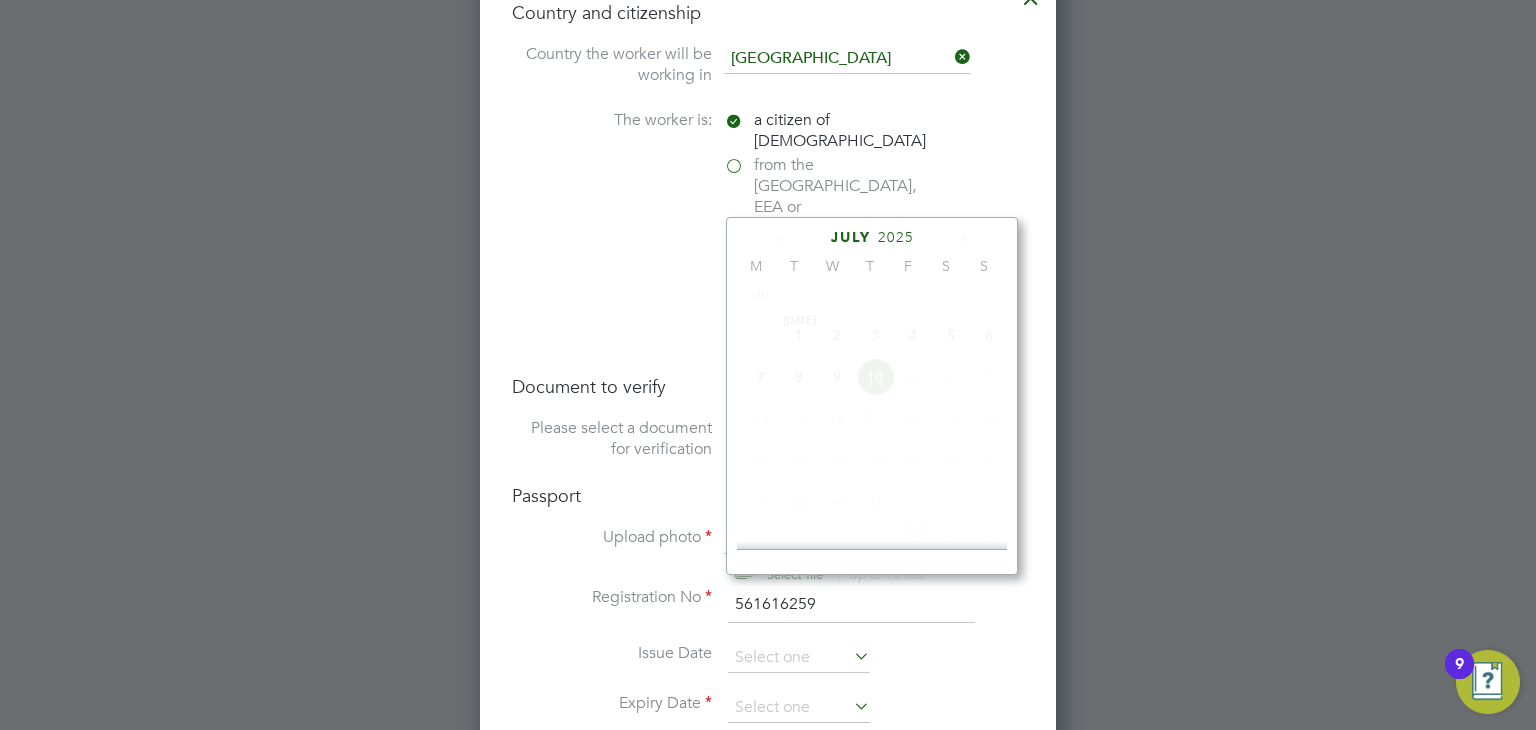 scroll, scrollTop: 535, scrollLeft: 0, axis: vertical 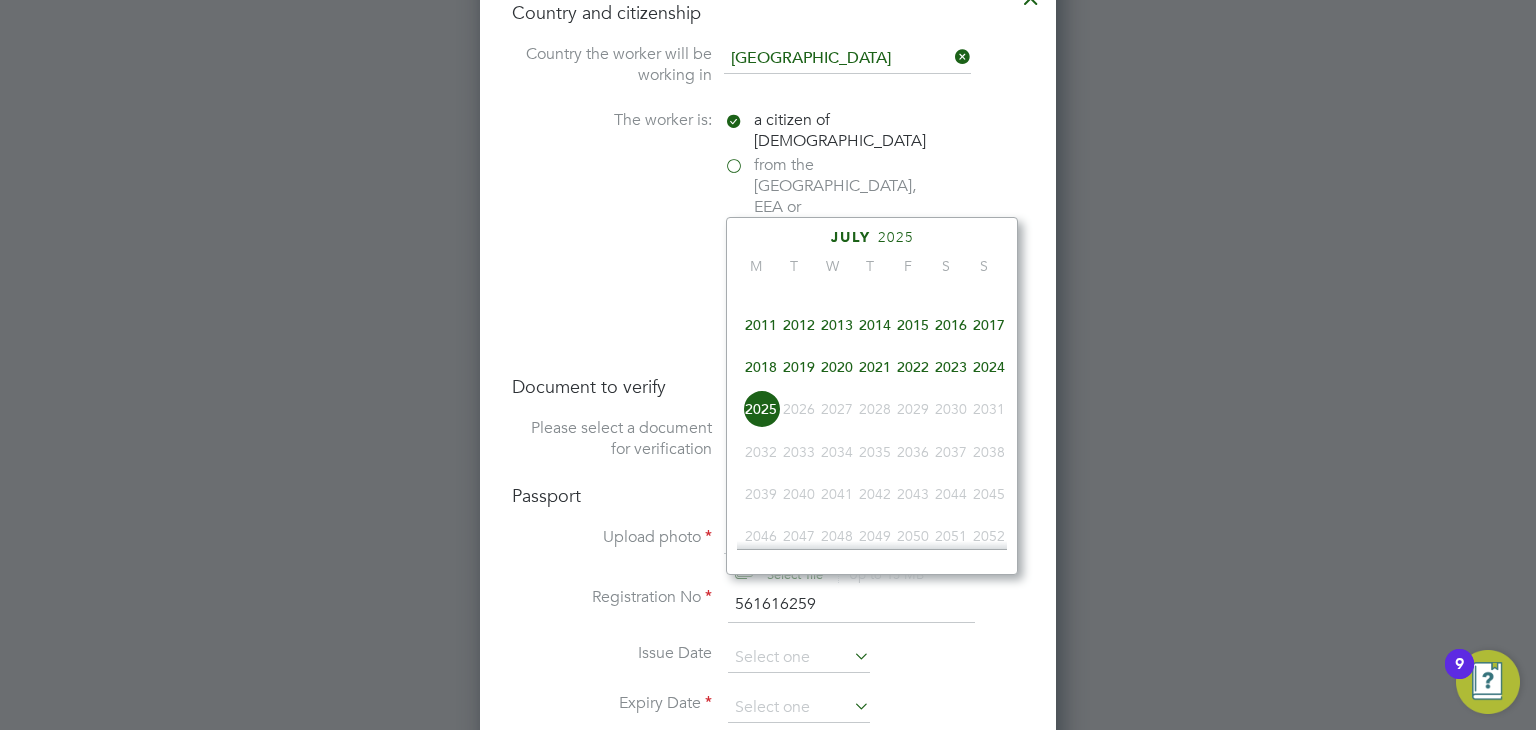 click on "2019" 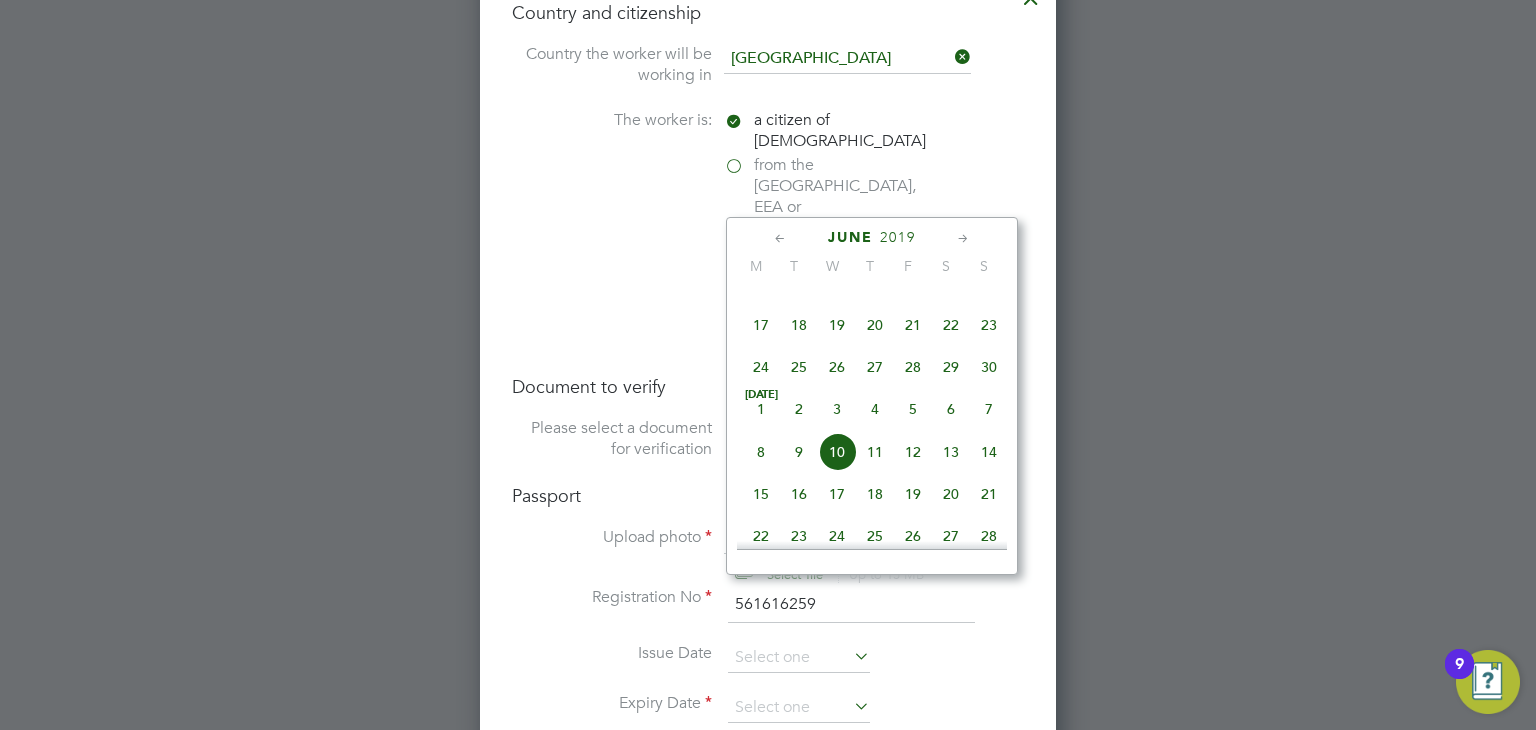 click on "2" 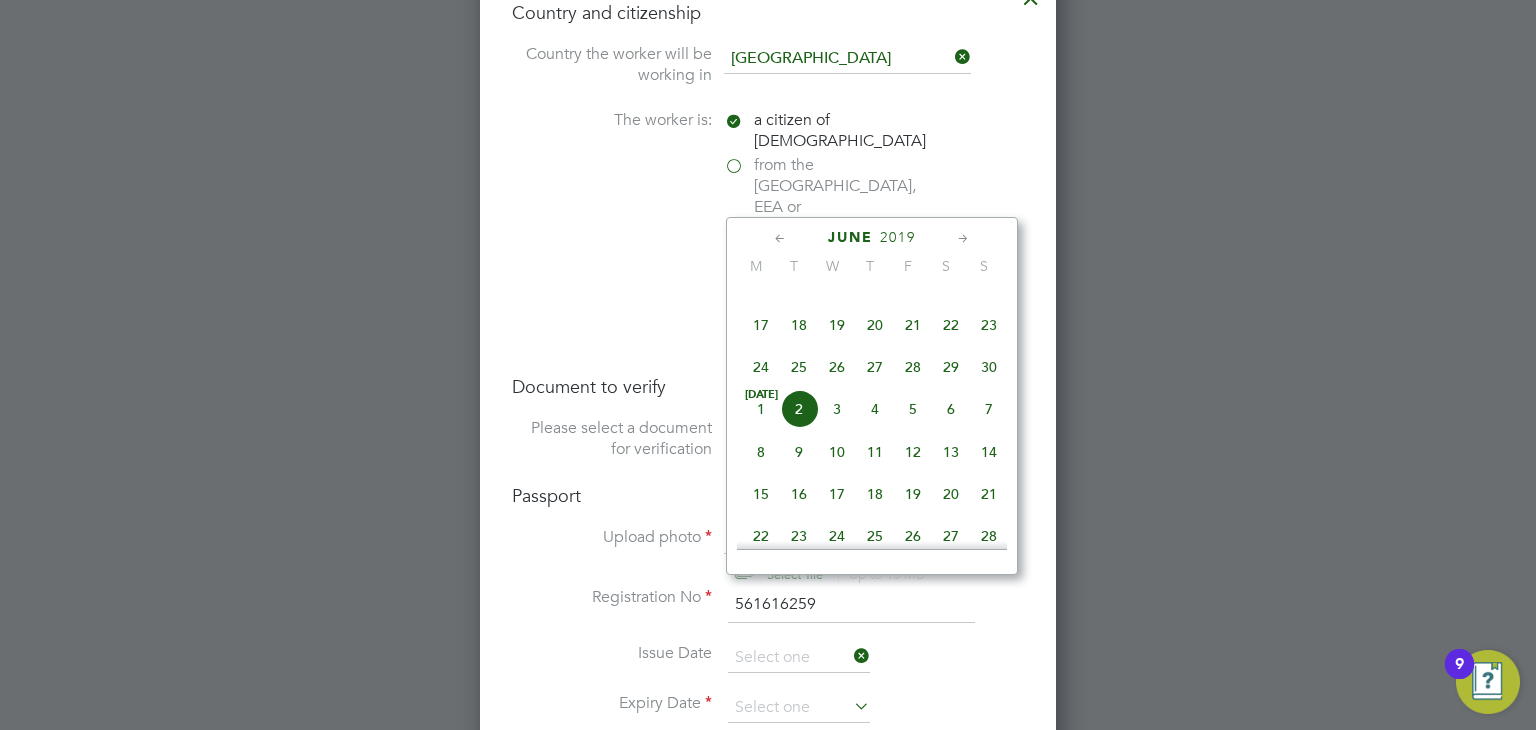 type on "[DATE]" 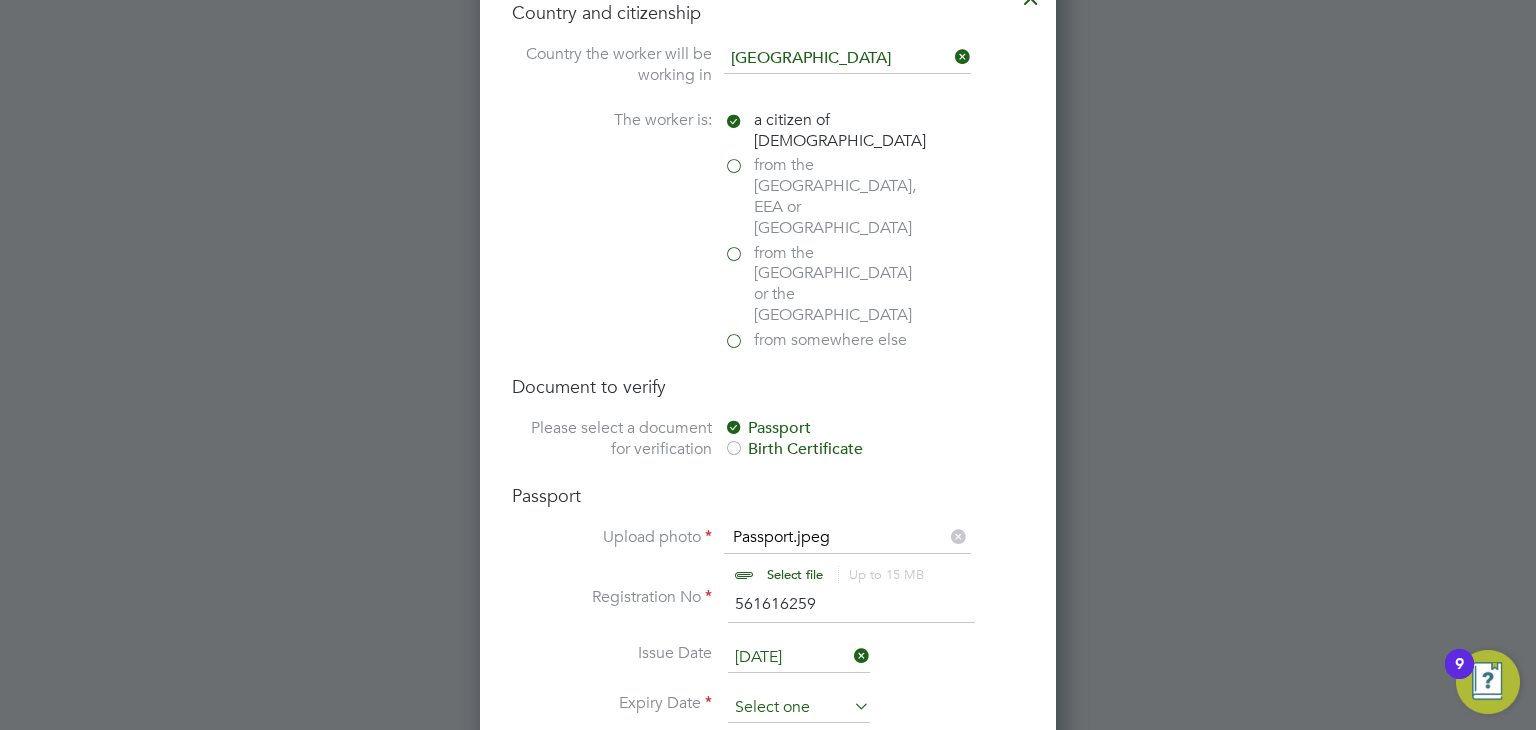 click at bounding box center [799, 708] 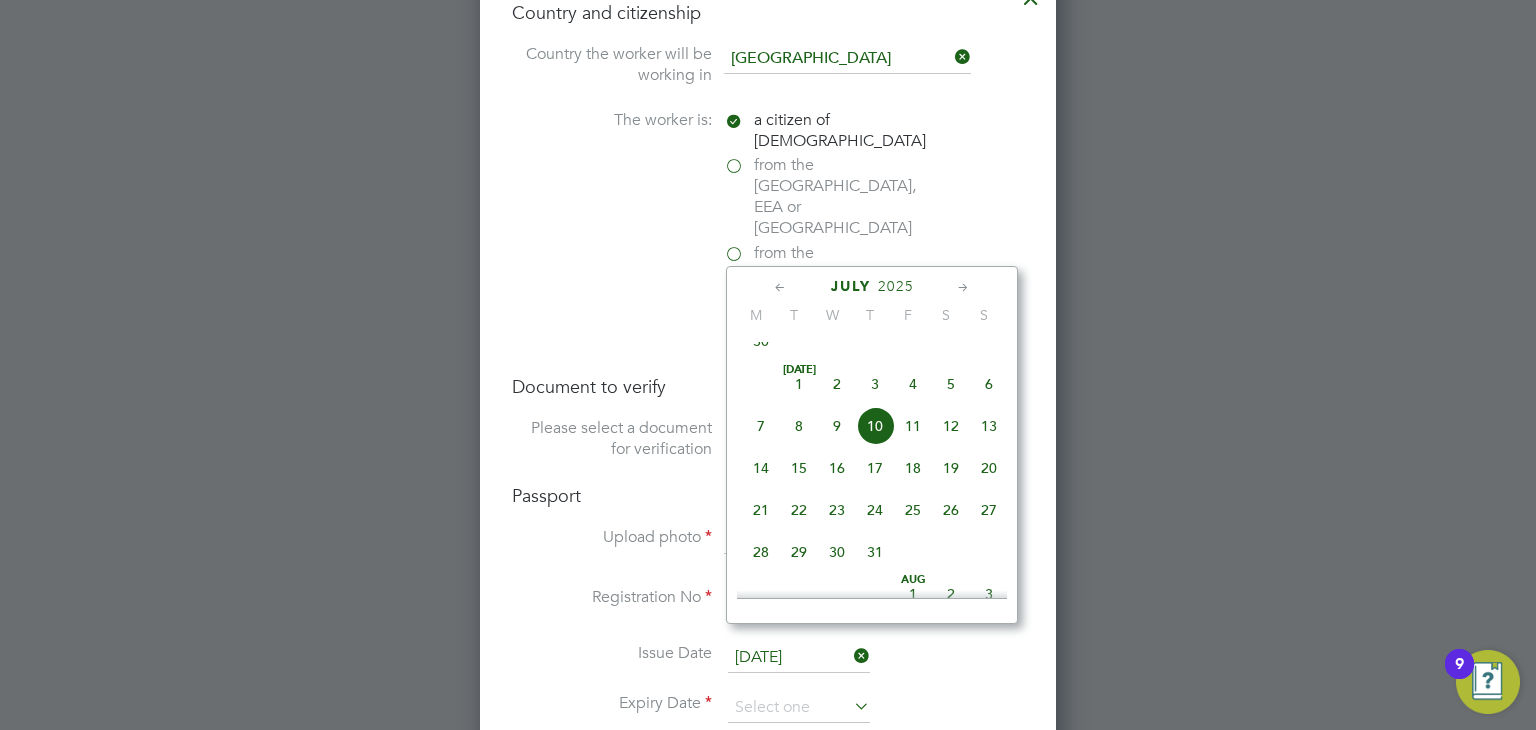 click on "2025" 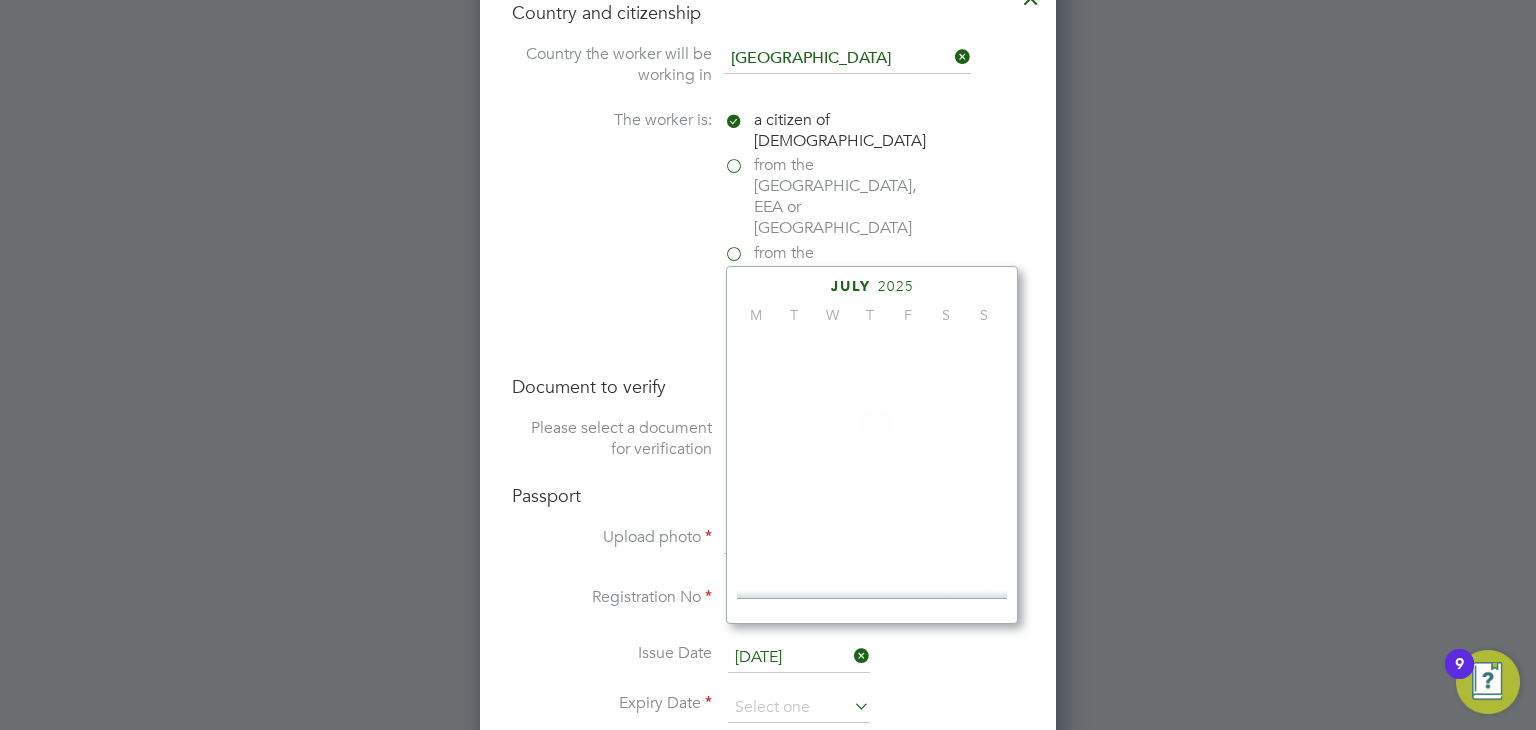 scroll, scrollTop: 535, scrollLeft: 0, axis: vertical 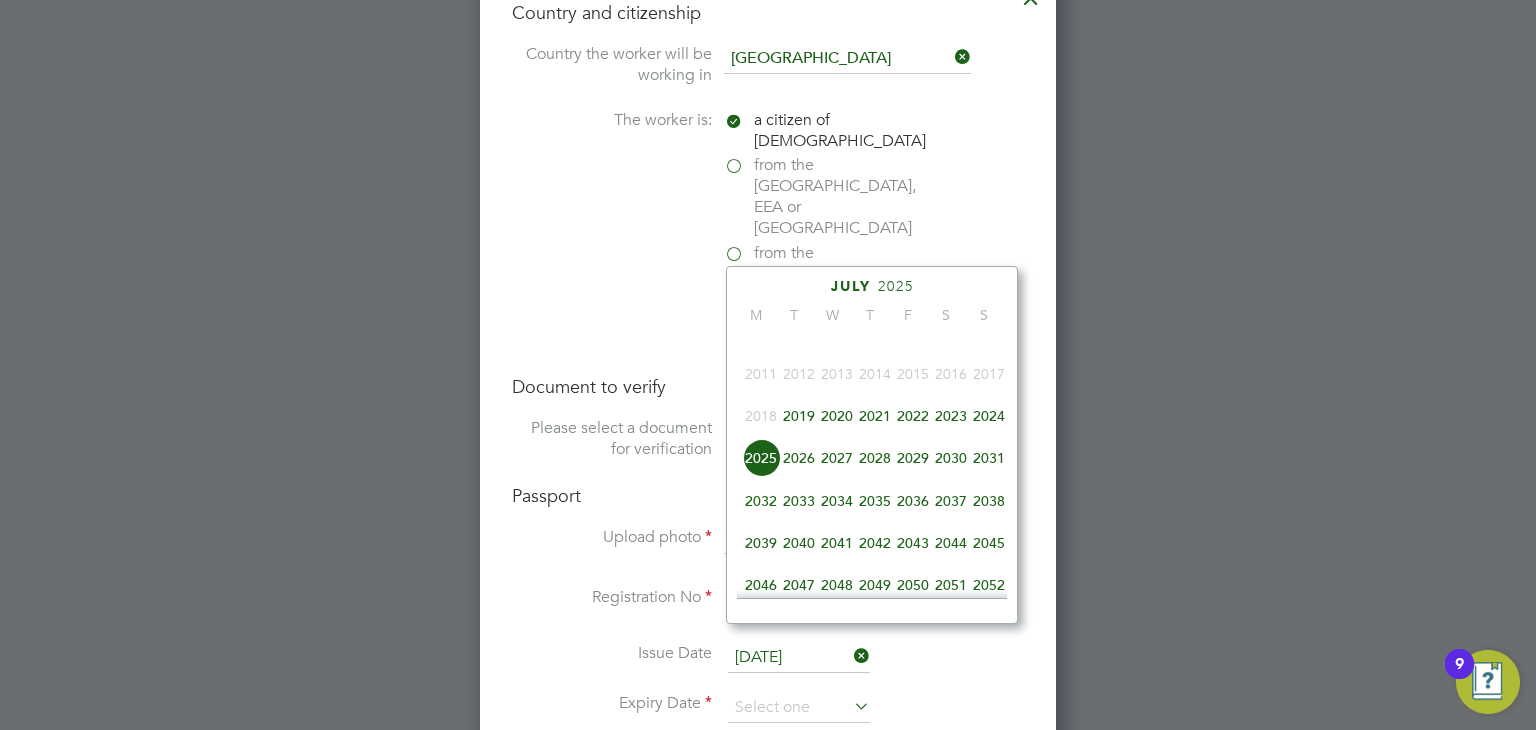 click on "2029" 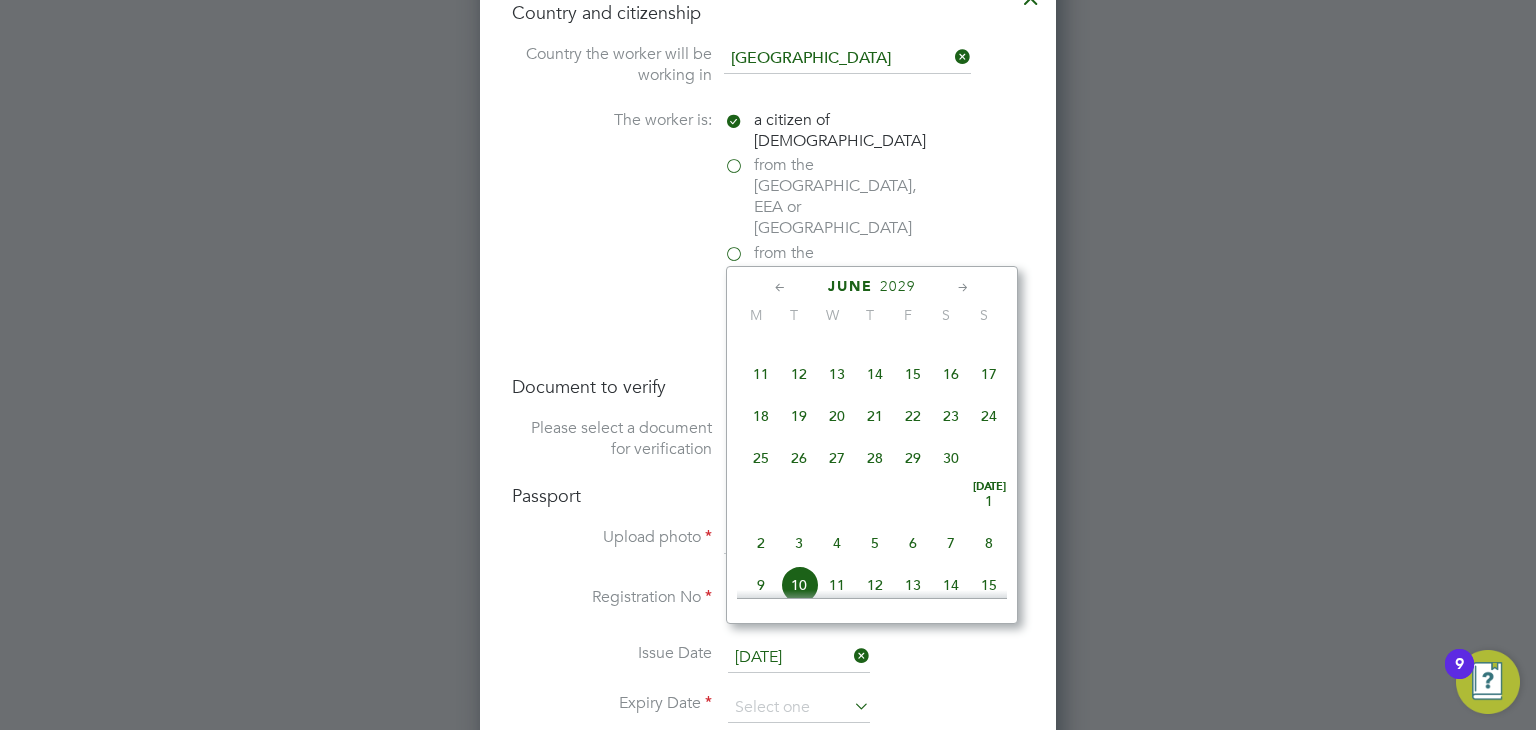 click on "2" 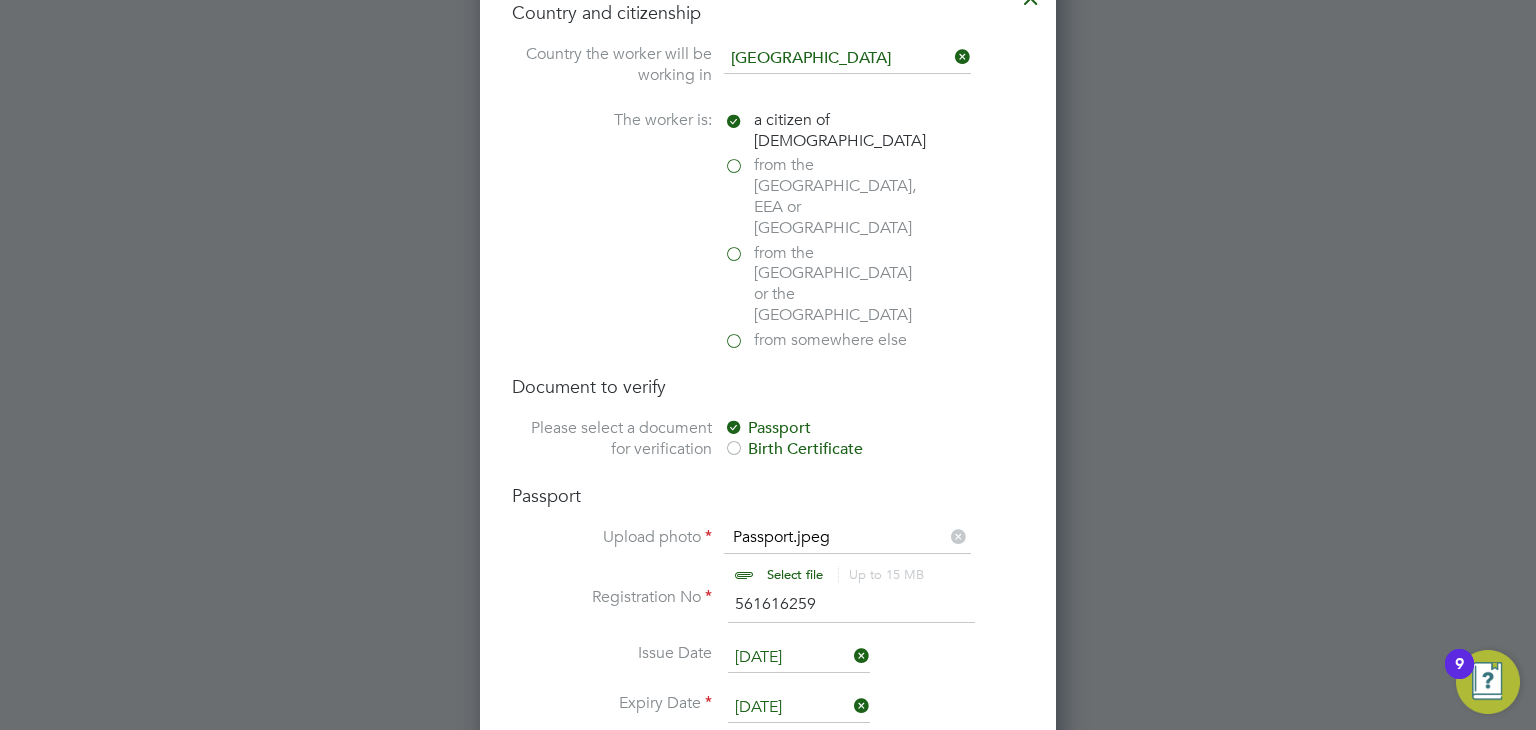click at bounding box center [847, 758] 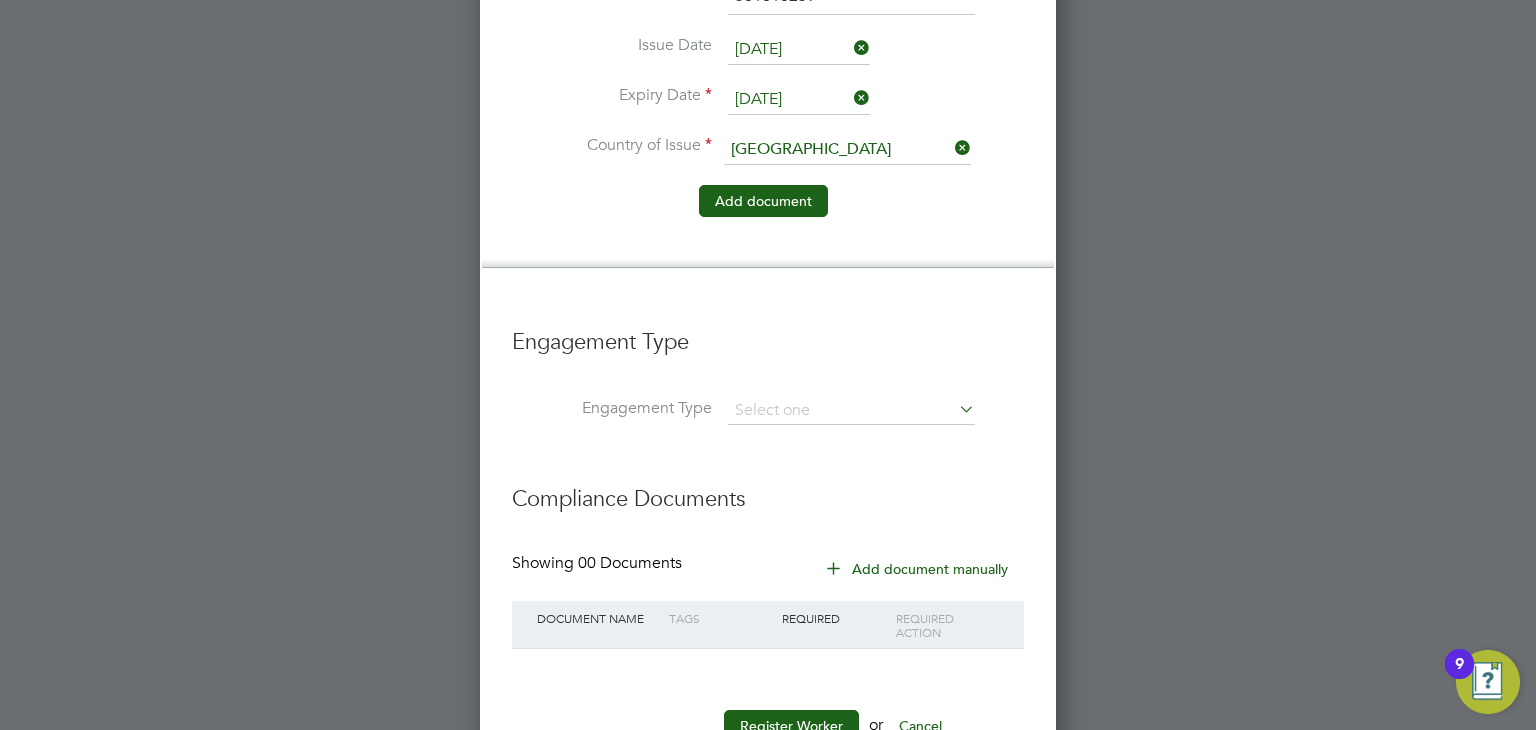 click on "Add document" at bounding box center (763, 201) 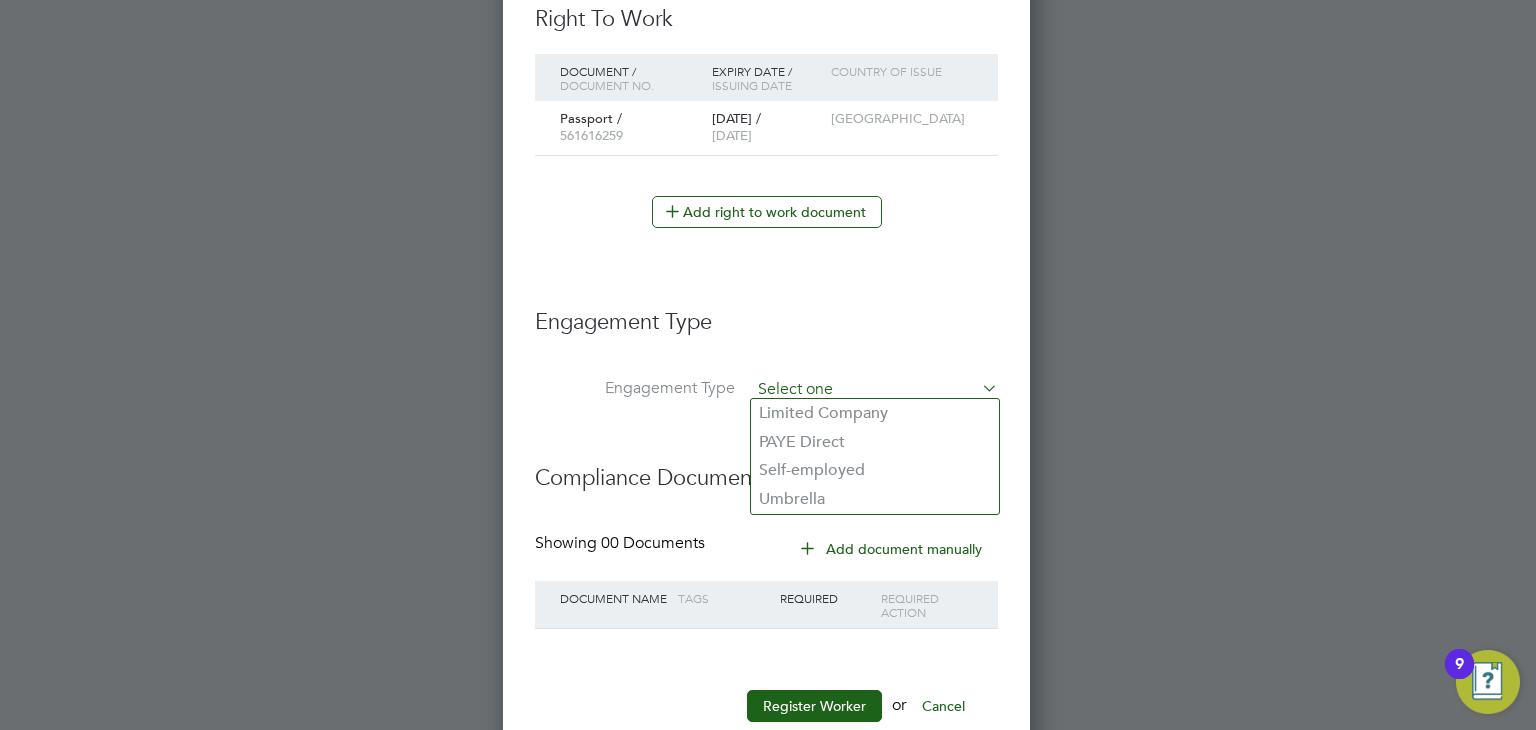 click at bounding box center [874, 390] 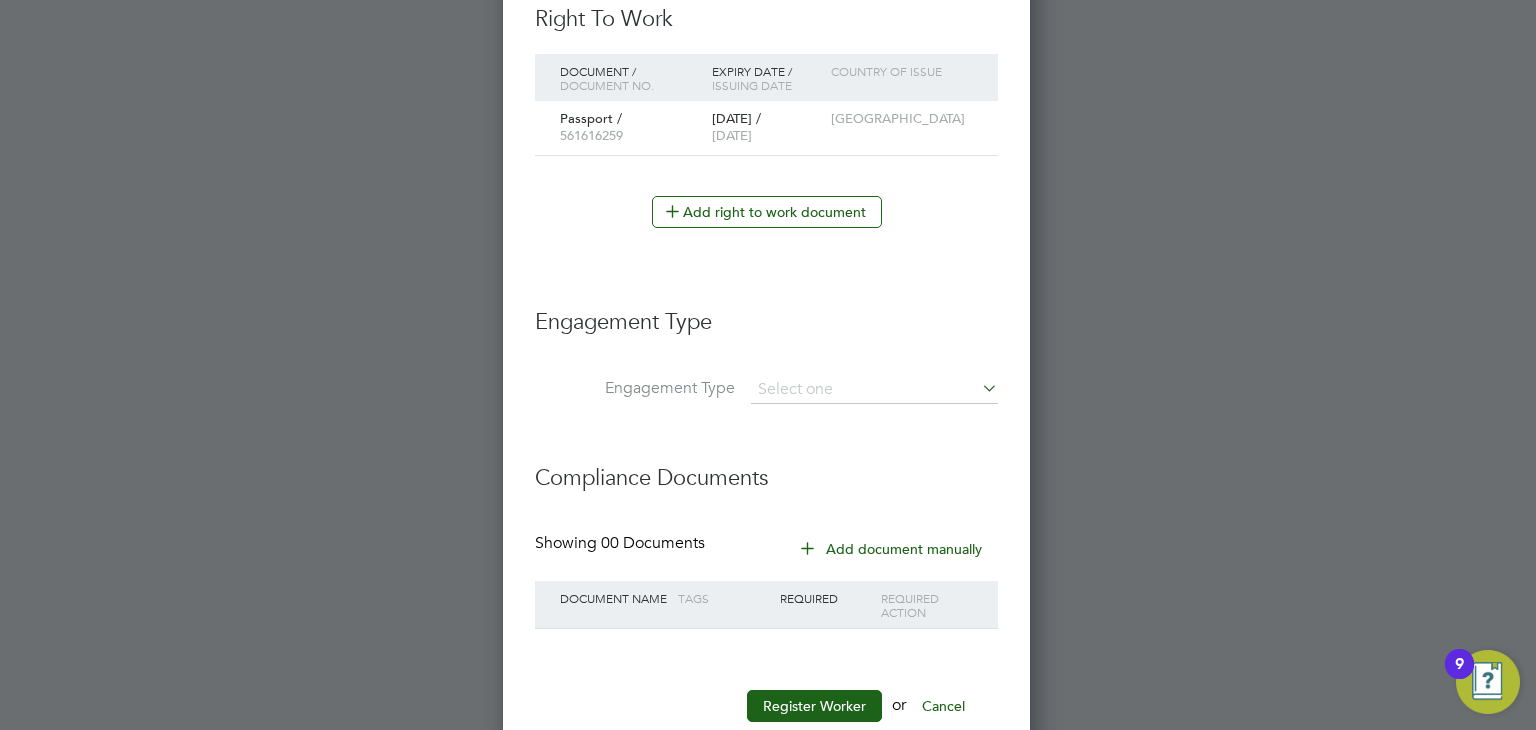 click on "Umbrella" 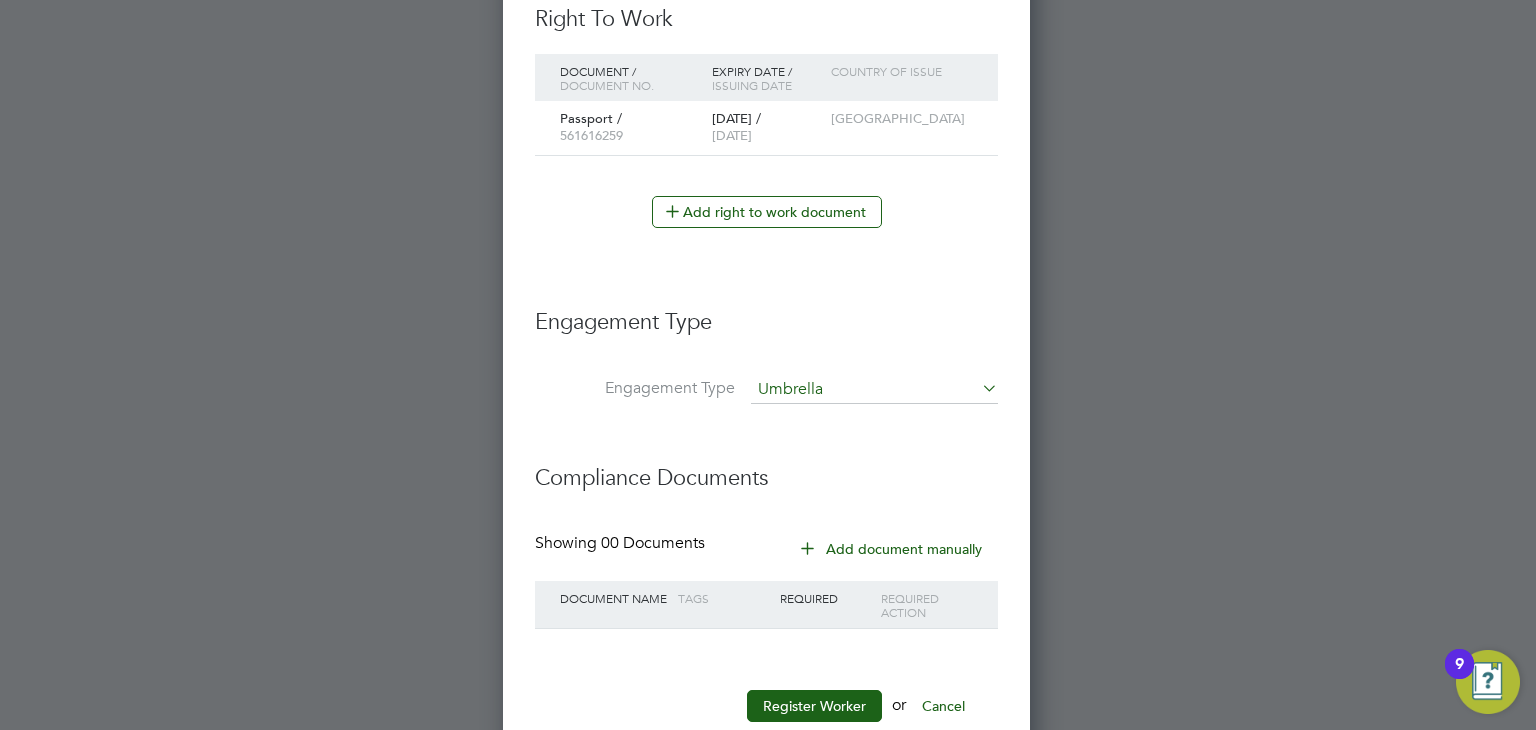 scroll, scrollTop: 9, scrollLeft: 10, axis: both 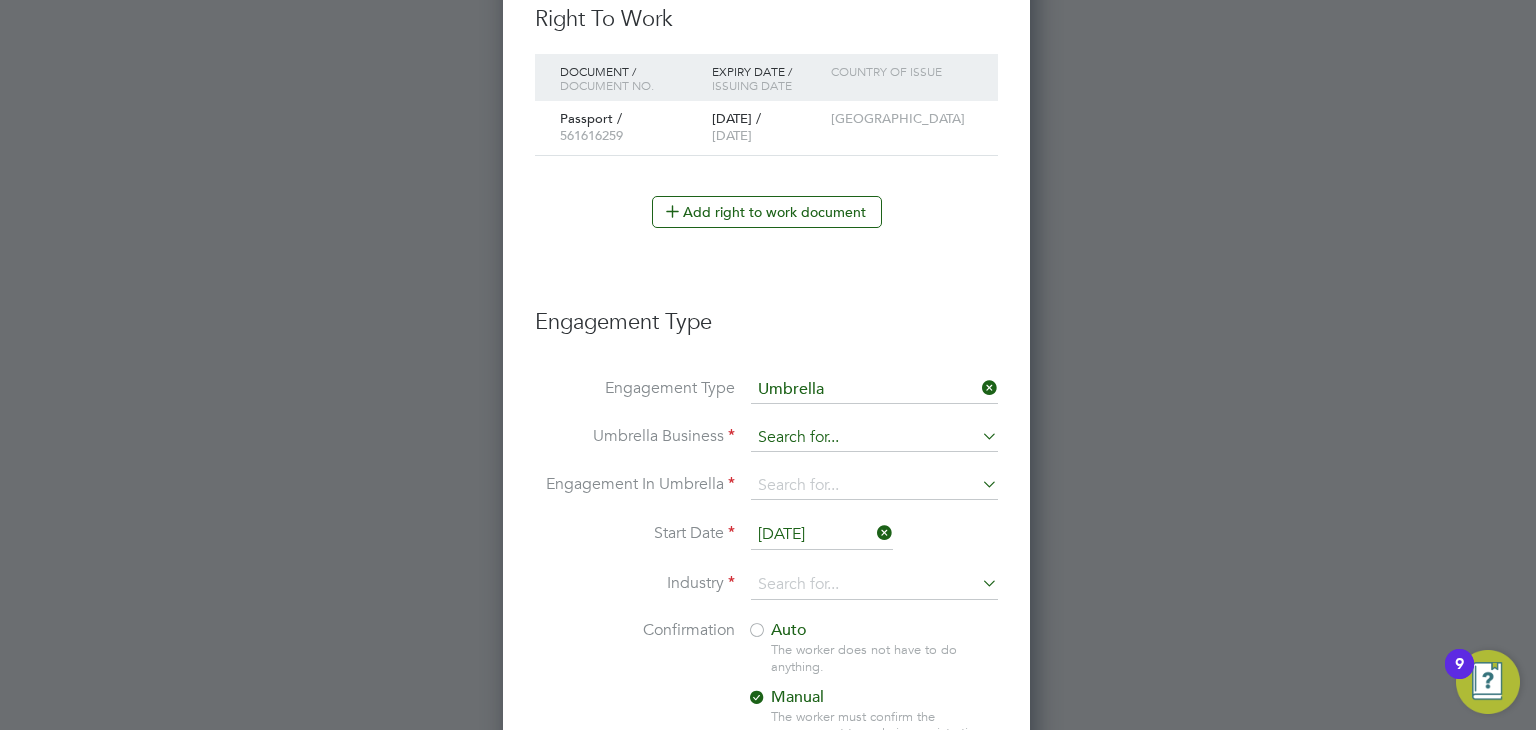 click at bounding box center (874, 438) 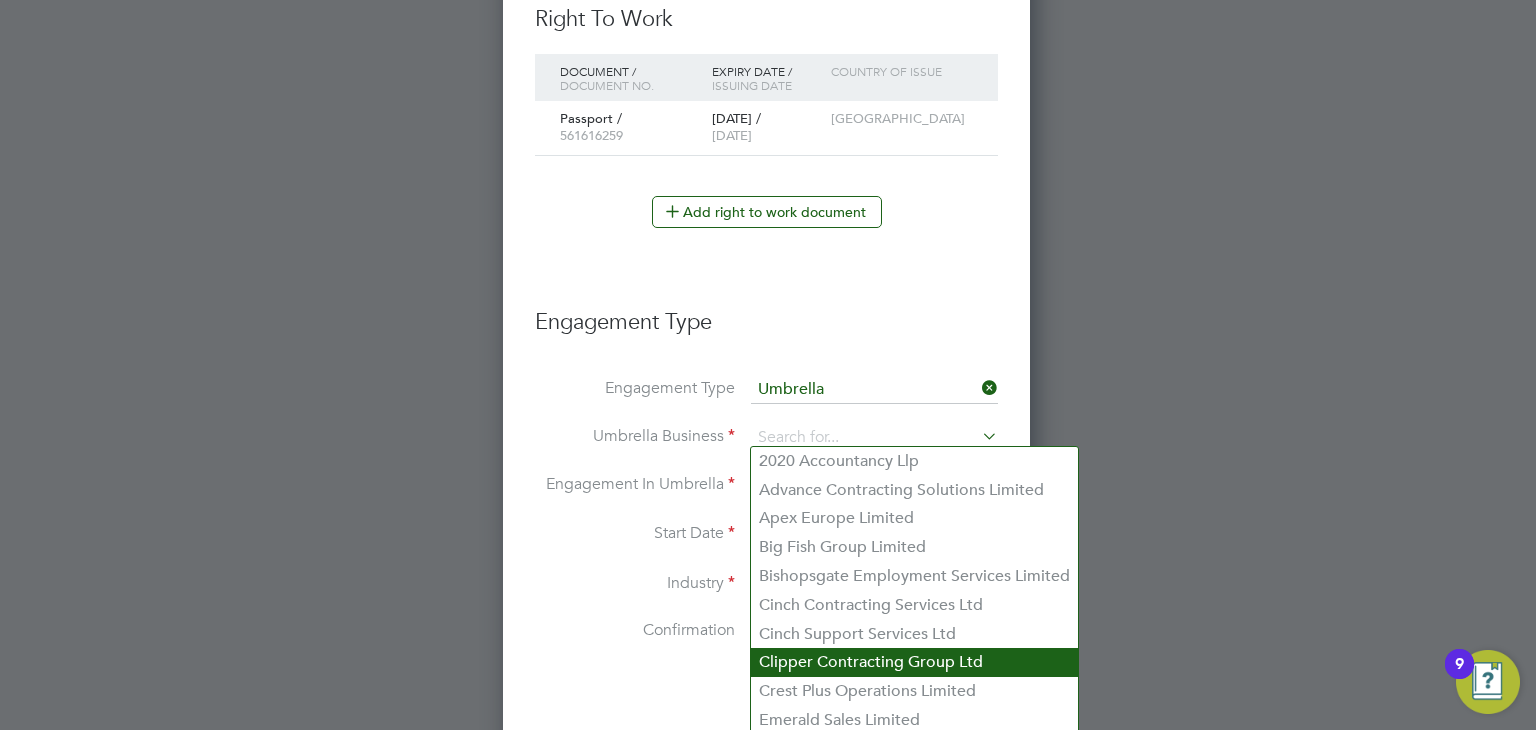 click on "Clipper Contracting Group Ltd" 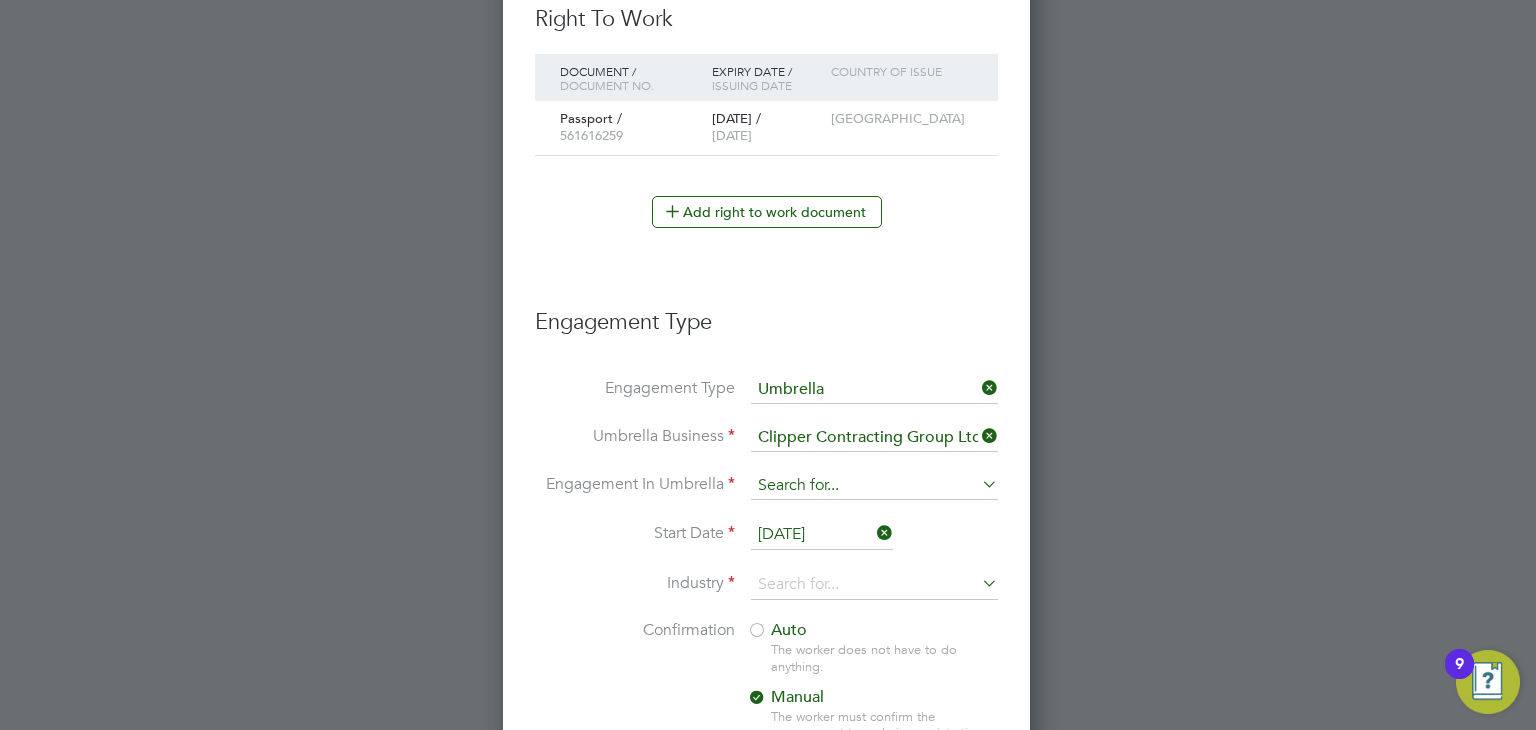 click at bounding box center [874, 486] 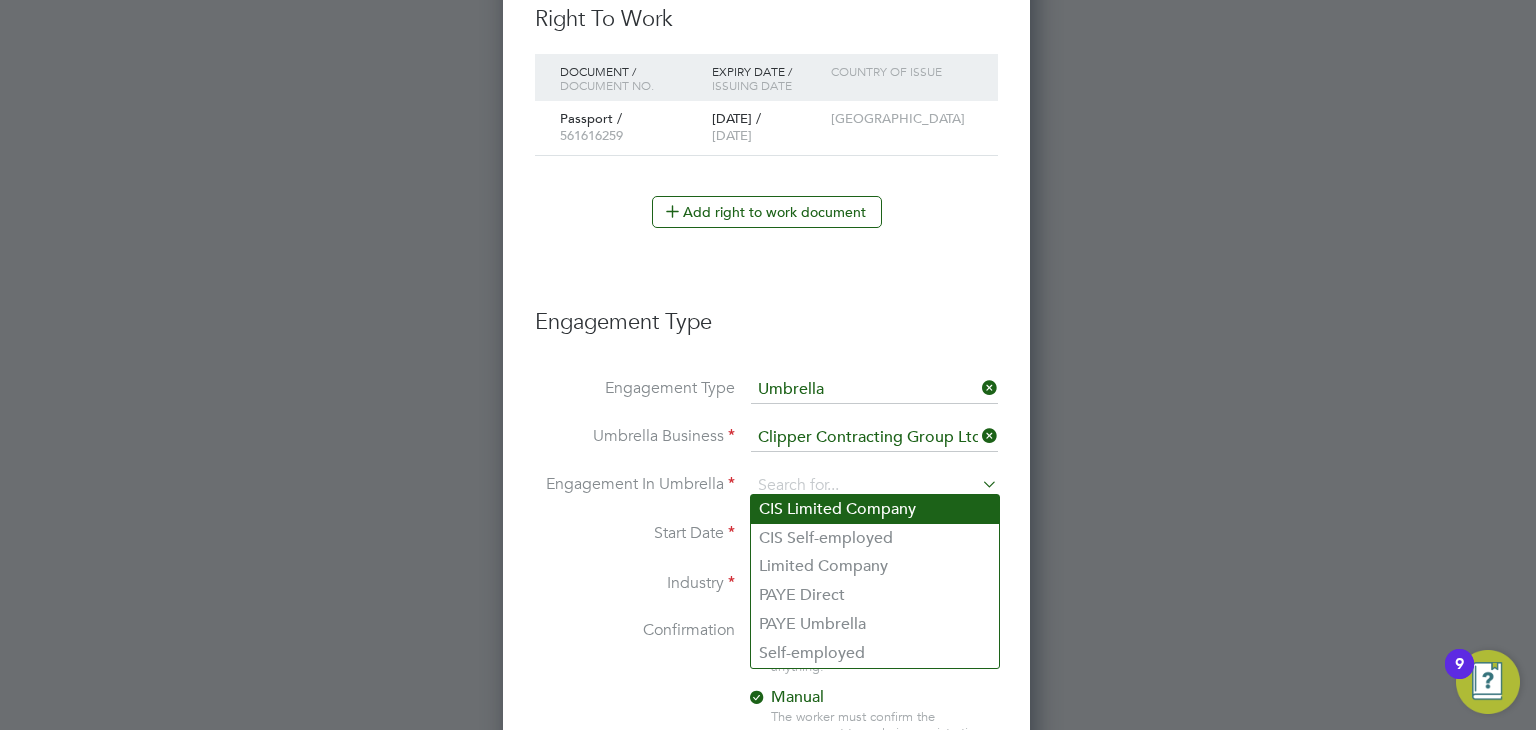 click on "CIS Limited Company" 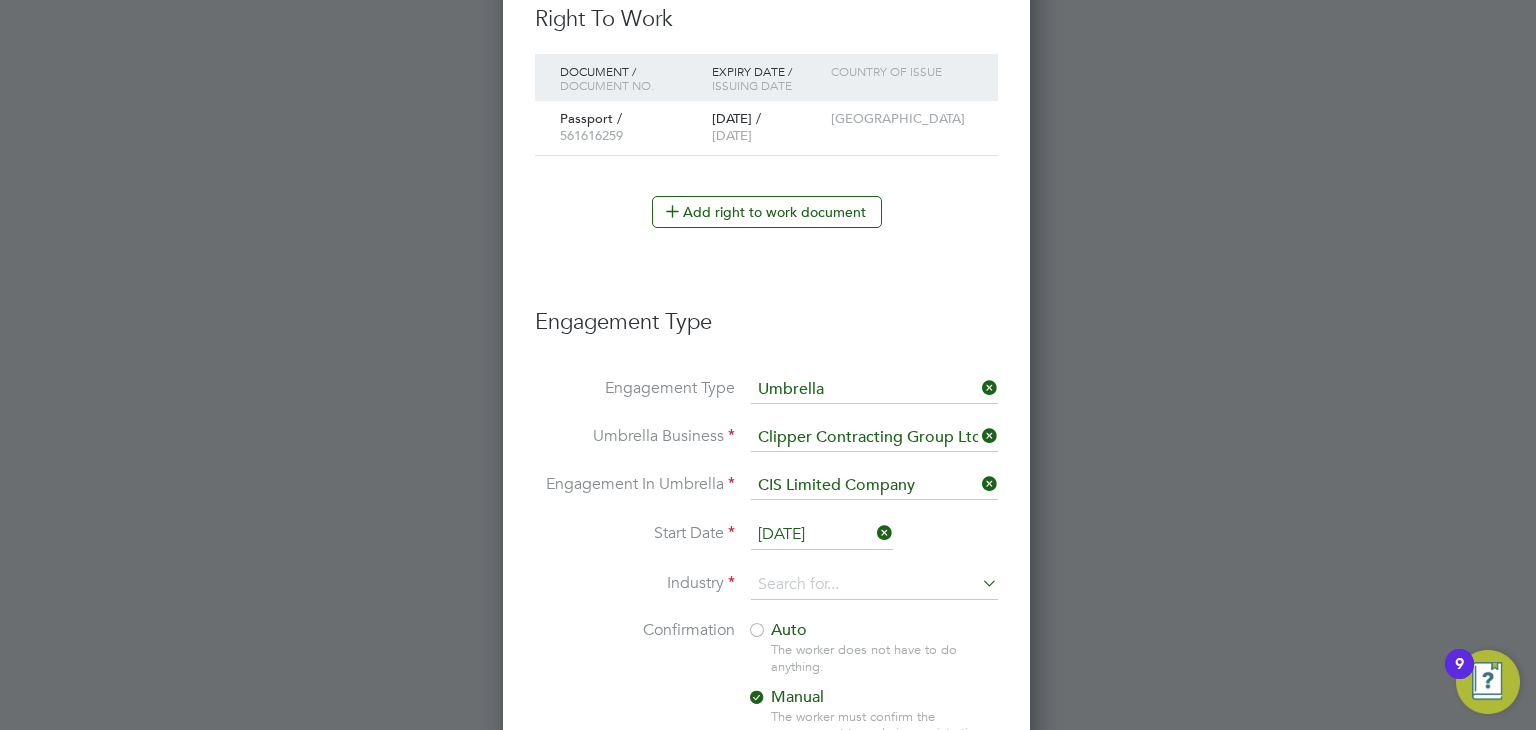 click on "[DATE]" at bounding box center (822, 535) 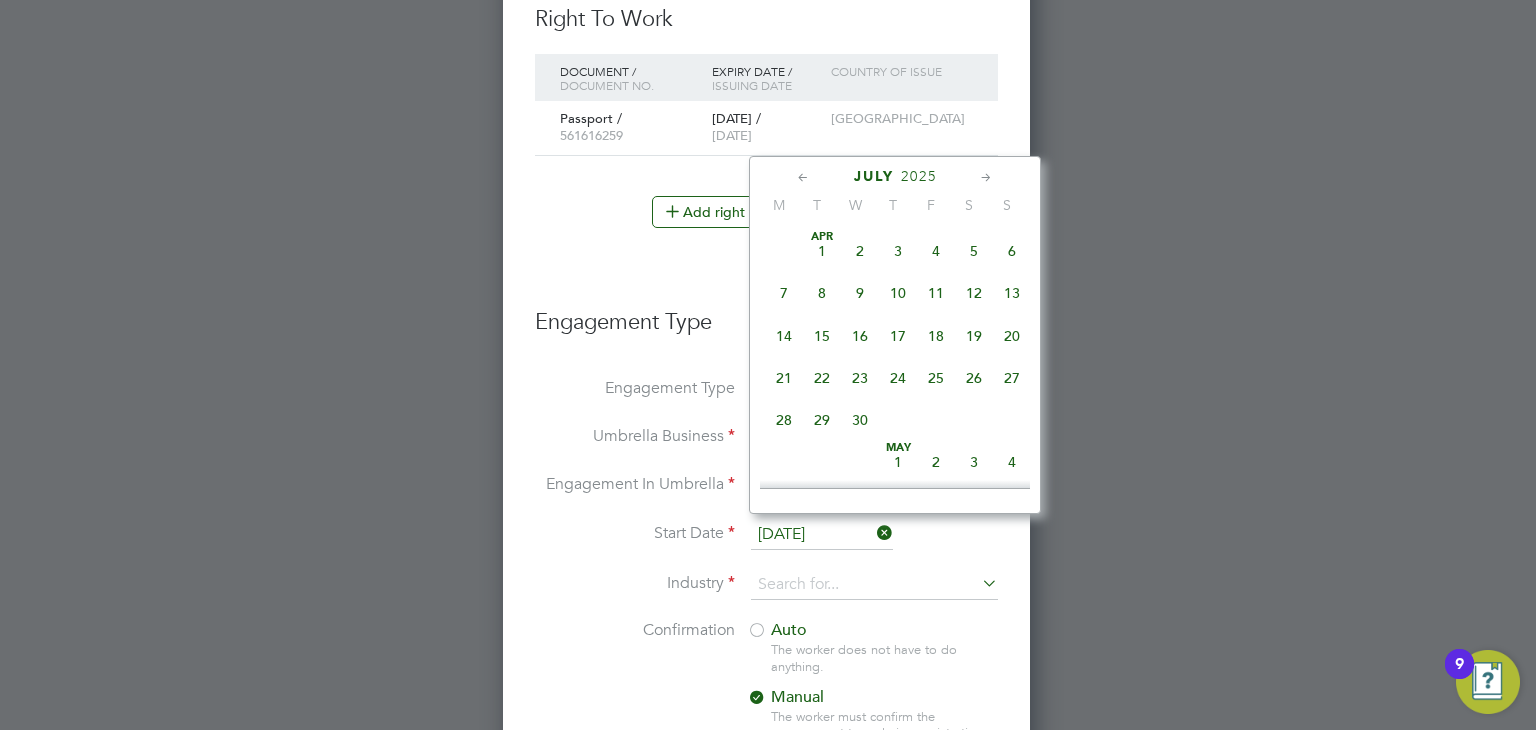 scroll, scrollTop: 652, scrollLeft: 0, axis: vertical 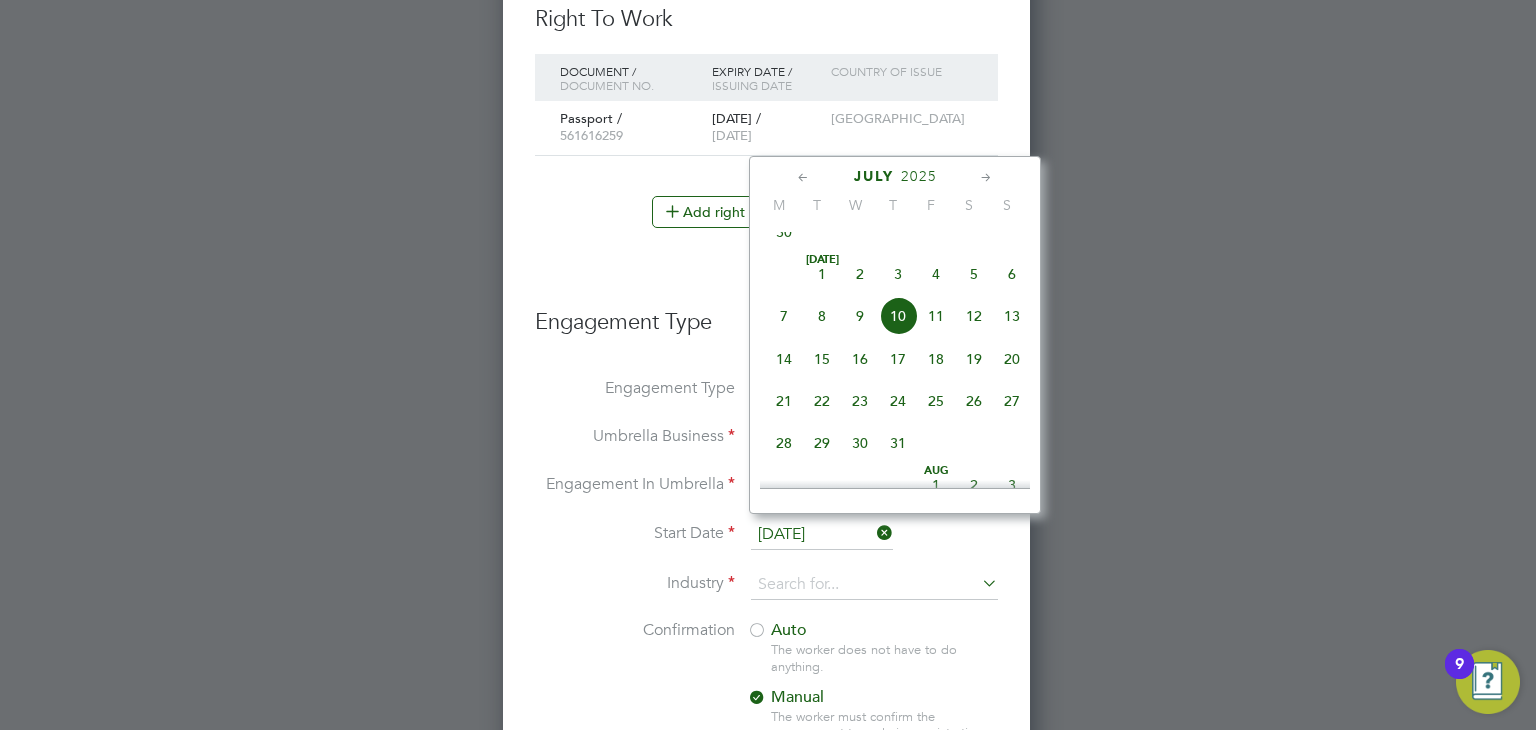 click on "Auto The worker does not have to do anything. Manual The worker must confirm the engagement type during registration." at bounding box center (872, 687) 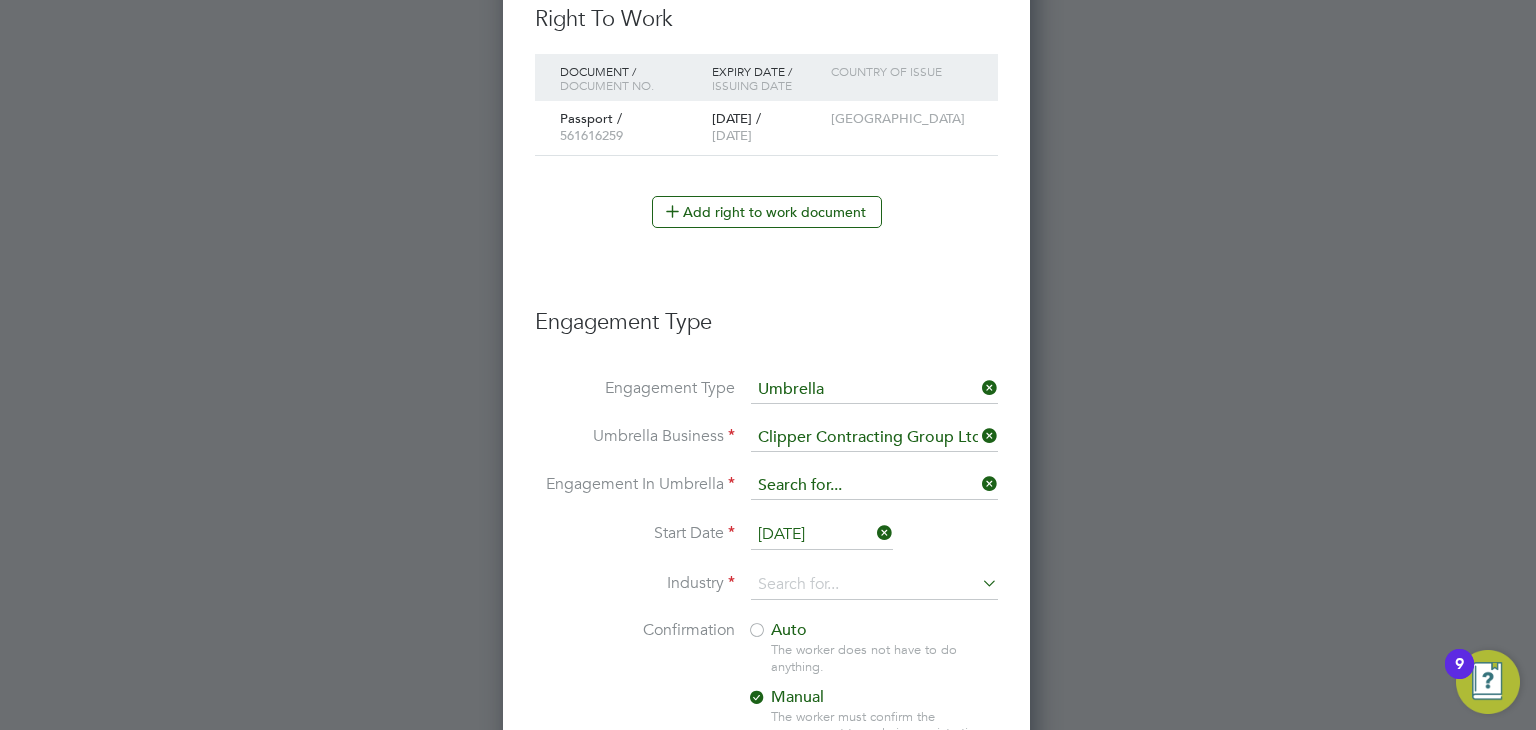 click at bounding box center [874, 486] 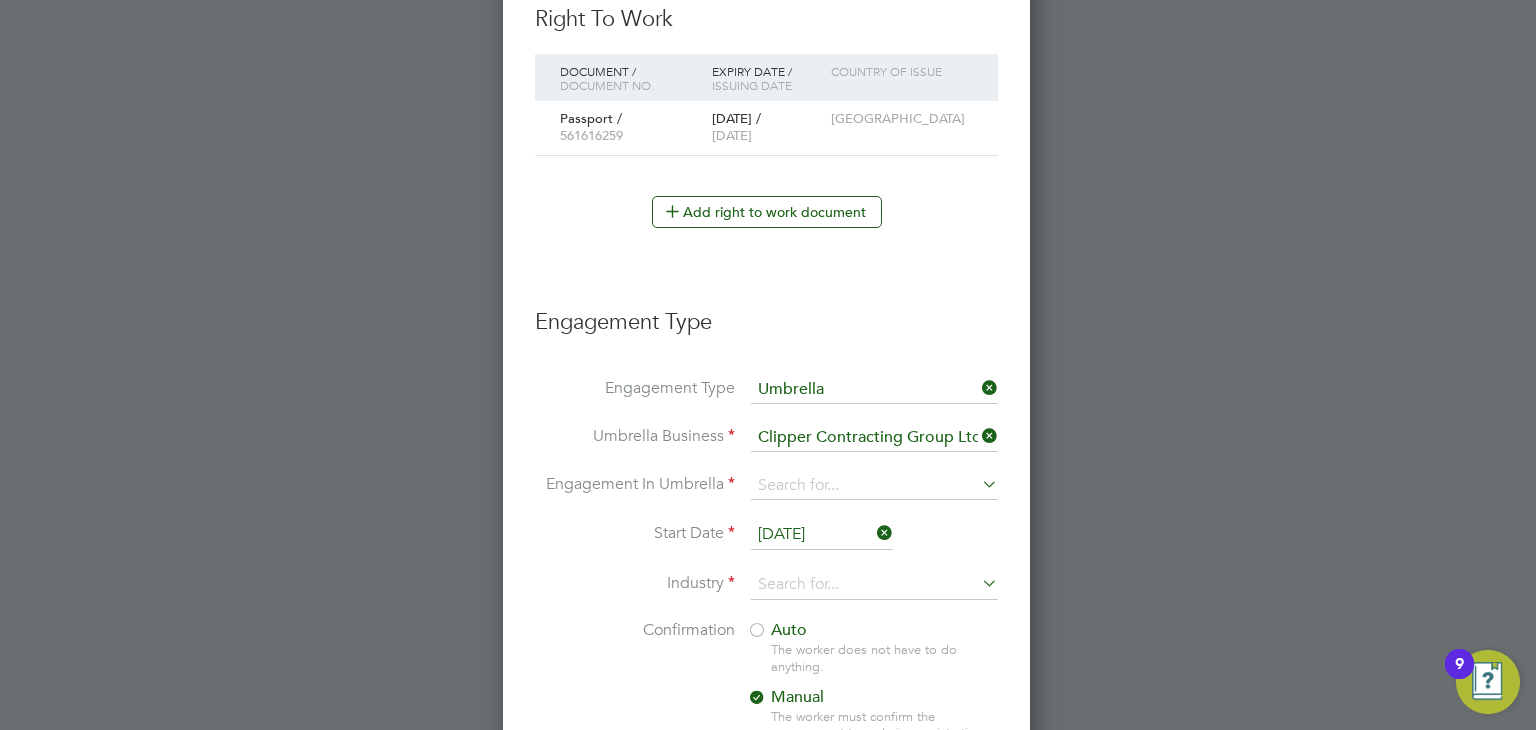 click on "CIS Self-employed" 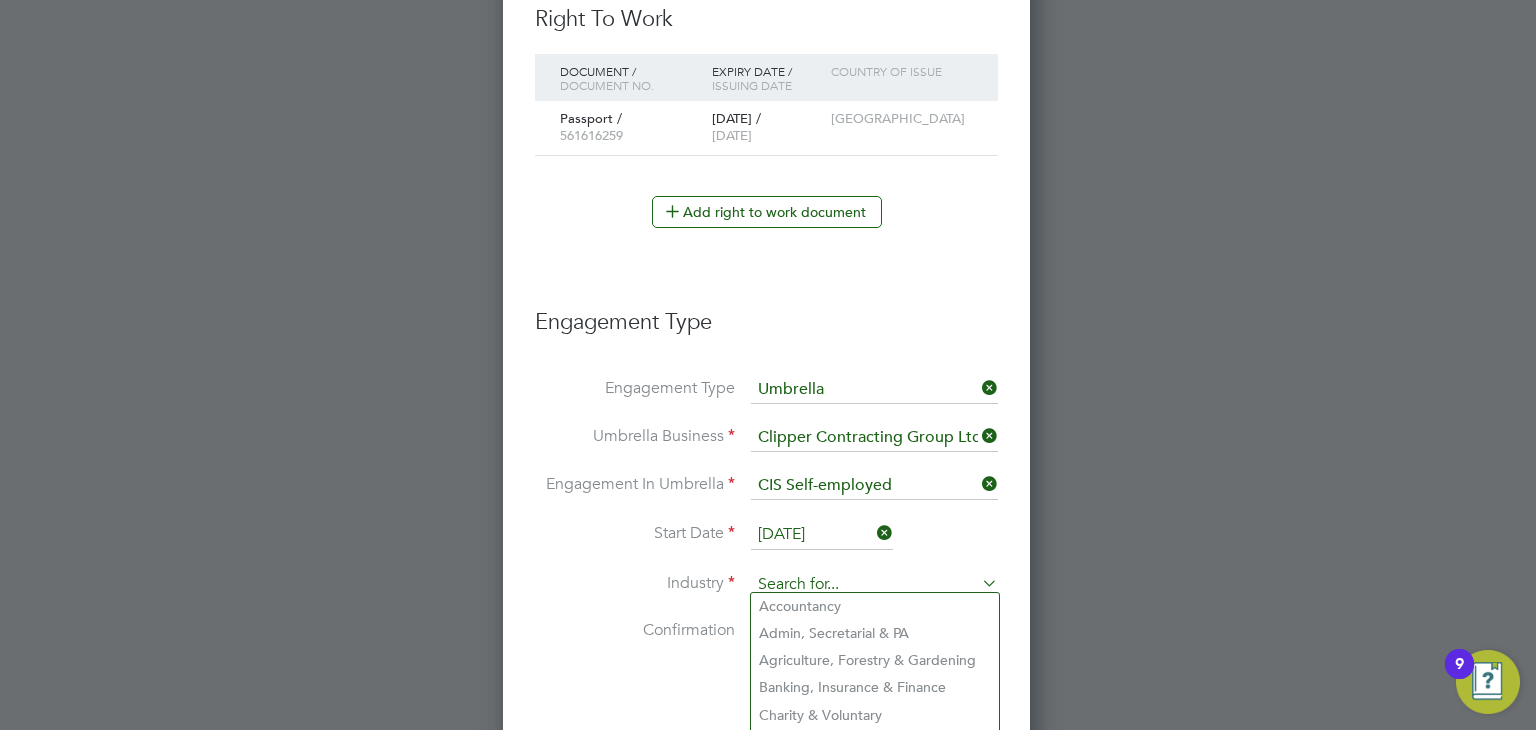 click at bounding box center [874, 585] 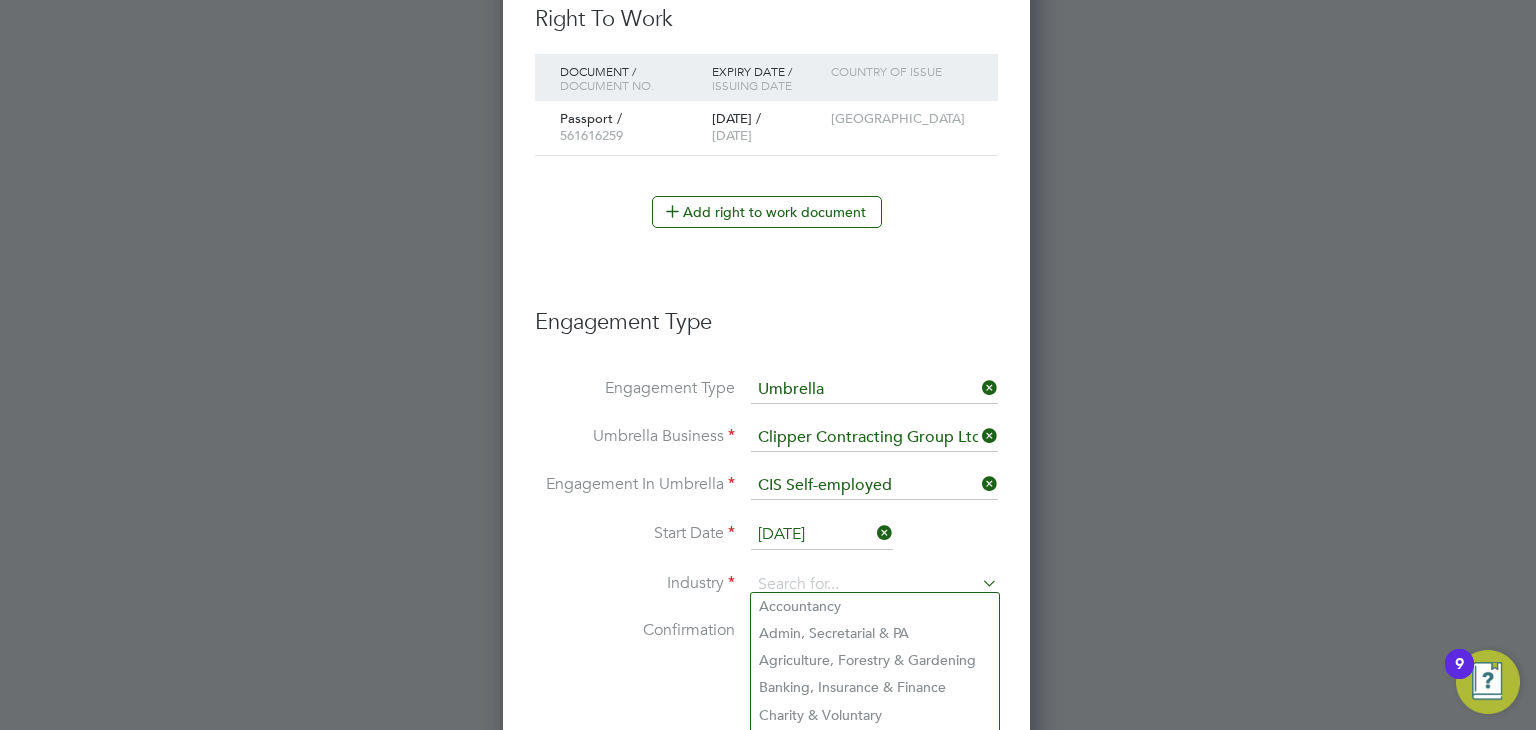 scroll, scrollTop: 1606, scrollLeft: 0, axis: vertical 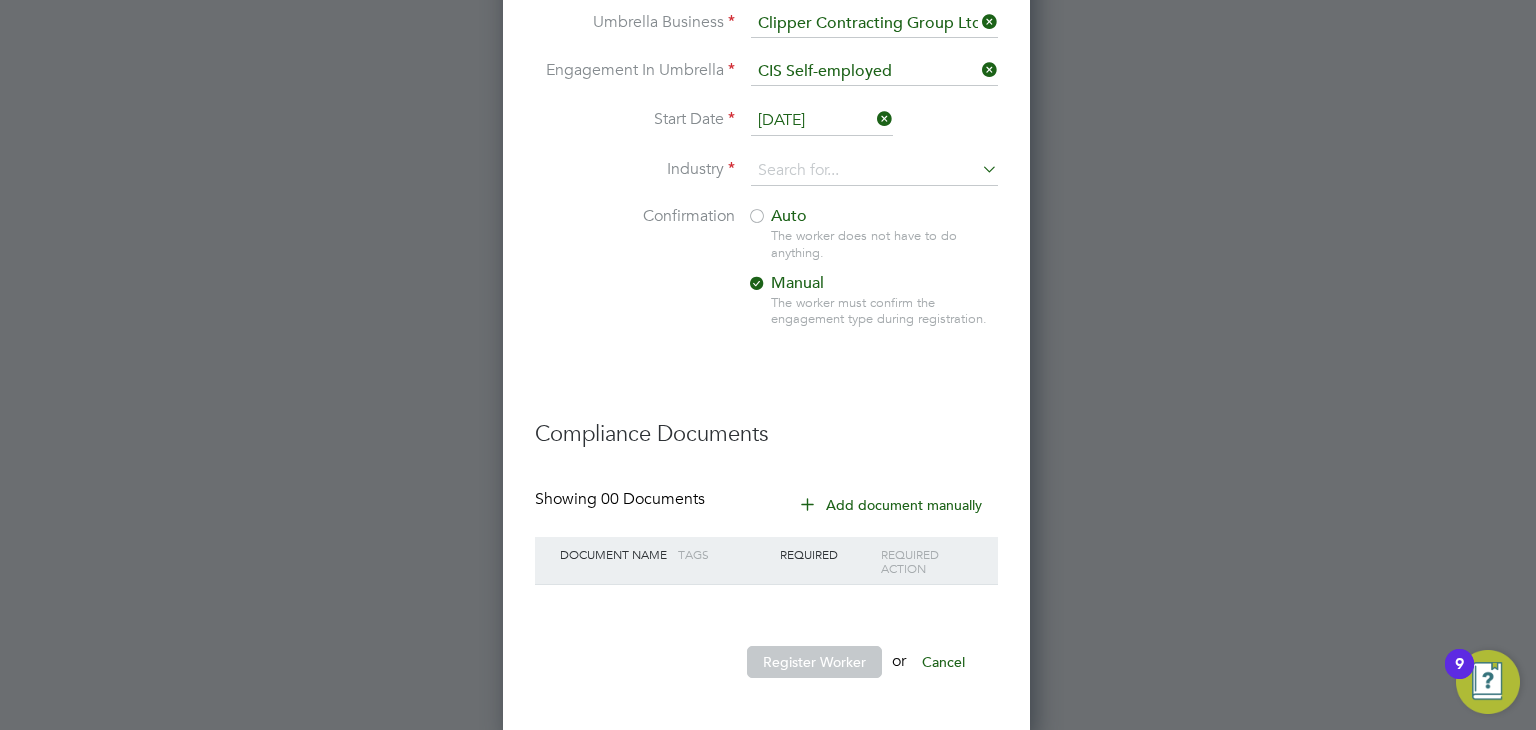 click on "Workers New Worker My Workers All Workers Search   david serubula Registered
Select date
To
Select date
Showing   00 Workers   Worker ID Worker Payment Option Registration Date No data found Show  30  more Export These Timesheets? This will mark all of these timesheets as exported Cancel Export M T W T F S S M T W T F S S Create Workers Report A worker with the same email has been found Worker ID   This person gave me permission to access their data ( what's this ) Create Connection   Cancel Mr Mrs Miss Ms Male Female Limited Company PAYE Direct Self-employed Umbrella New Worker Mandatory Fields Email   davidserubula@gmail.com Mobile No   07703 657207 Personal Details Title   Mr First Name   David Surname   Srubula Worker ID   15679 Address   Flat 2 Sillence Court   Upper King Street   Royston Post code   SG8 9AQ Date of Birth   01 Oct 1994 Gender   Male National Insurance No.   JZ 56 92 76 A Right To Work Document / Document no. Expiry Date / Issuing Date Country of issue Passport /" 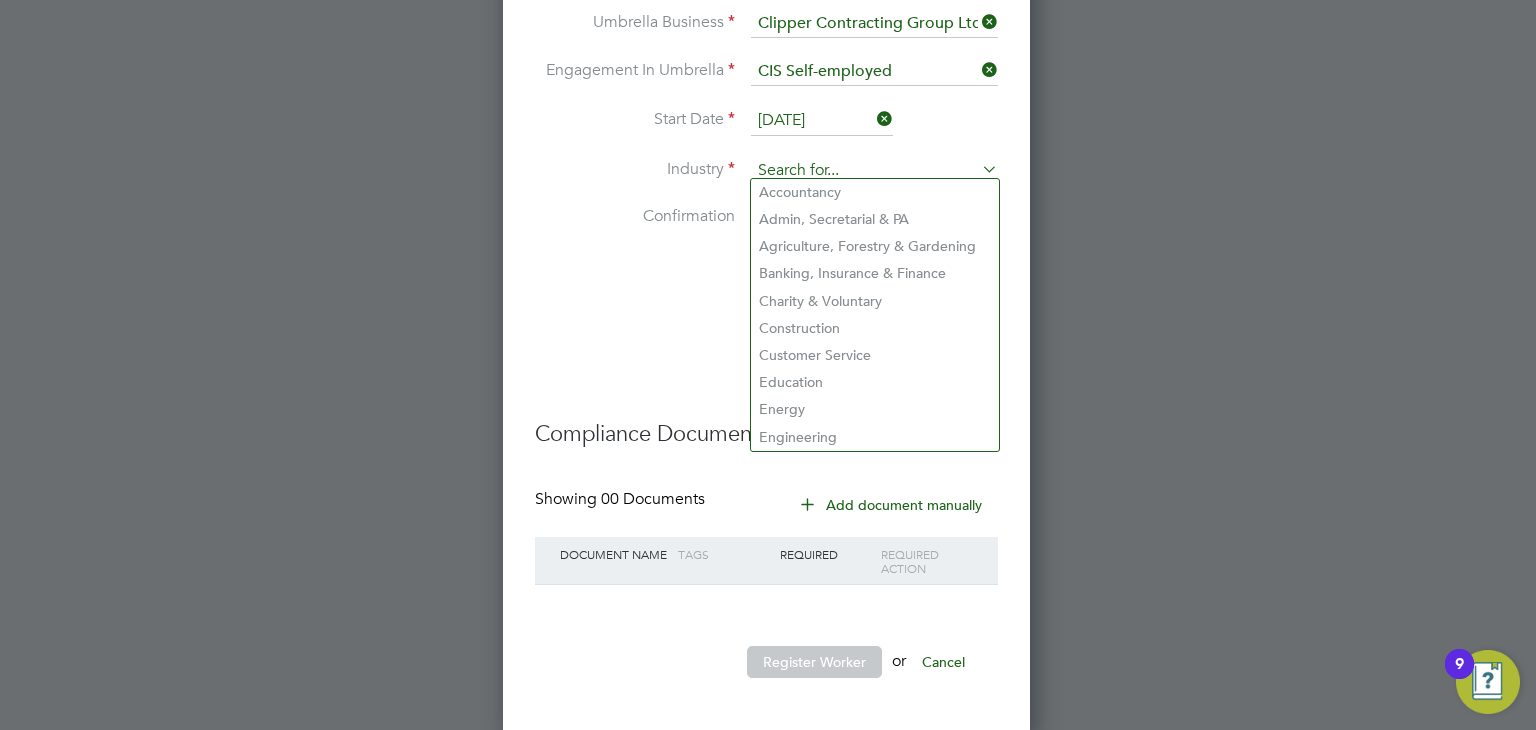 click at bounding box center [874, 171] 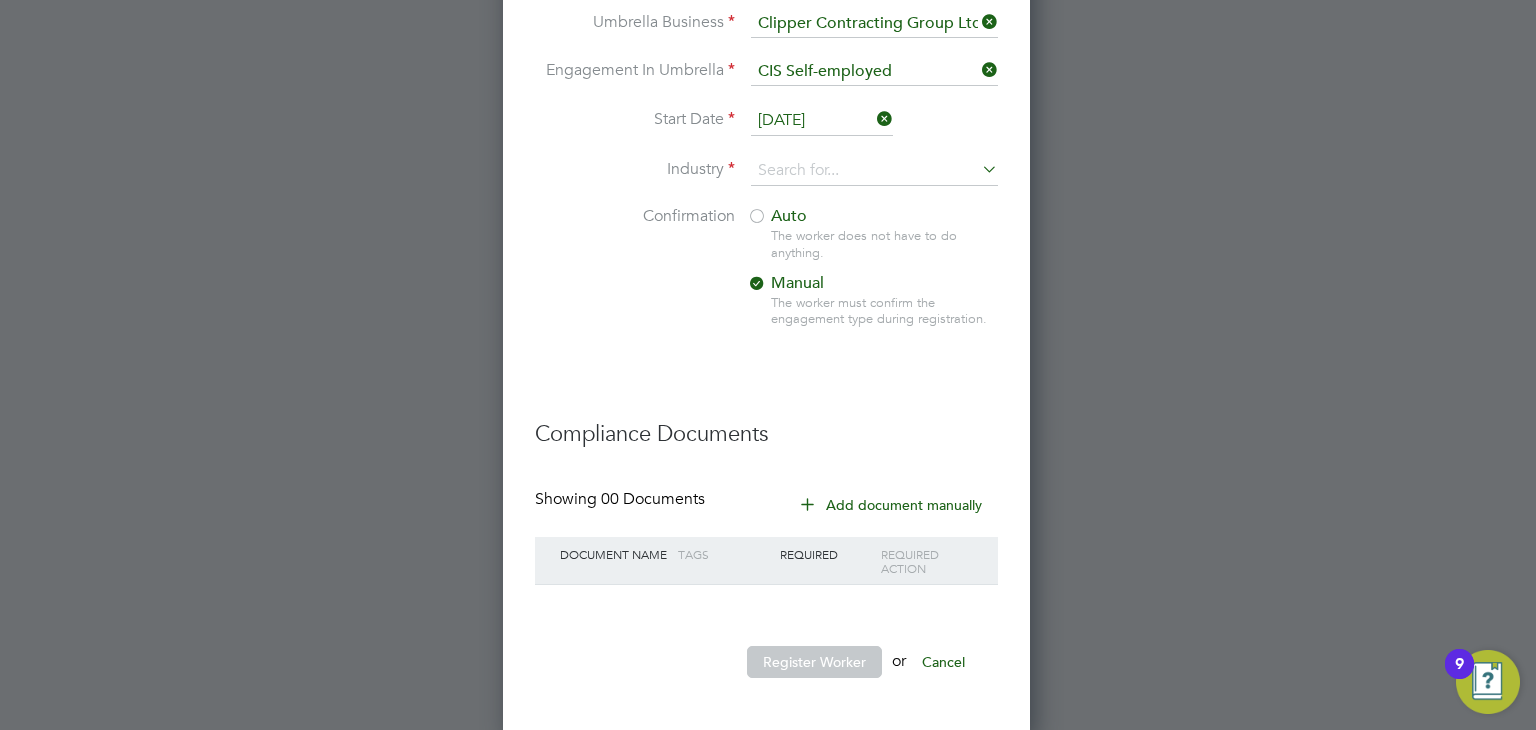 click on "Construction" 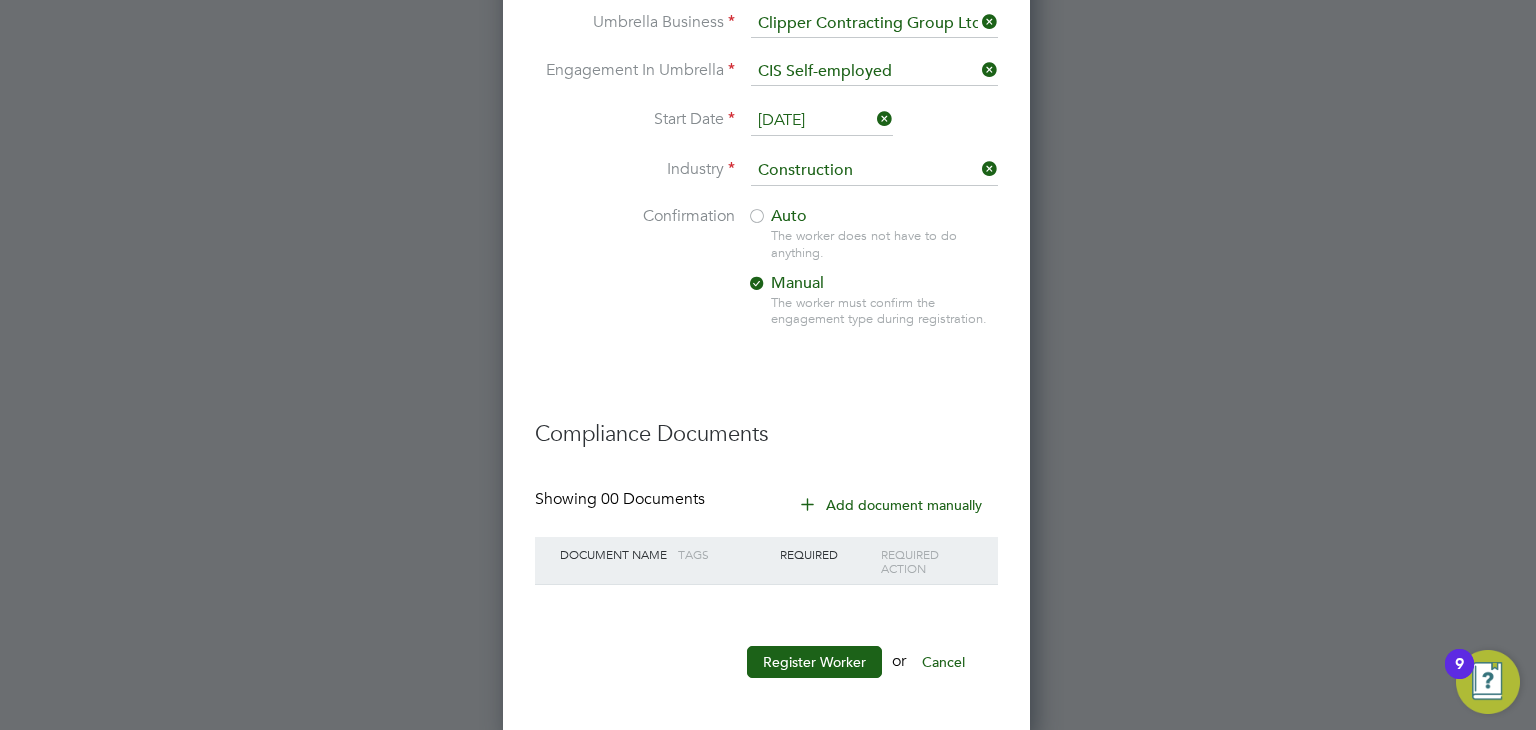 click at bounding box center (757, 218) 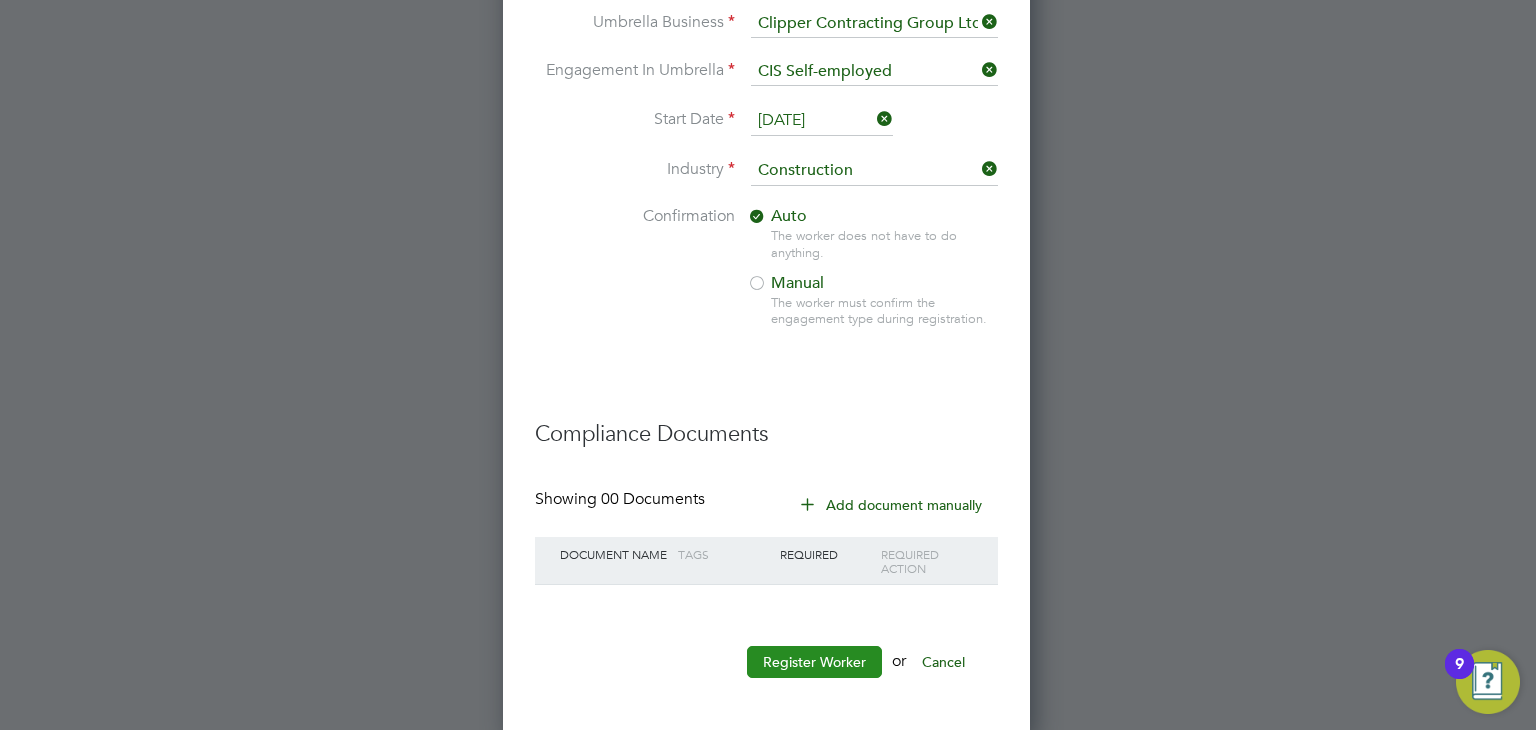 click on "Register Worker" at bounding box center (814, 662) 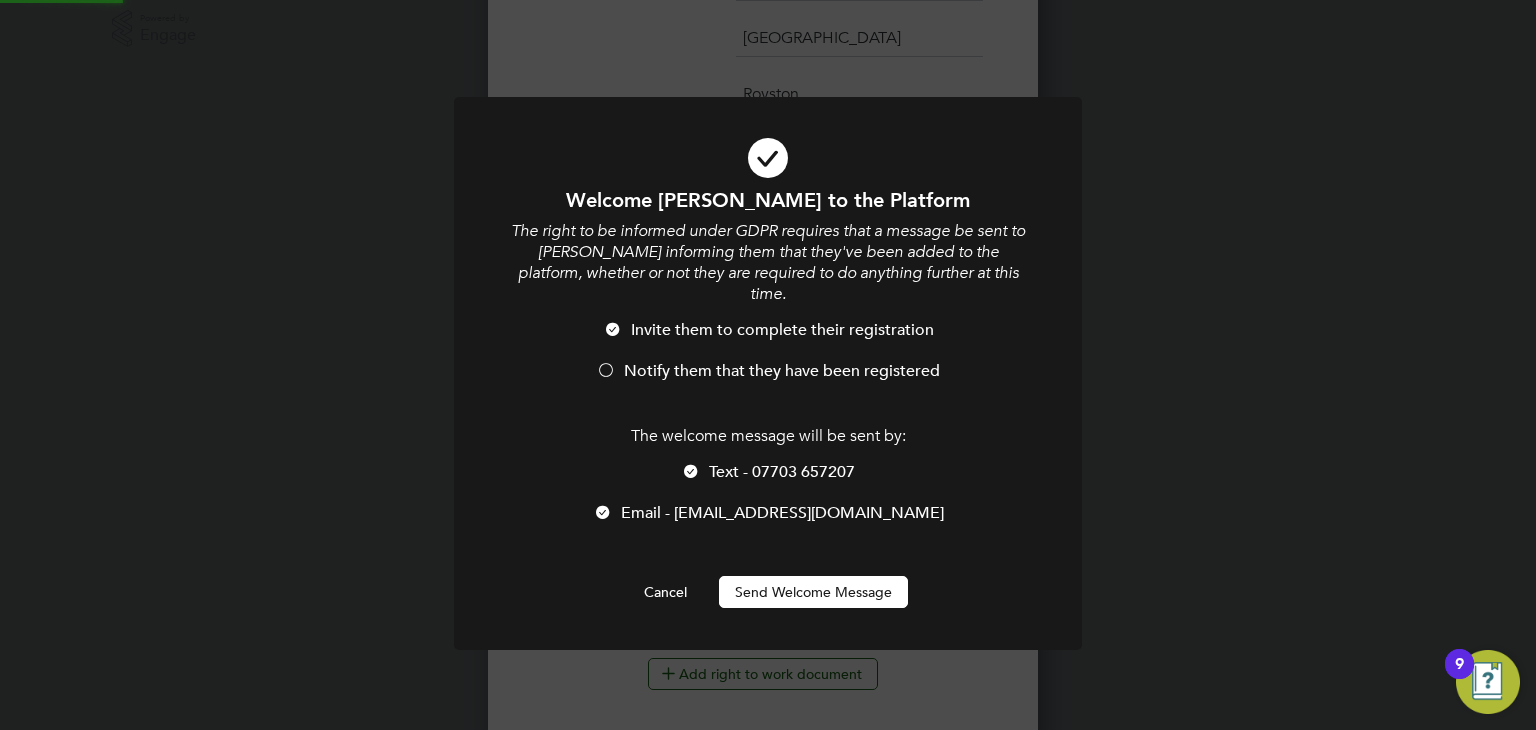 scroll, scrollTop: 9, scrollLeft: 10, axis: both 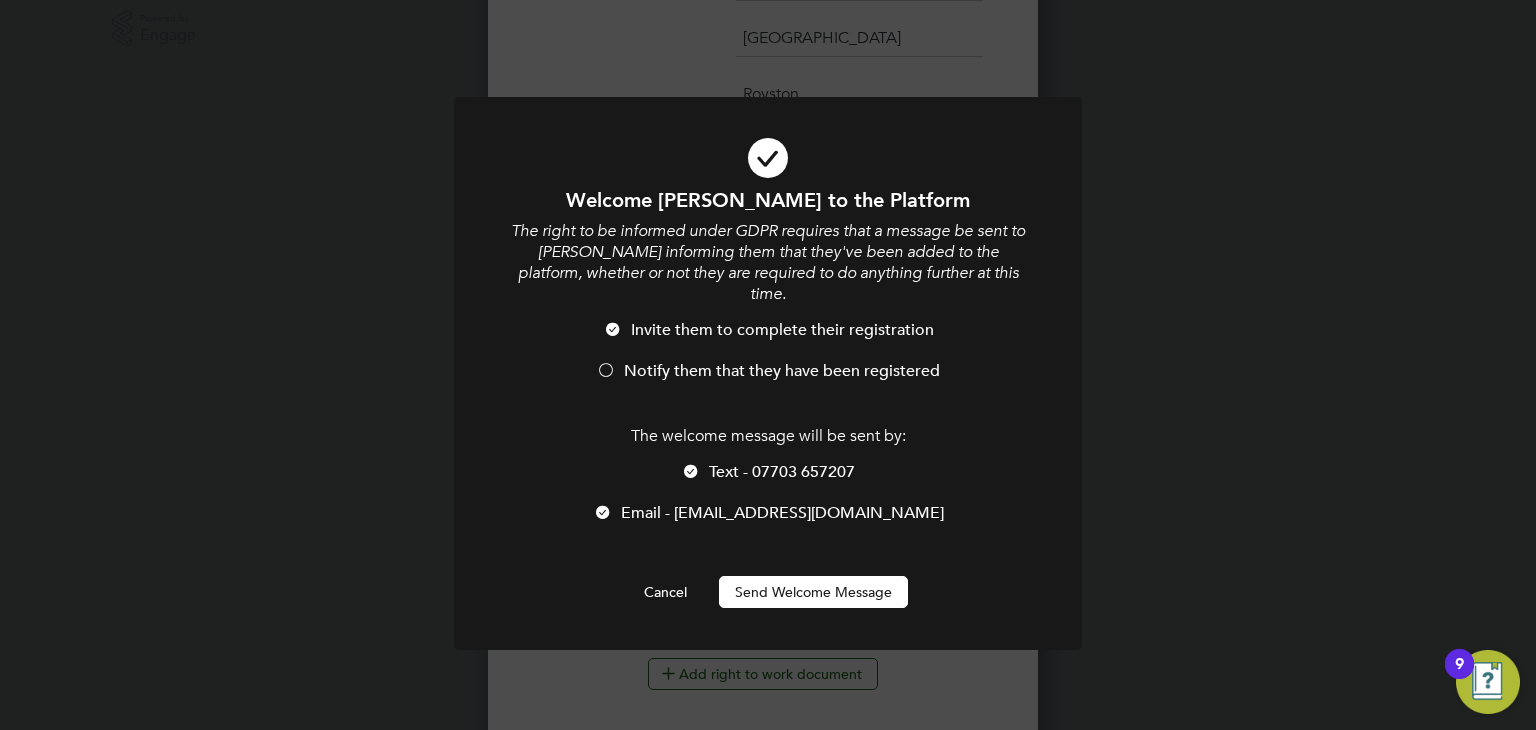 click at bounding box center [606, 372] 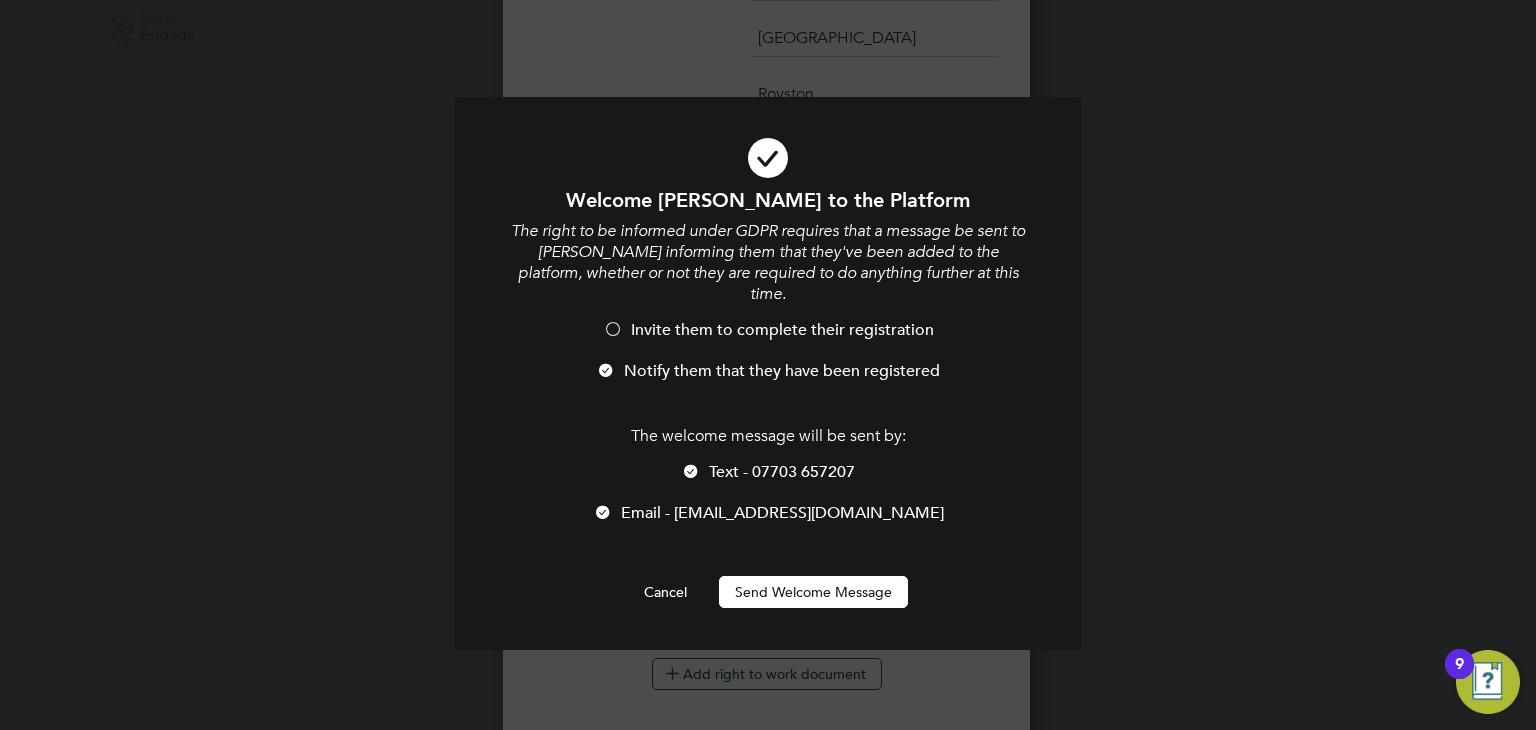 scroll, scrollTop: 2260, scrollLeft: 529, axis: both 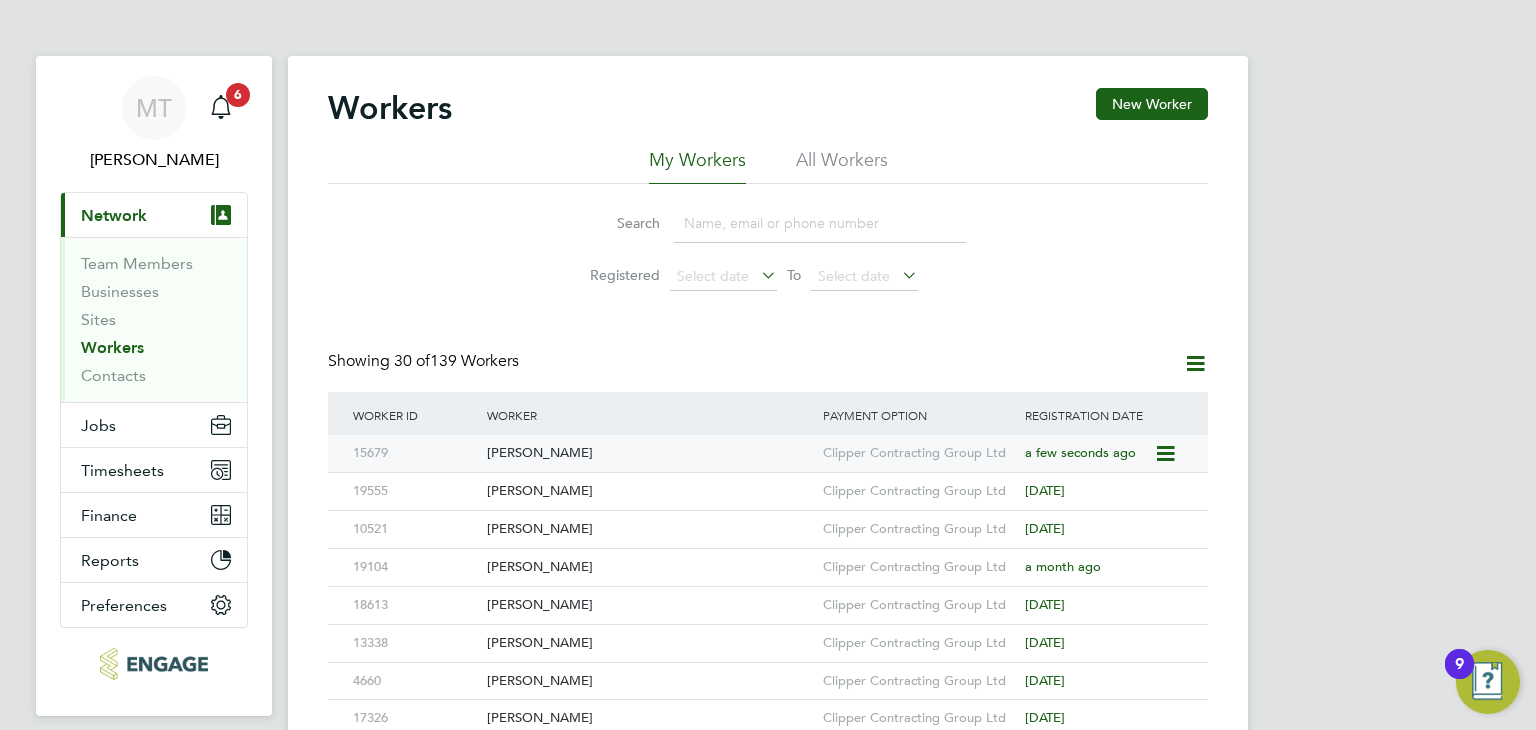 click on "[PERSON_NAME]" 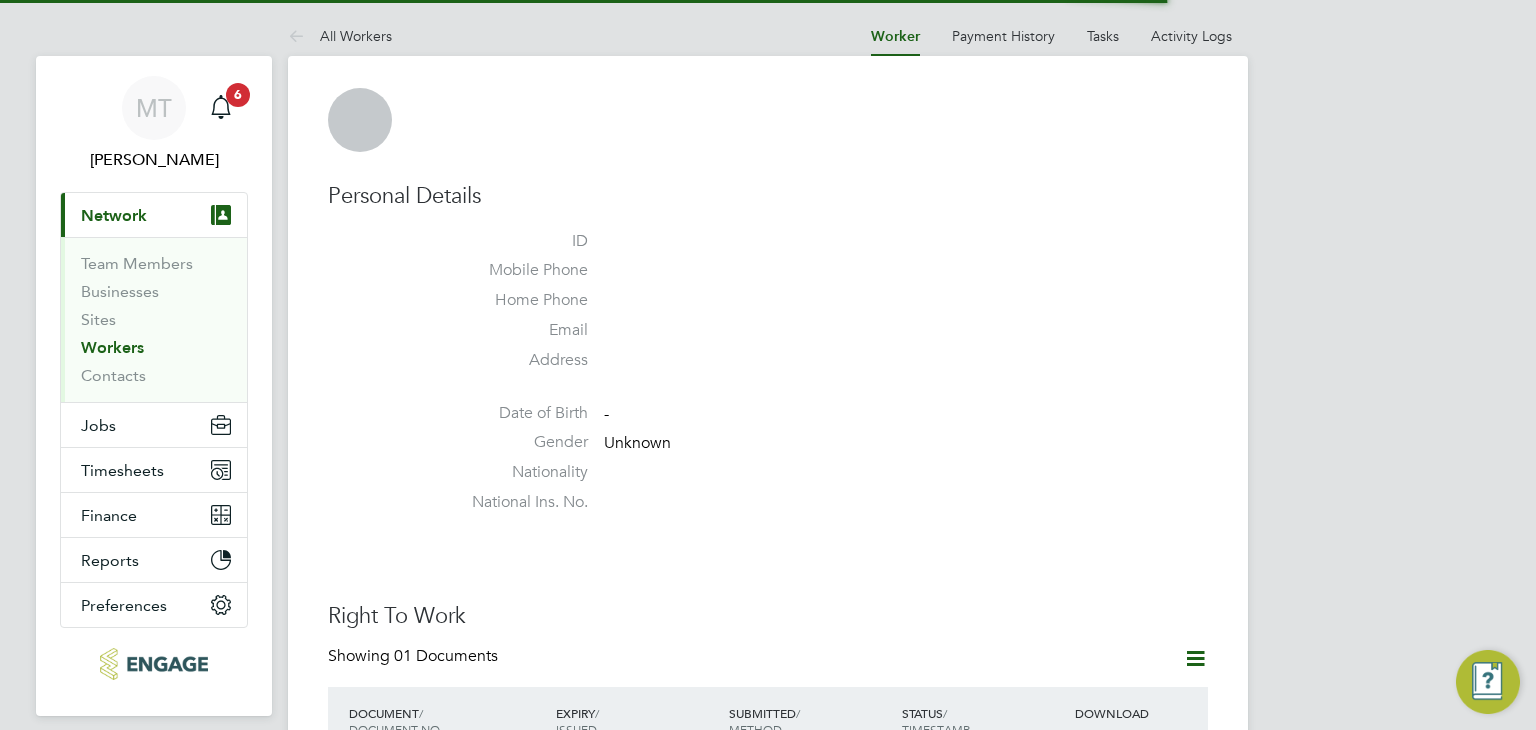 scroll, scrollTop: 0, scrollLeft: 0, axis: both 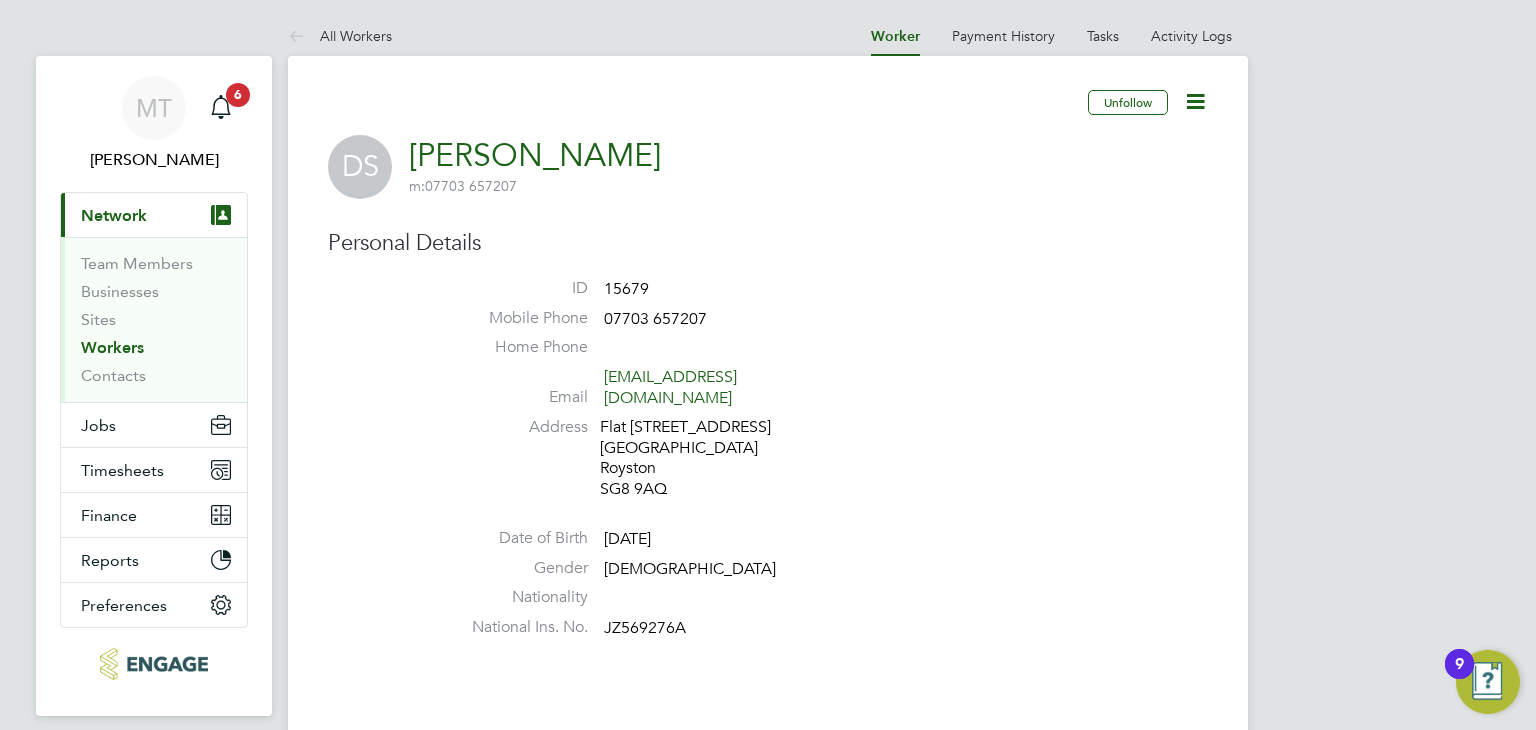 click 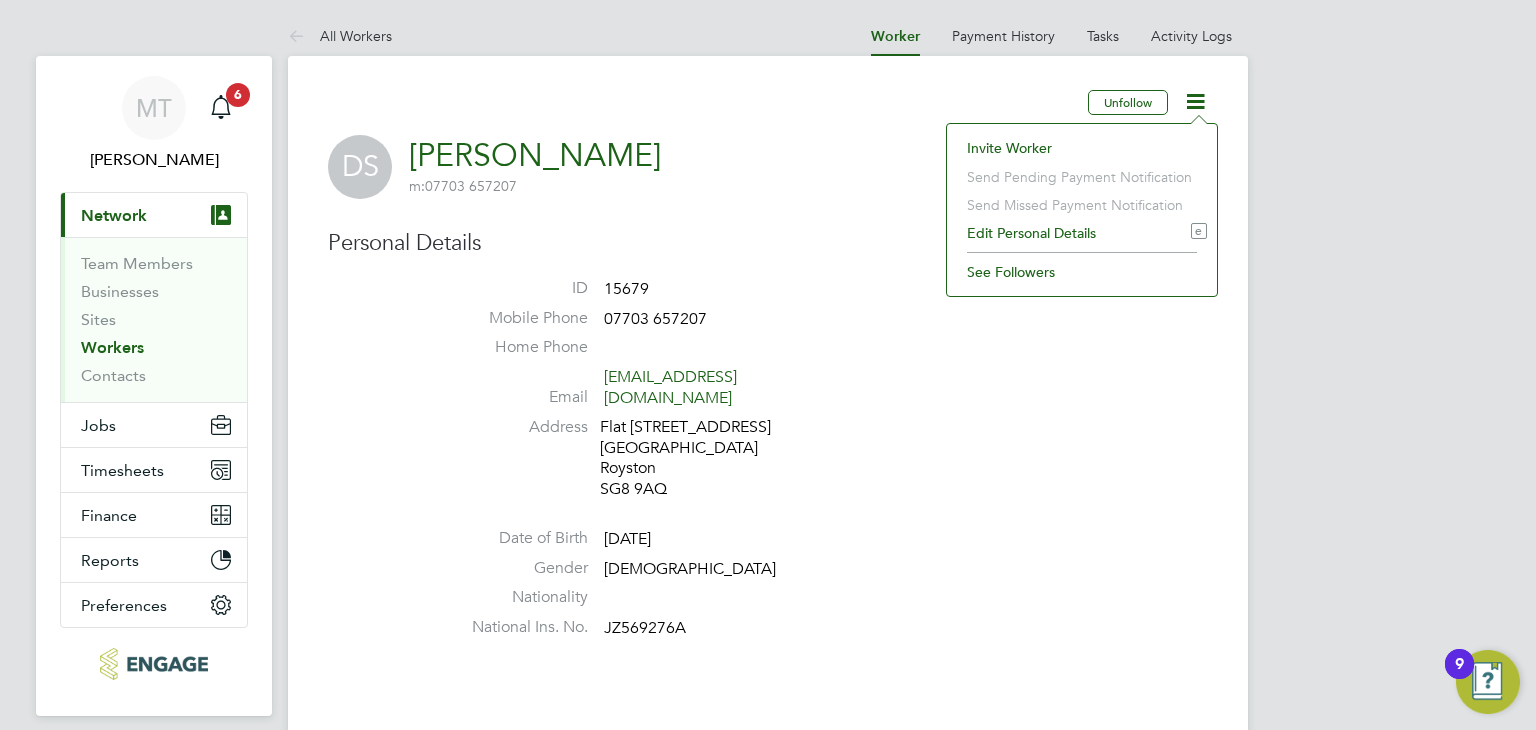 click on "Personal Details" 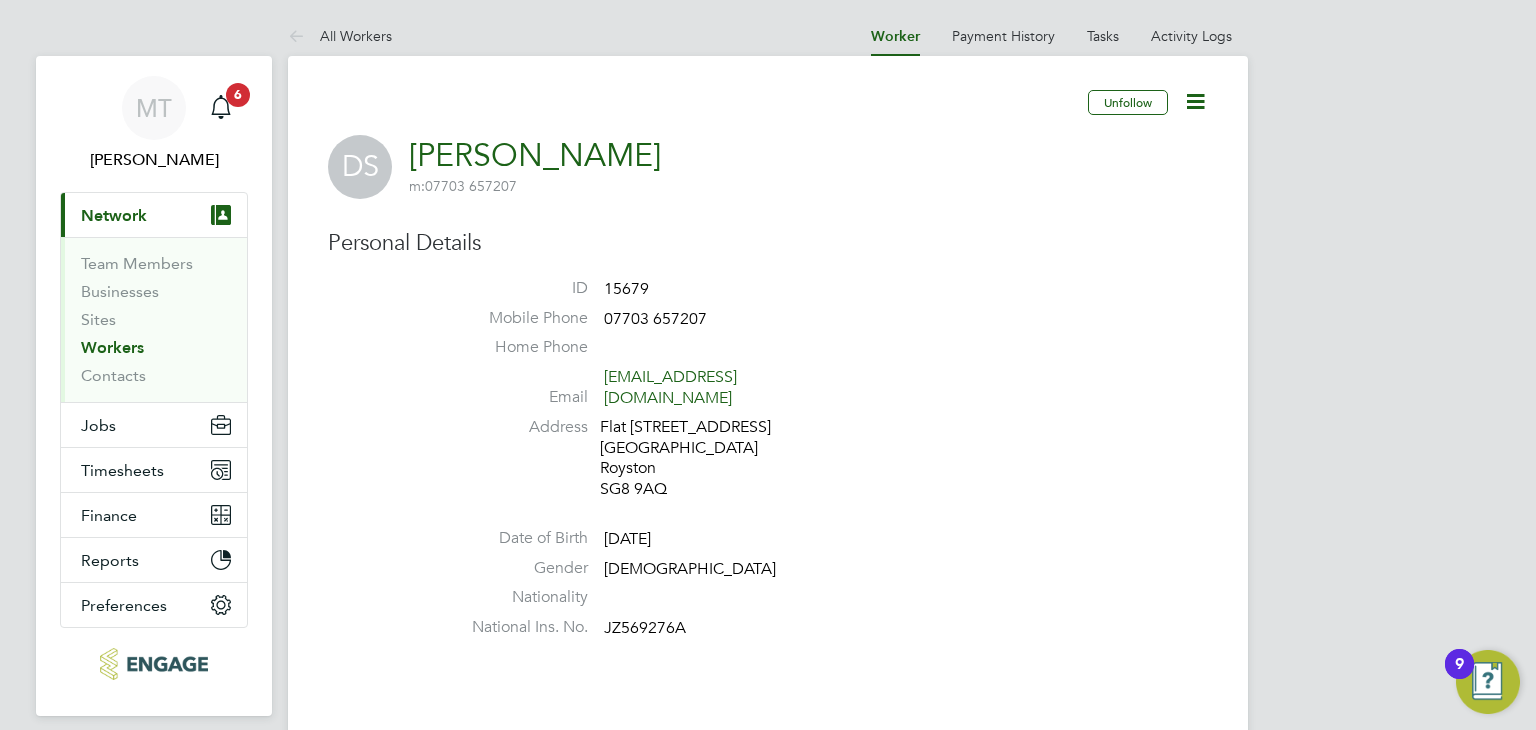 click 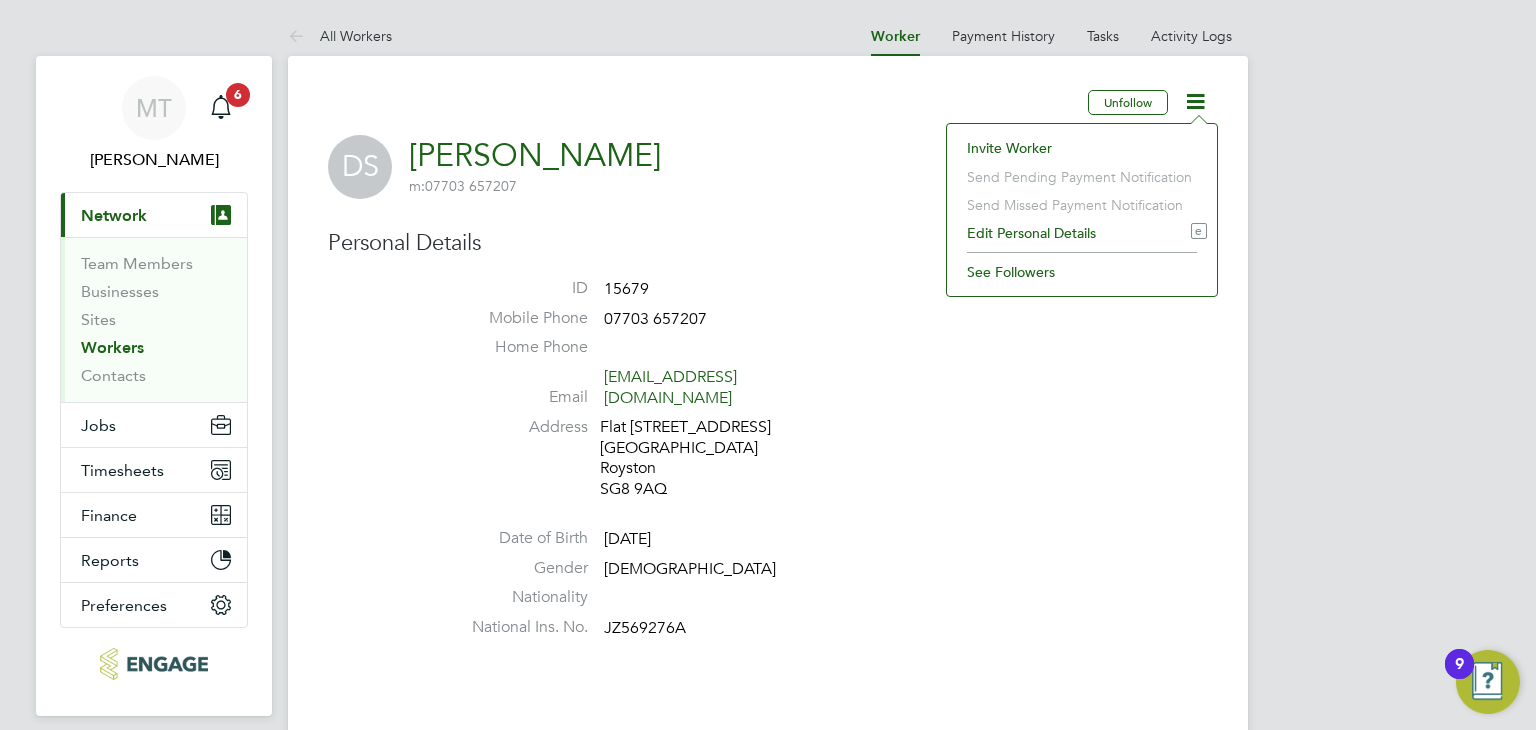click on "Edit Personal Details e" 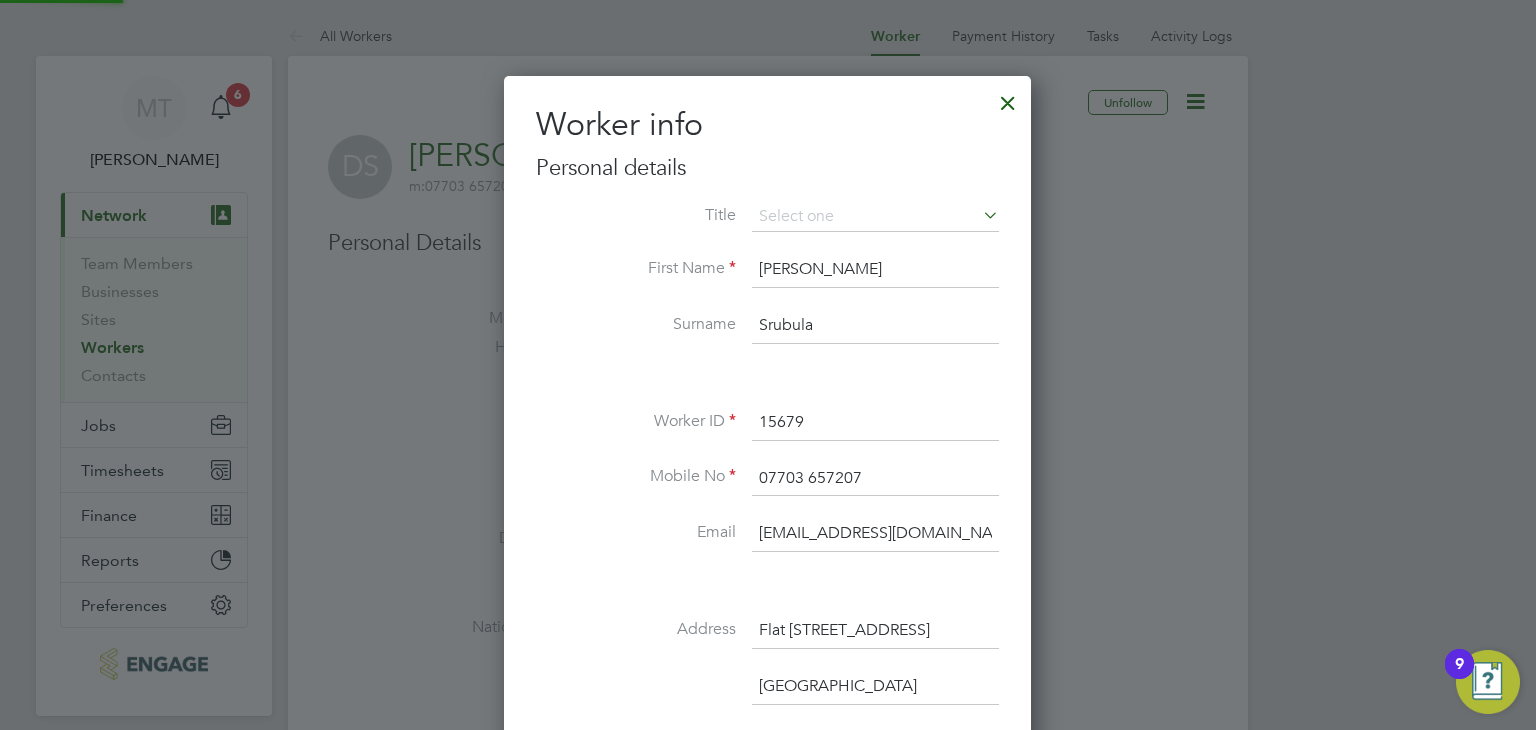 scroll, scrollTop: 10, scrollLeft: 9, axis: both 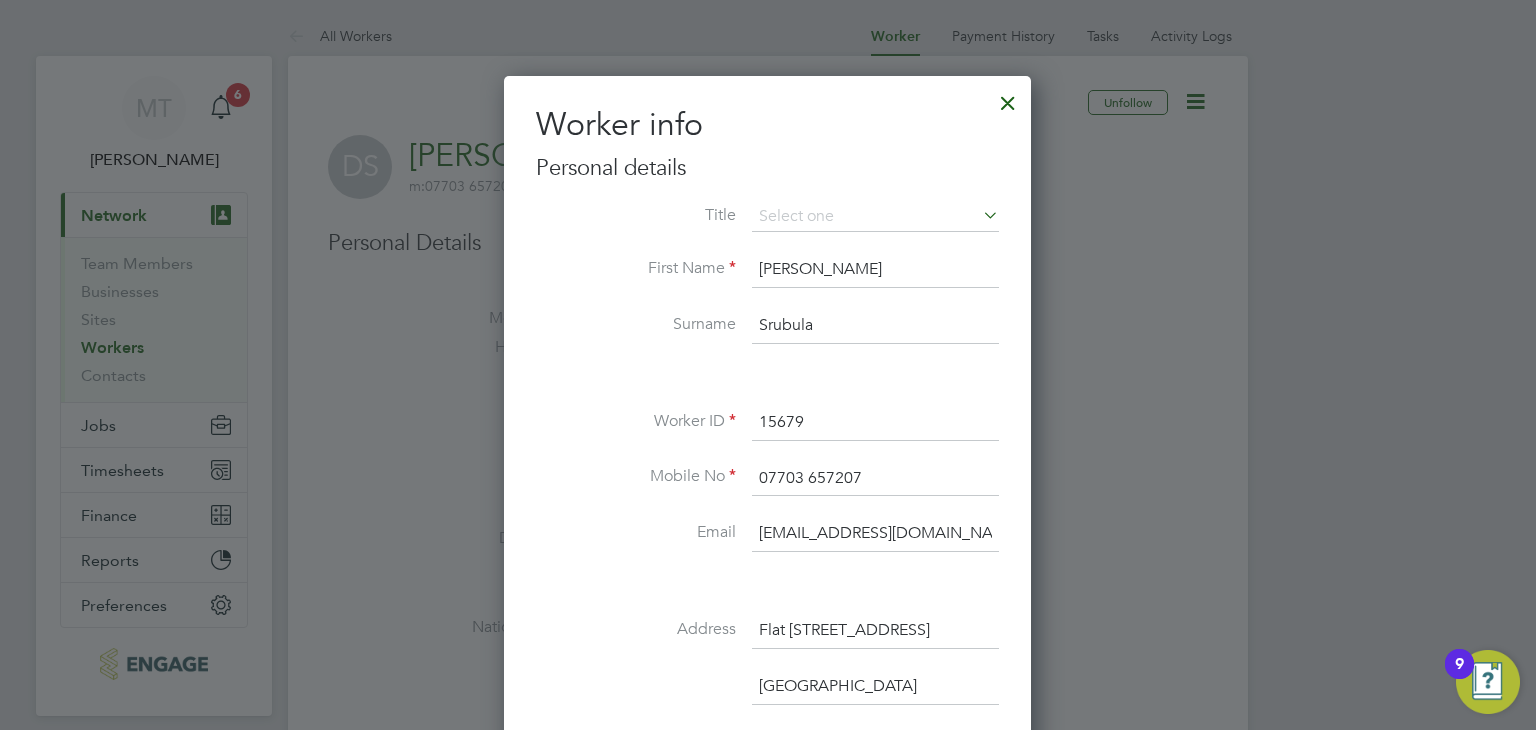click on "Mr" 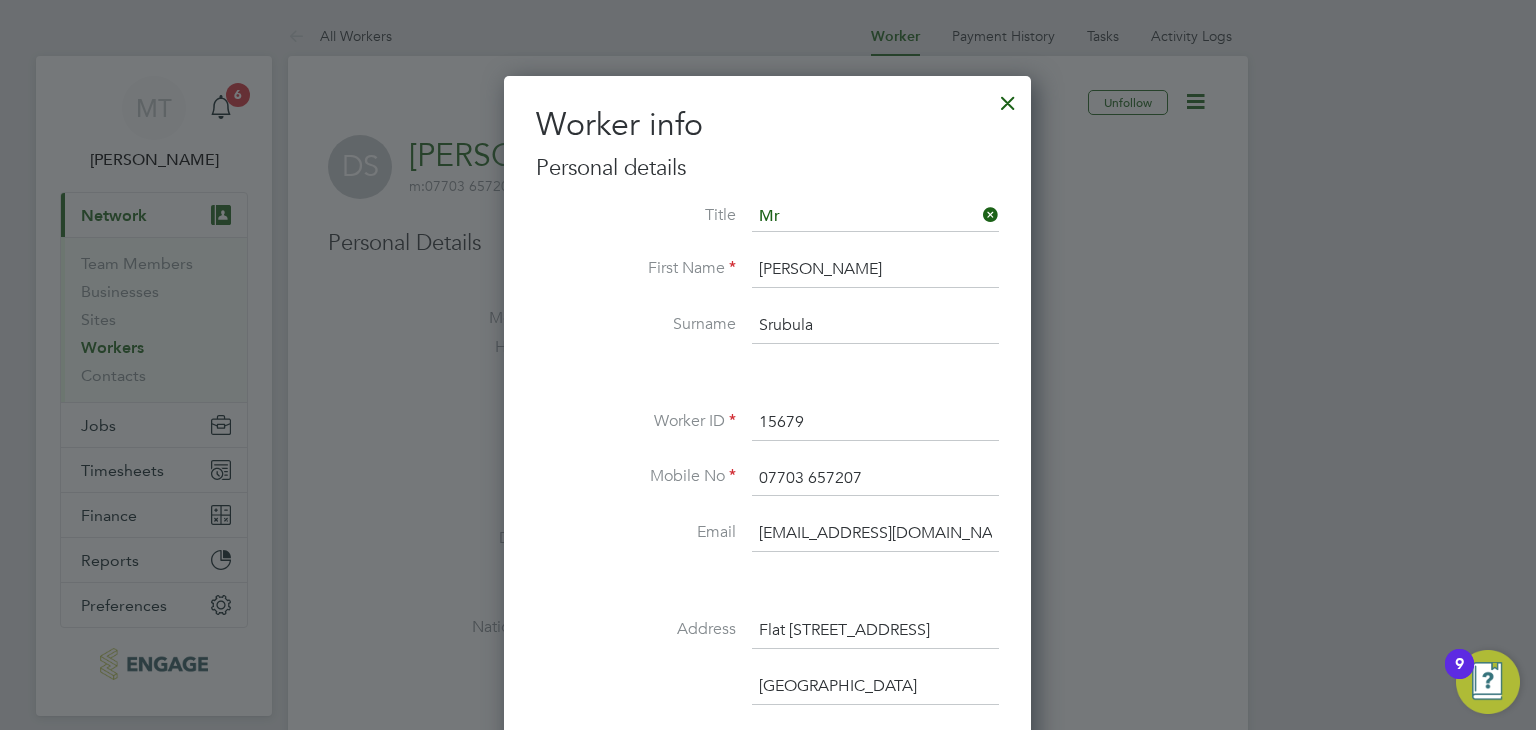 click on "Srubula" at bounding box center [875, 326] 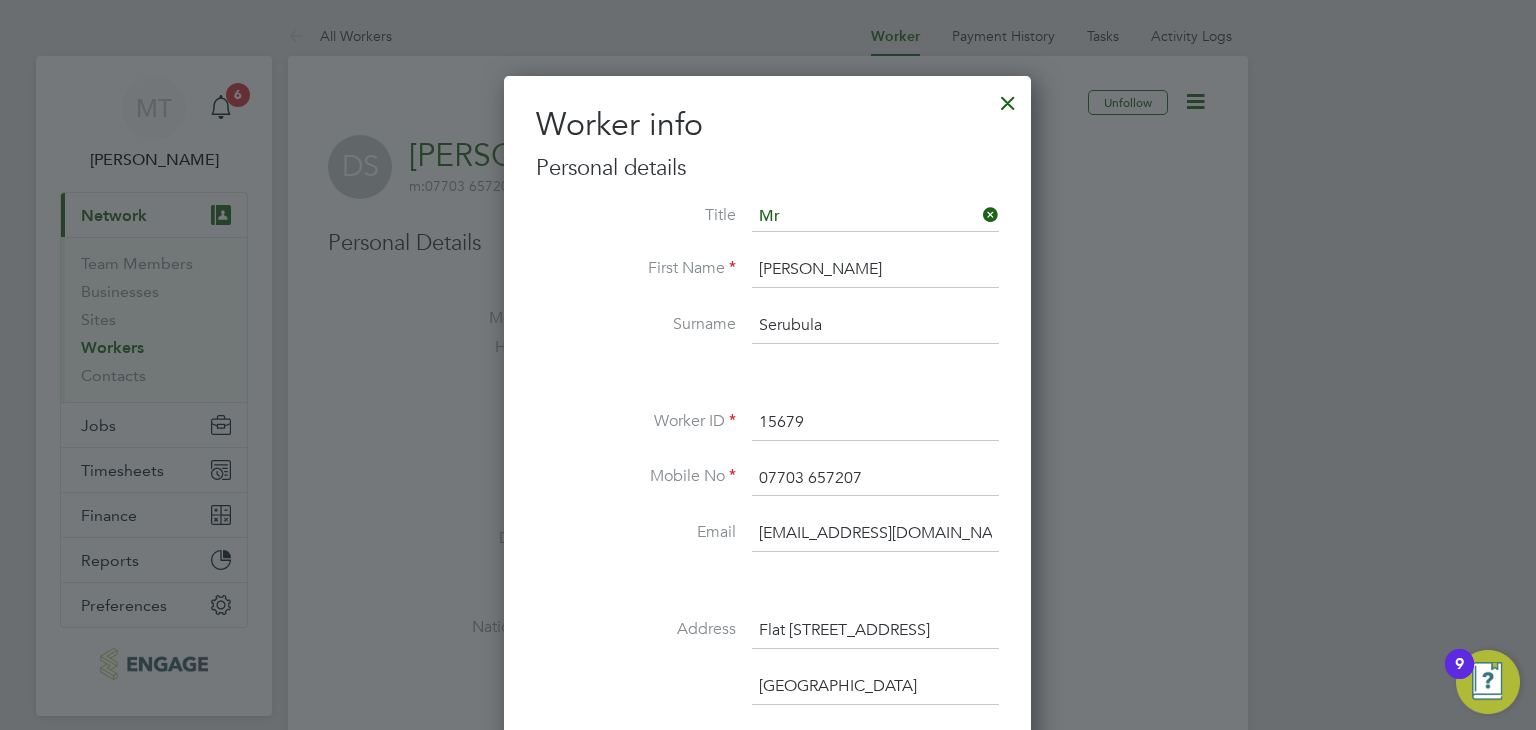 type on "Serubula" 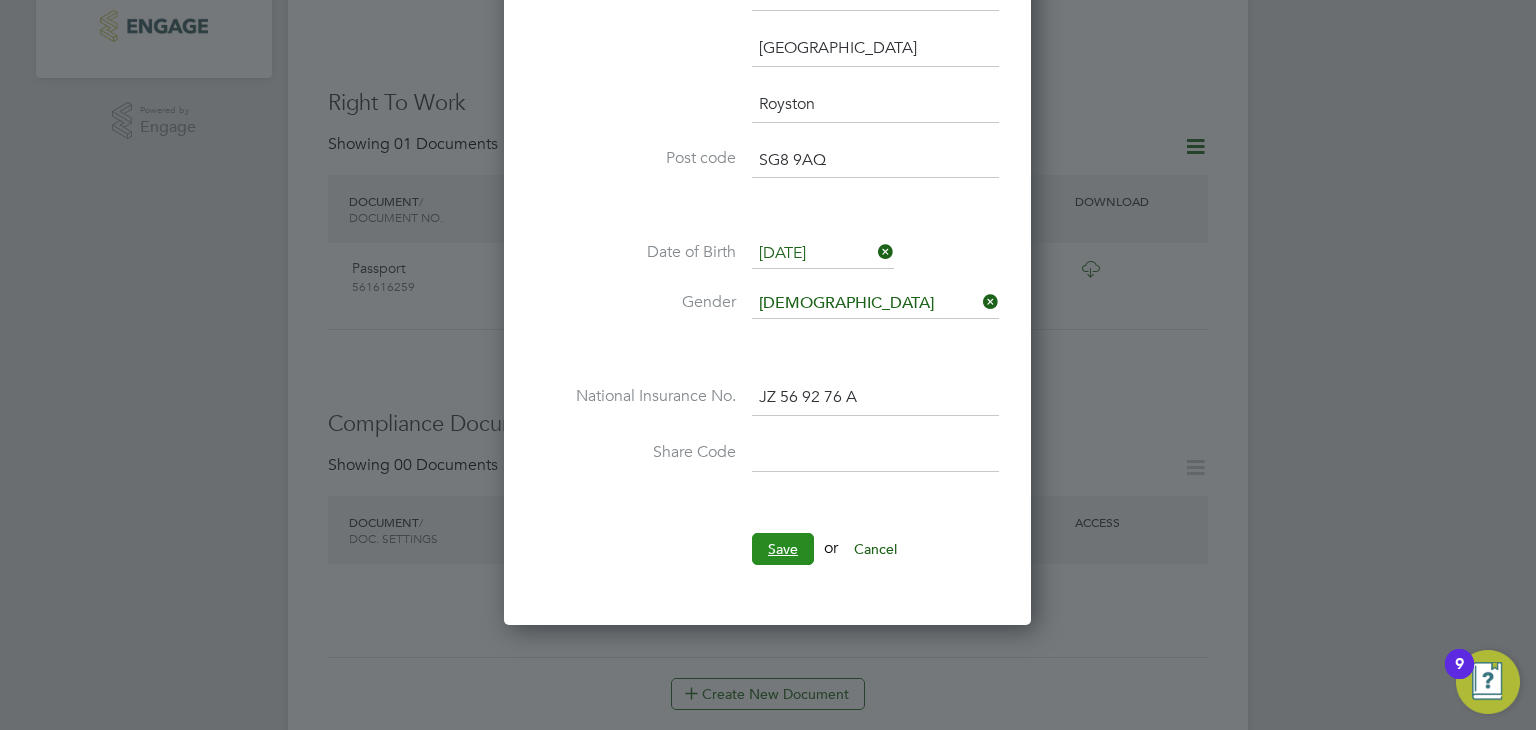 click on "Save" at bounding box center (783, 549) 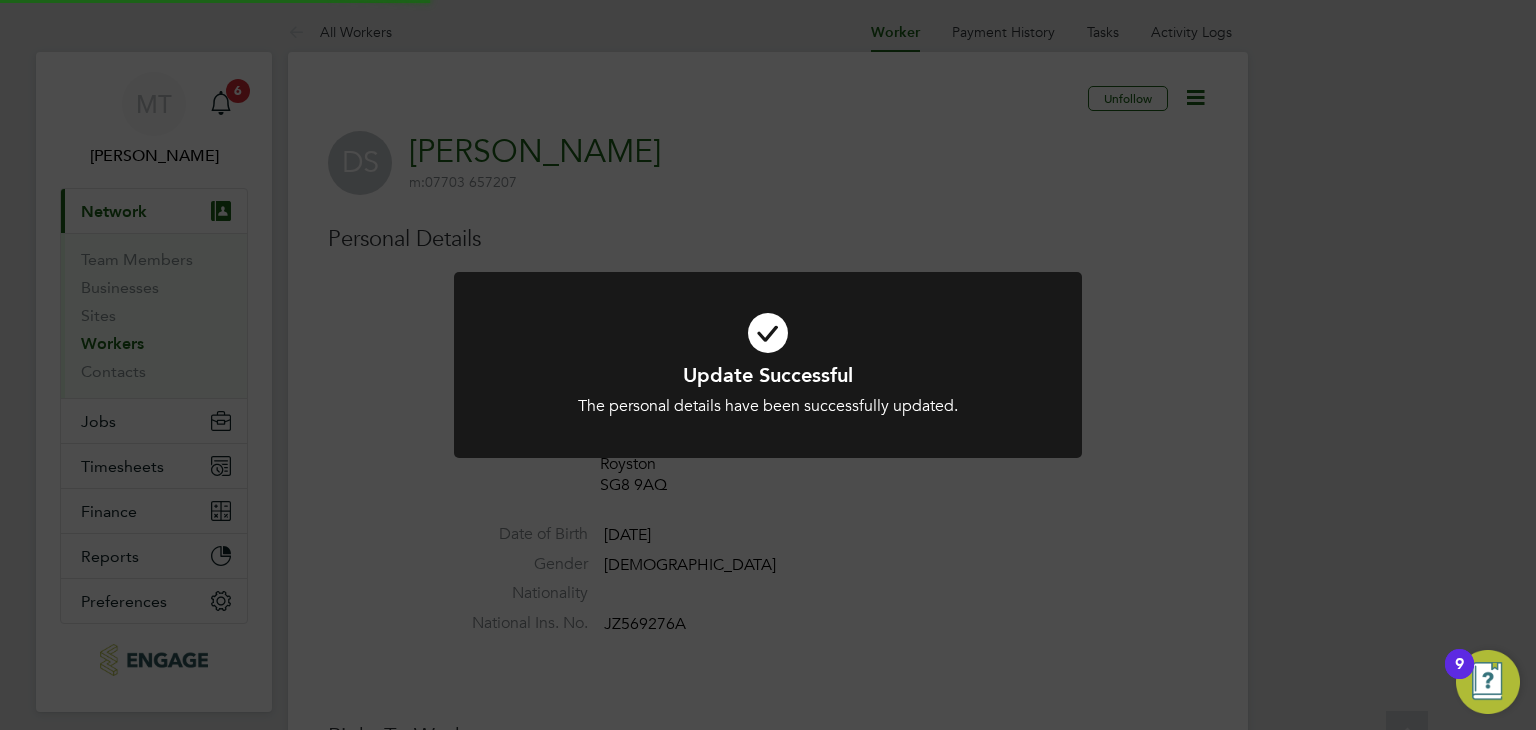 scroll, scrollTop: 0, scrollLeft: 0, axis: both 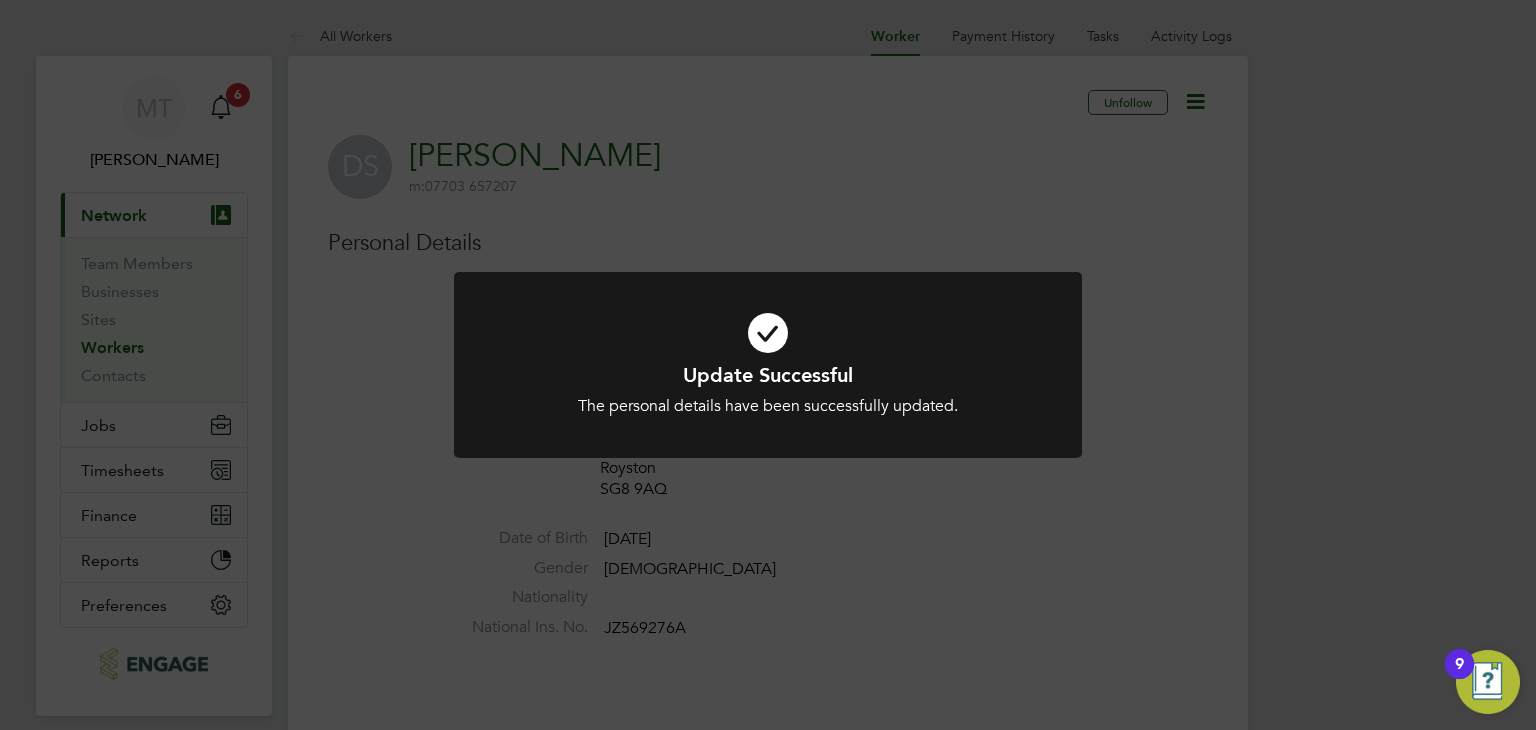 click on "Update Successful The personal details have been successfully updated. Cancel Okay" 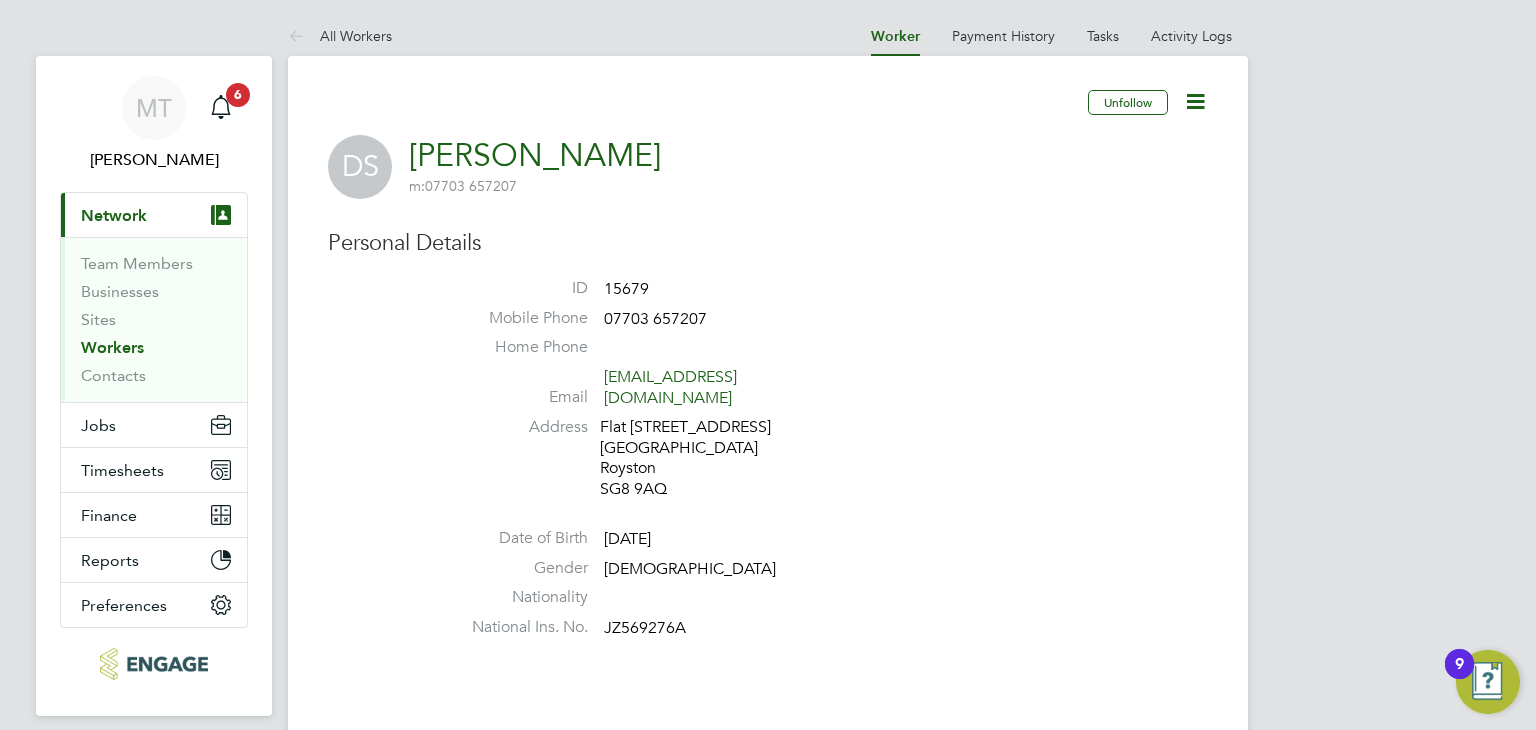 scroll, scrollTop: 638, scrollLeft: 0, axis: vertical 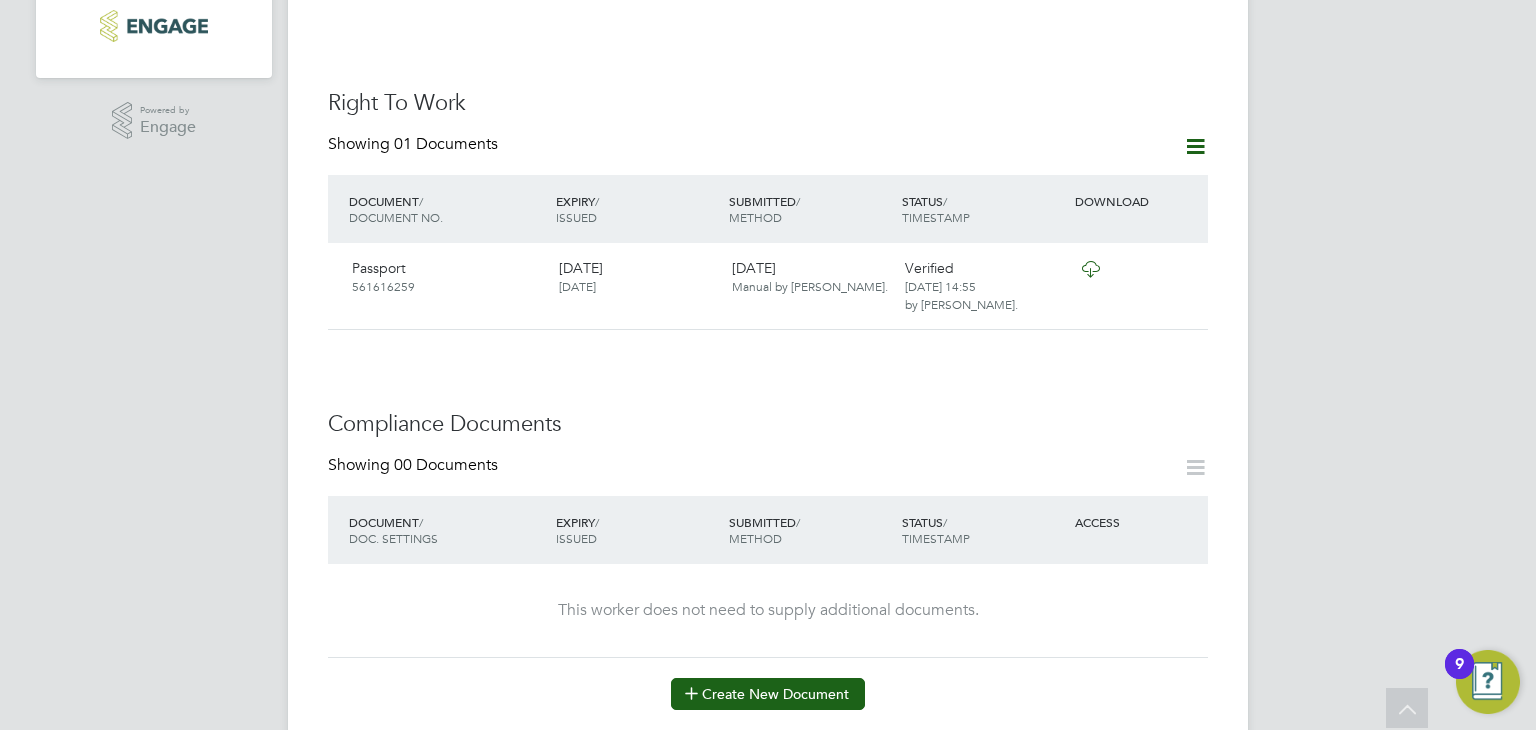 click on "Create New Document" 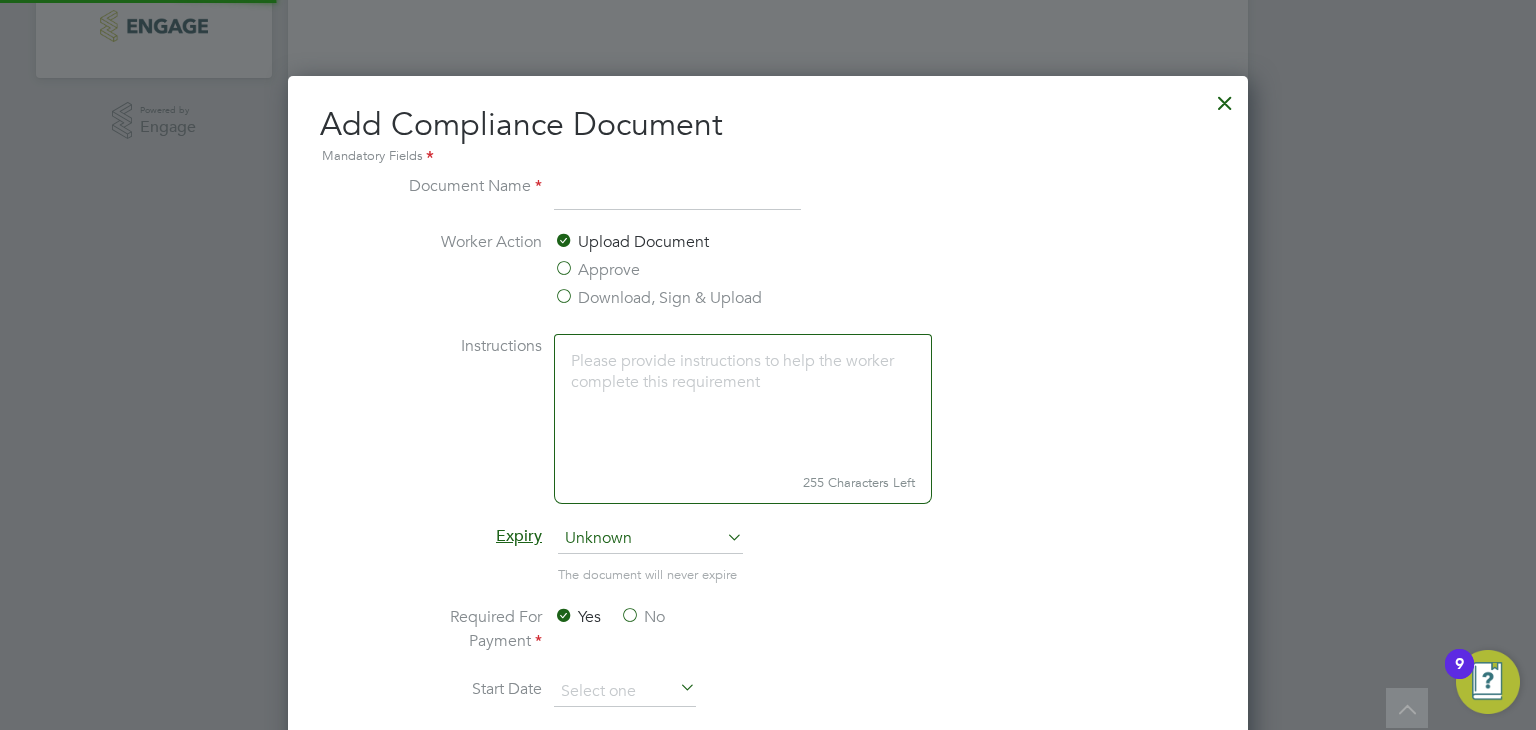 scroll, scrollTop: 9, scrollLeft: 10, axis: both 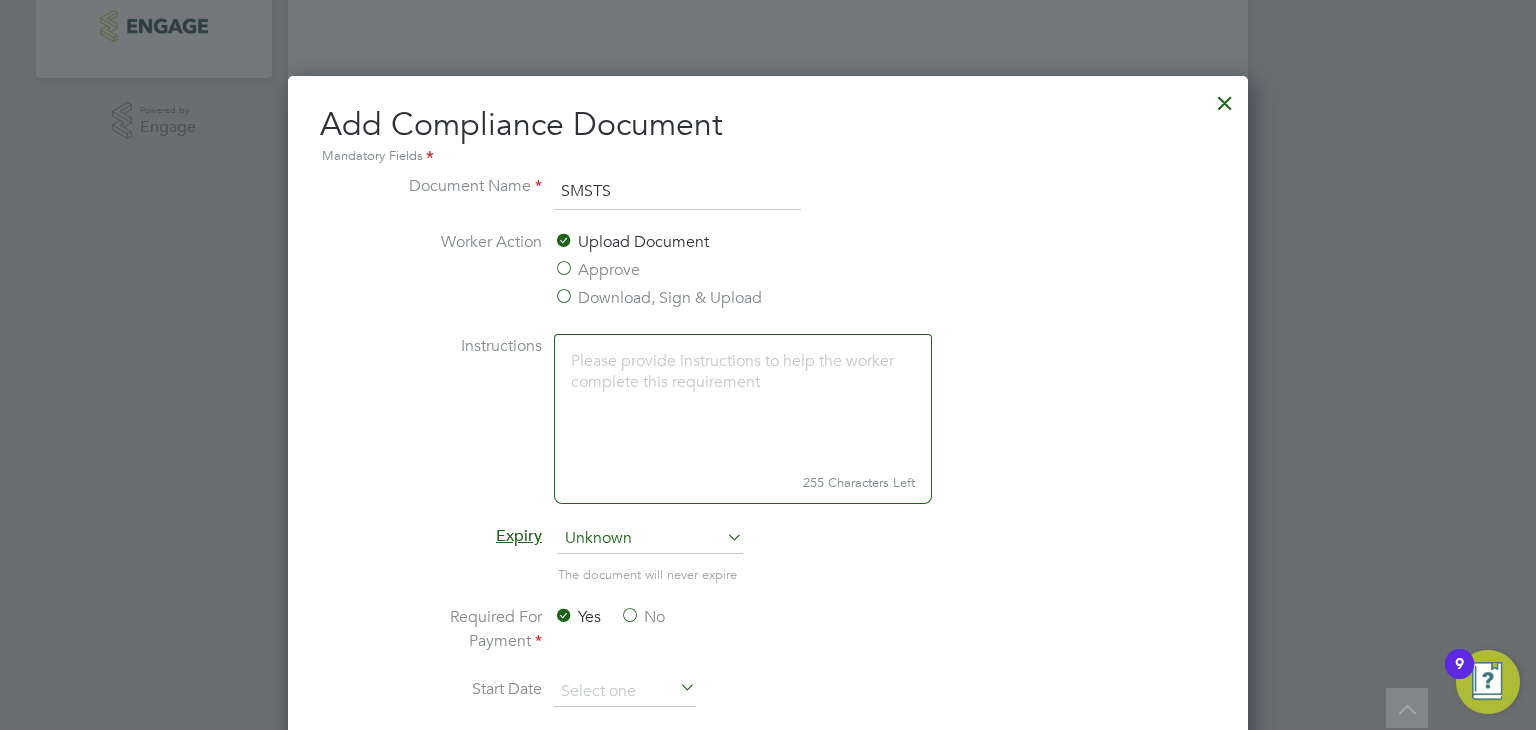 type on "SMSTS" 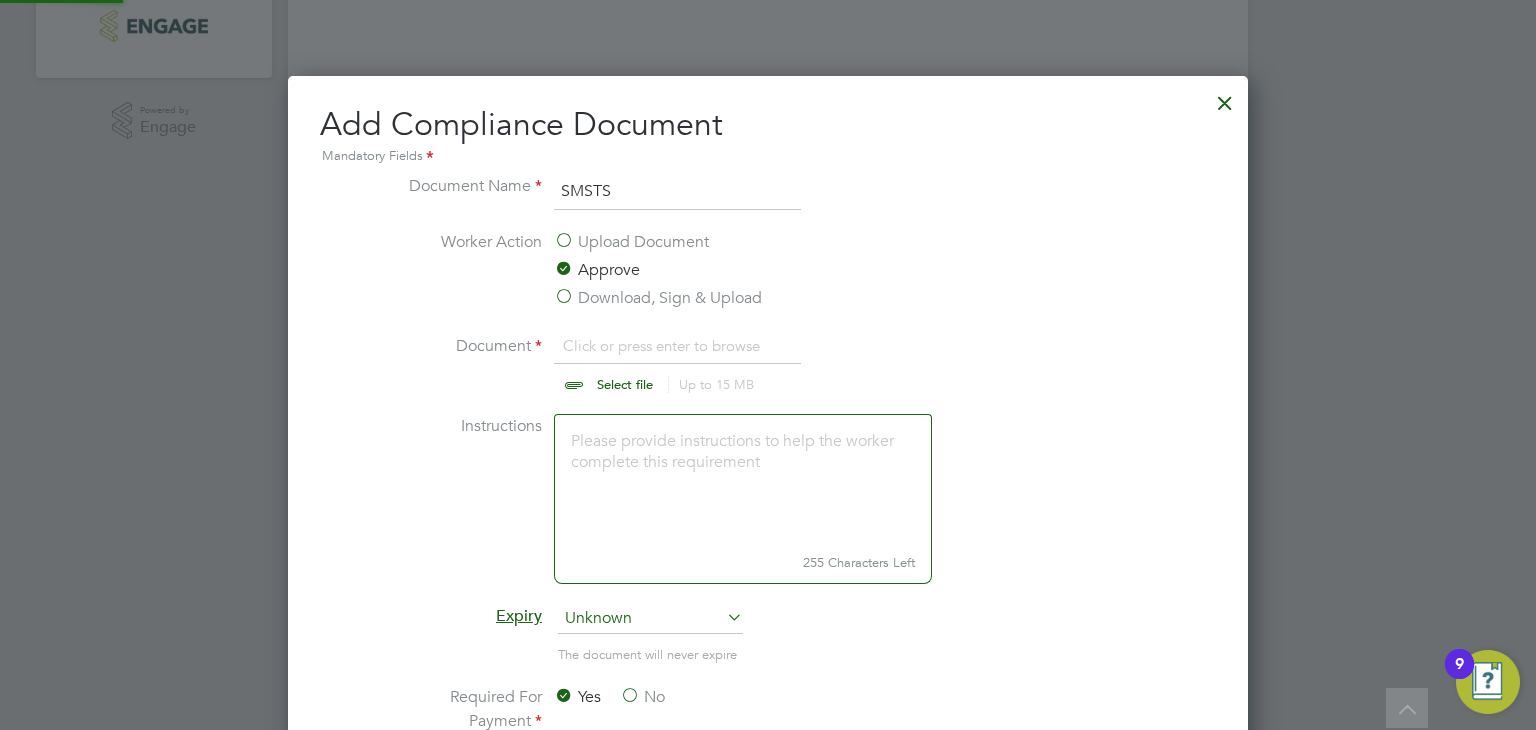 scroll, scrollTop: 9, scrollLeft: 10, axis: both 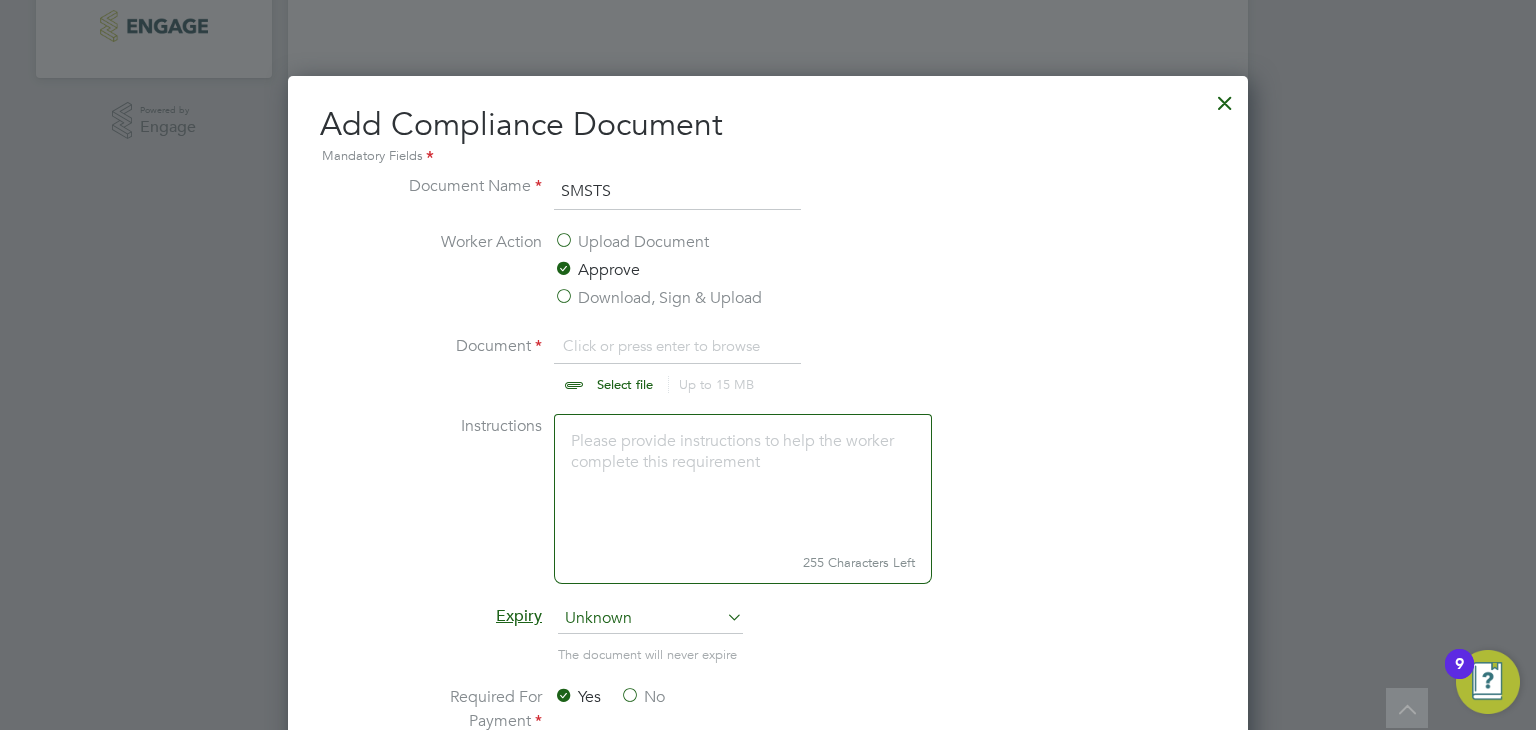 click at bounding box center (644, 364) 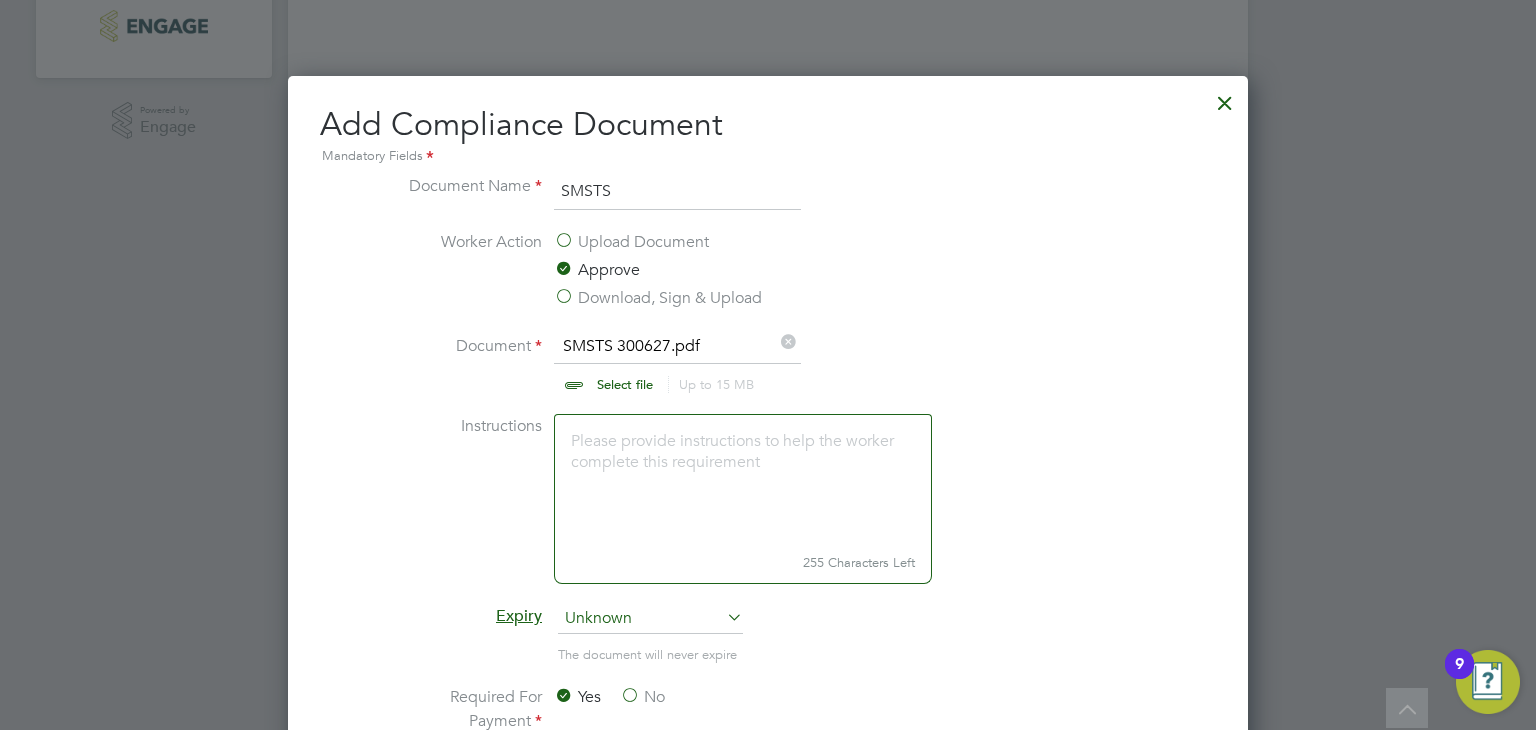 scroll, scrollTop: 1276, scrollLeft: 0, axis: vertical 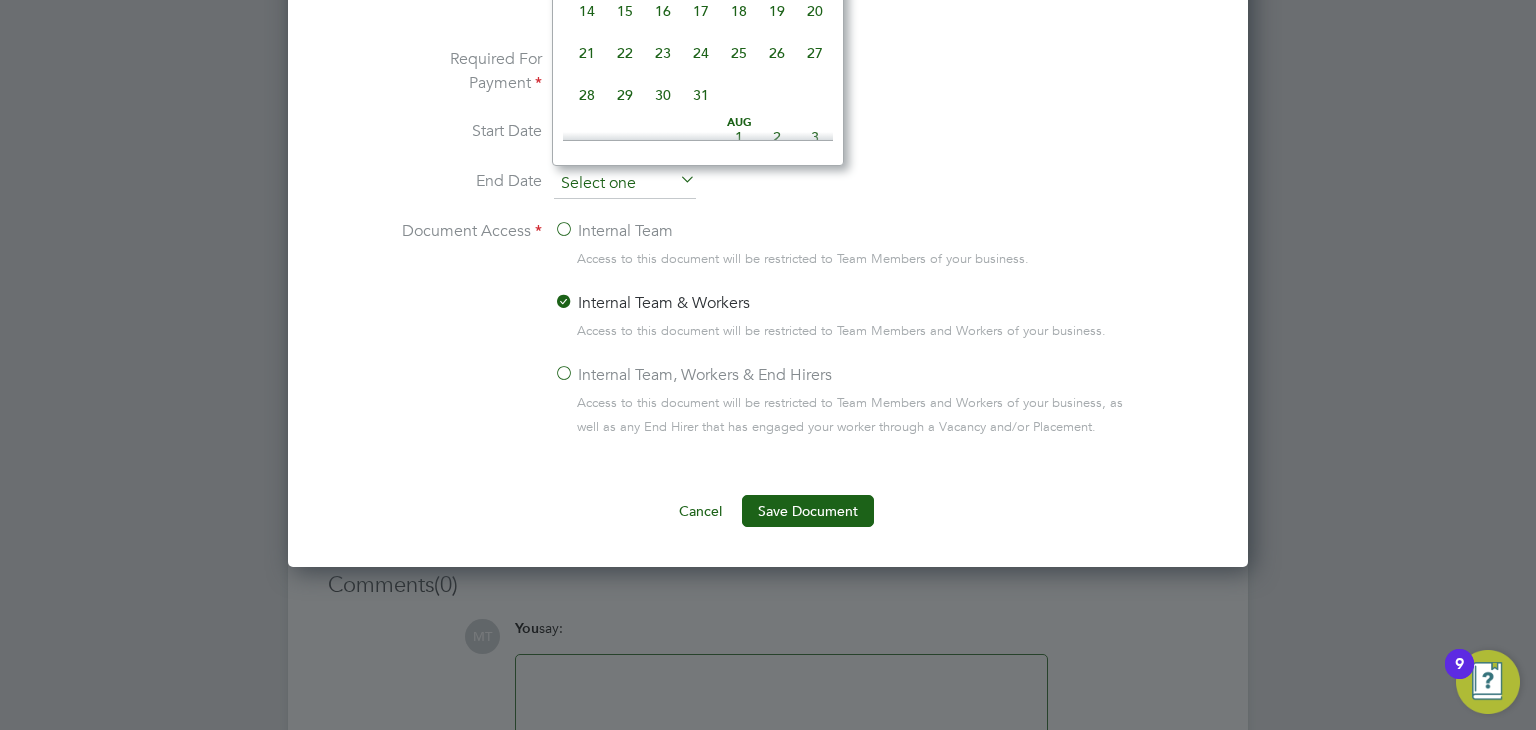 click at bounding box center (625, 184) 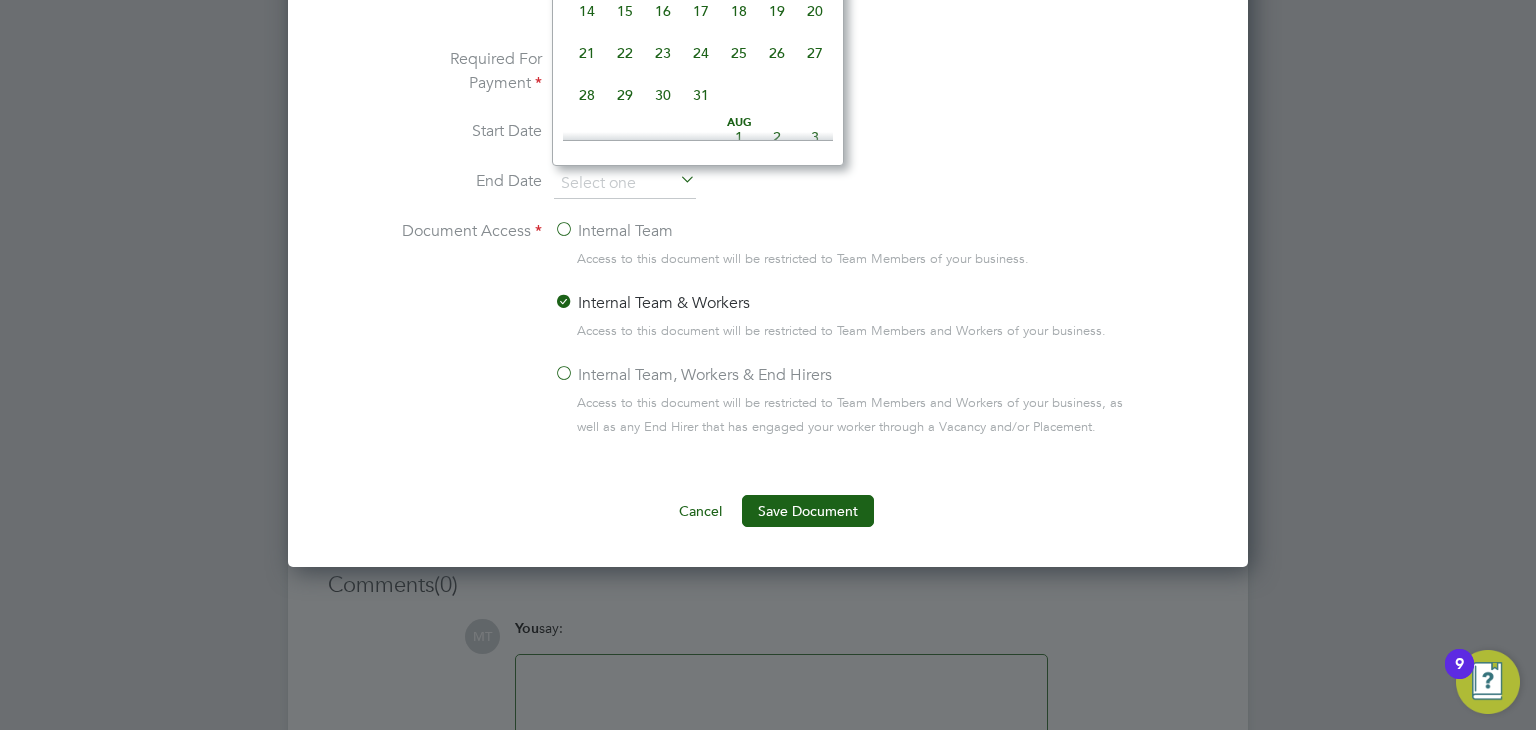 scroll, scrollTop: 638, scrollLeft: 0, axis: vertical 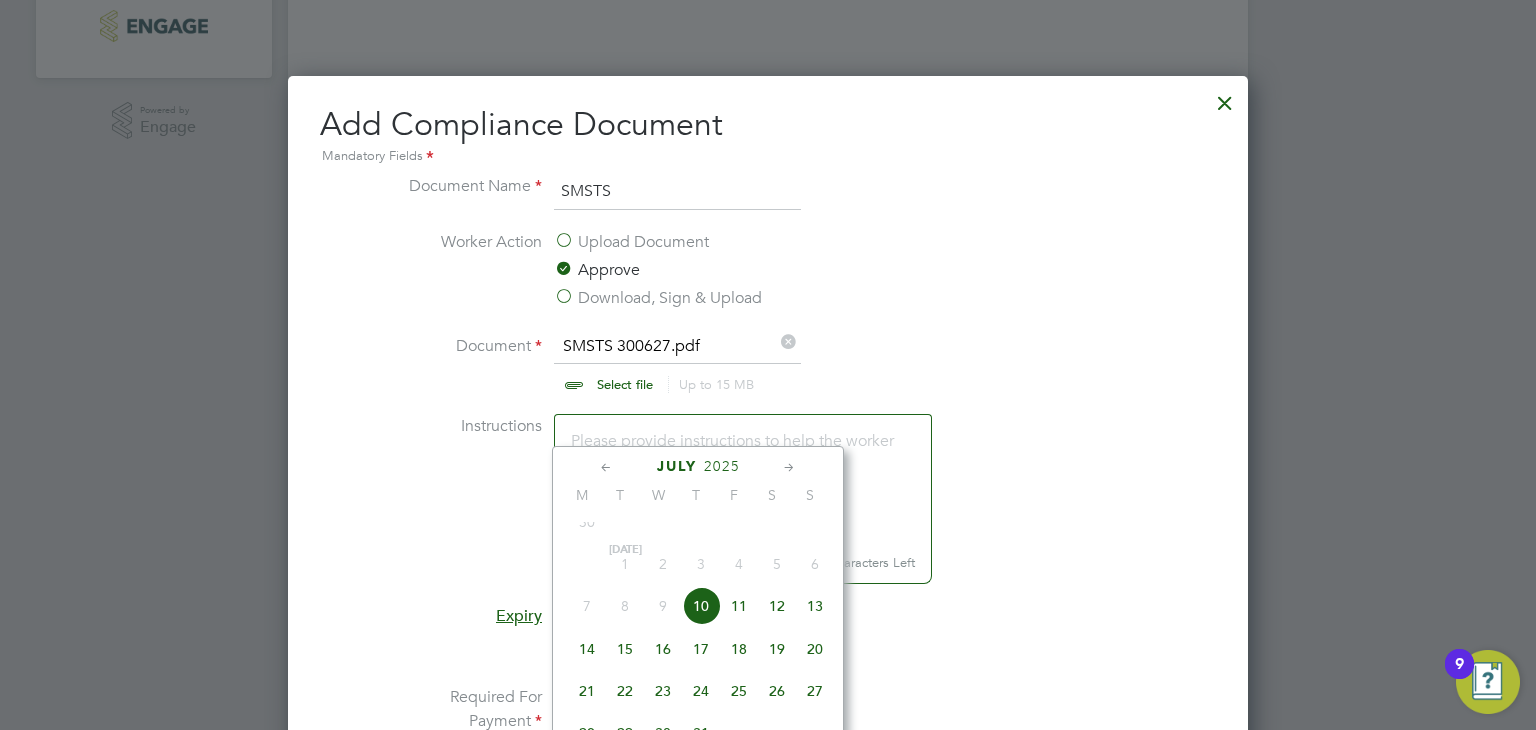 click on "2025" 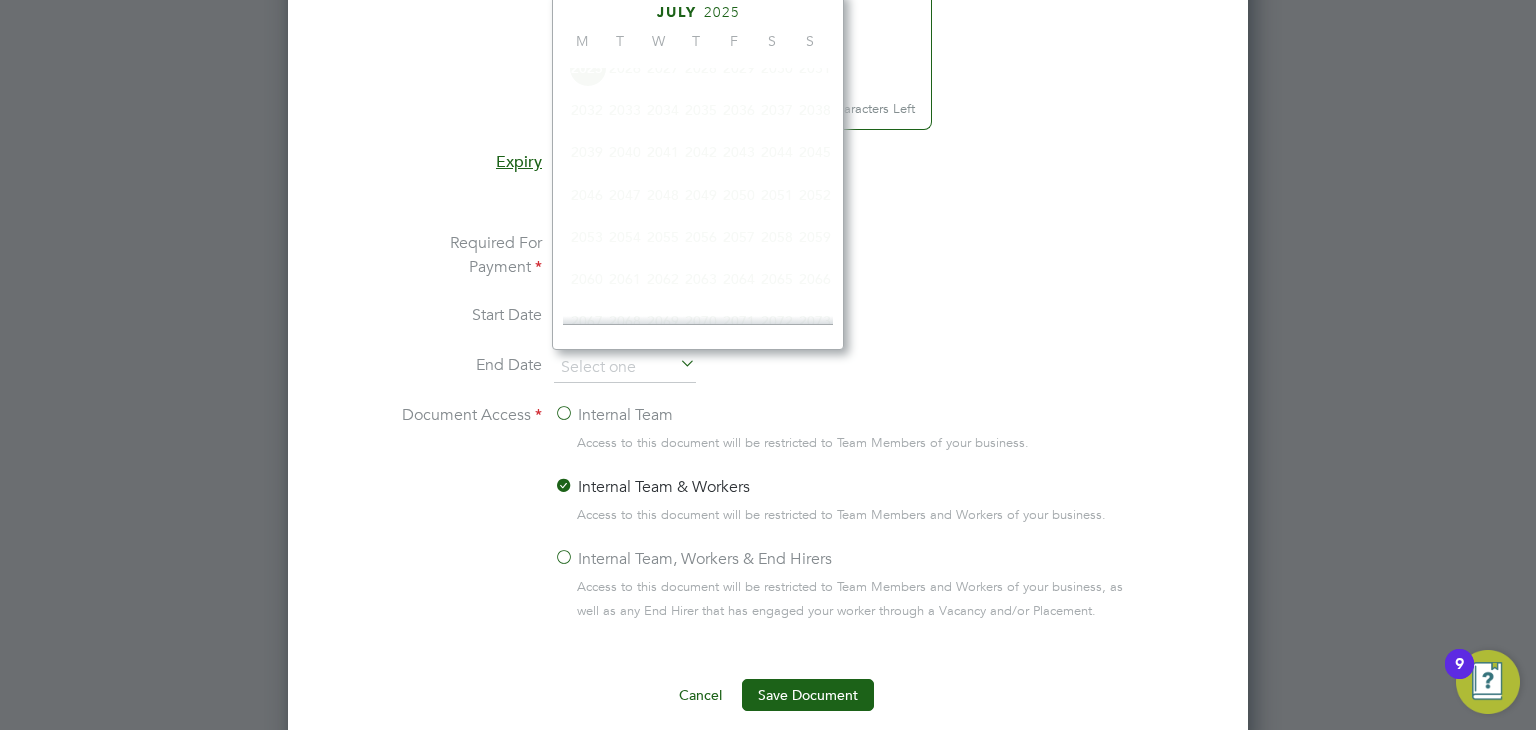 scroll, scrollTop: 535, scrollLeft: 0, axis: vertical 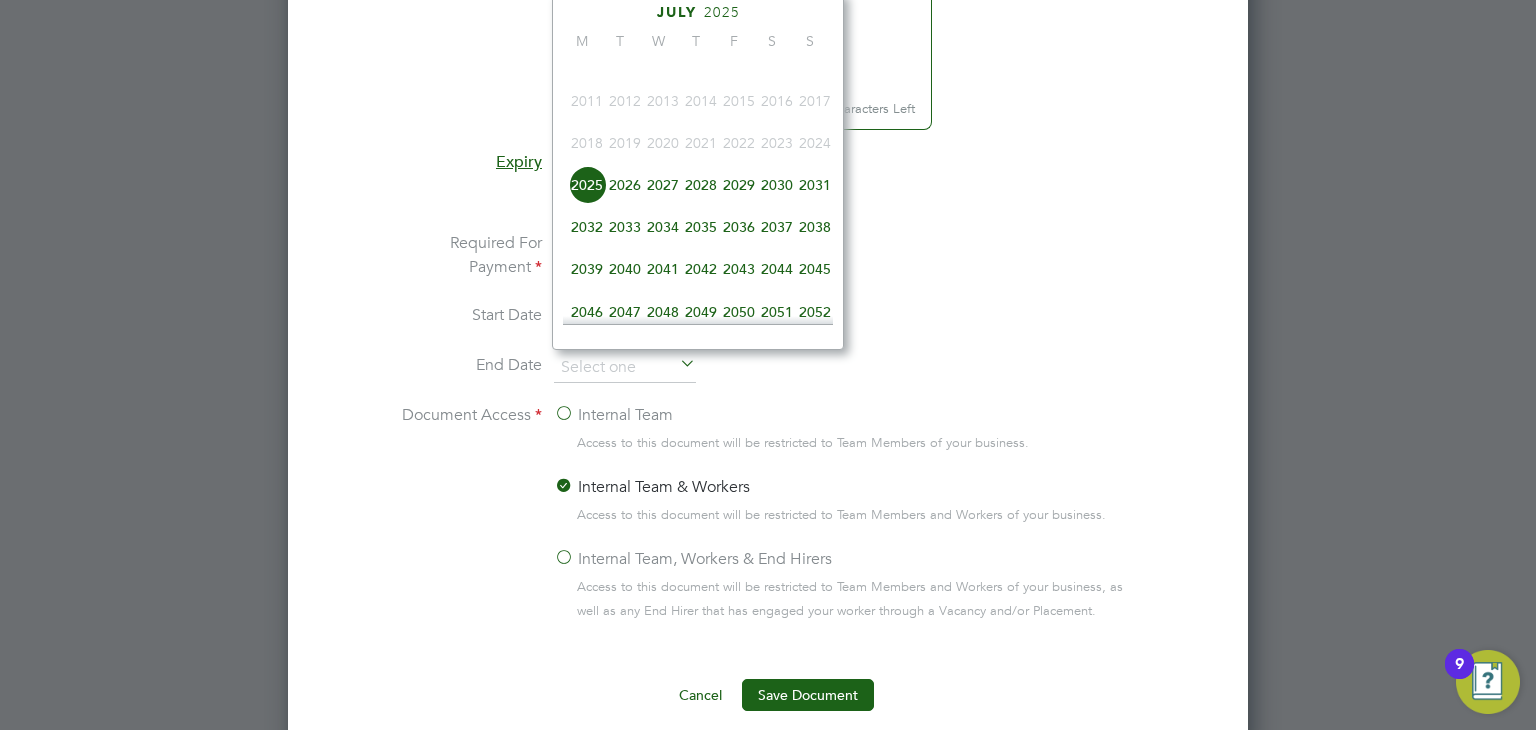 click on "2027" 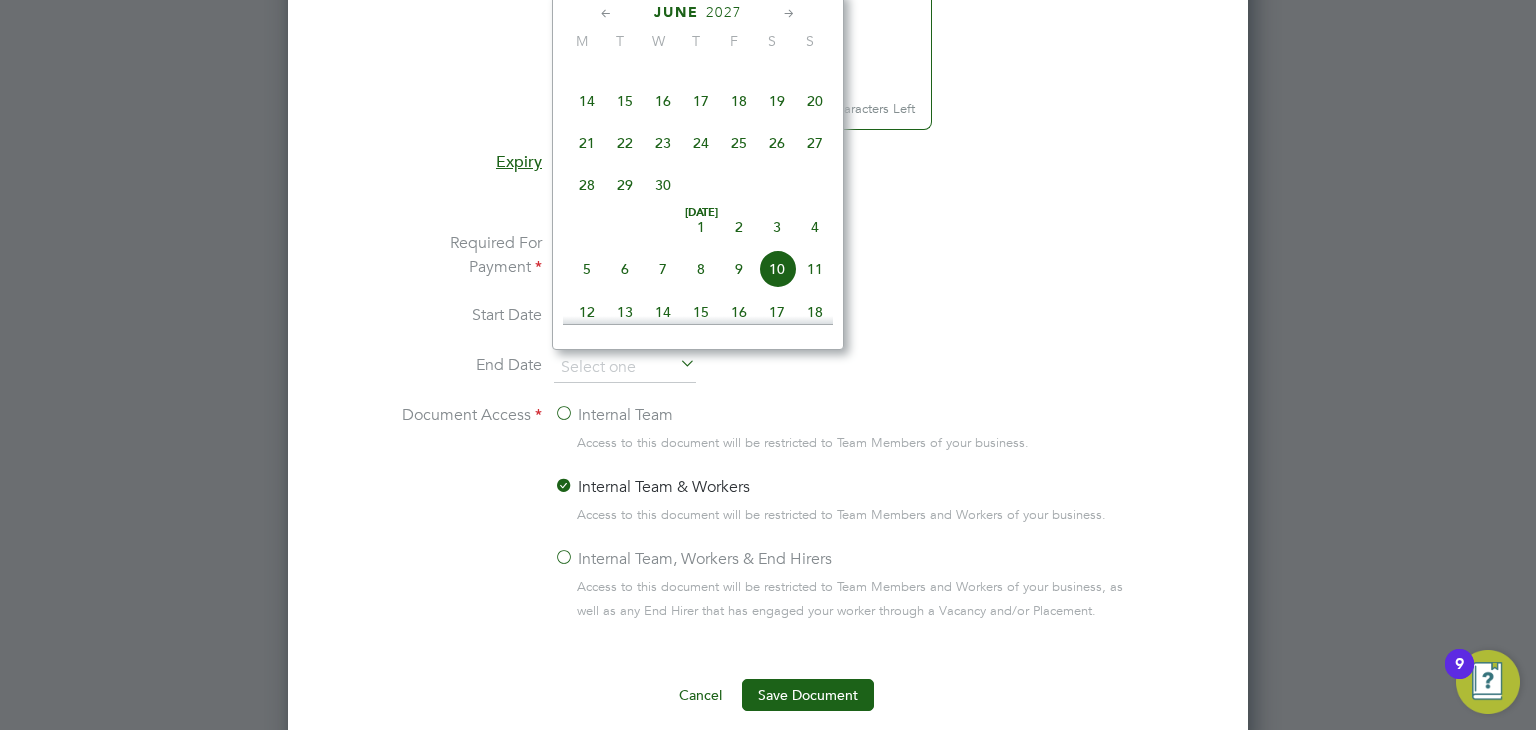 click 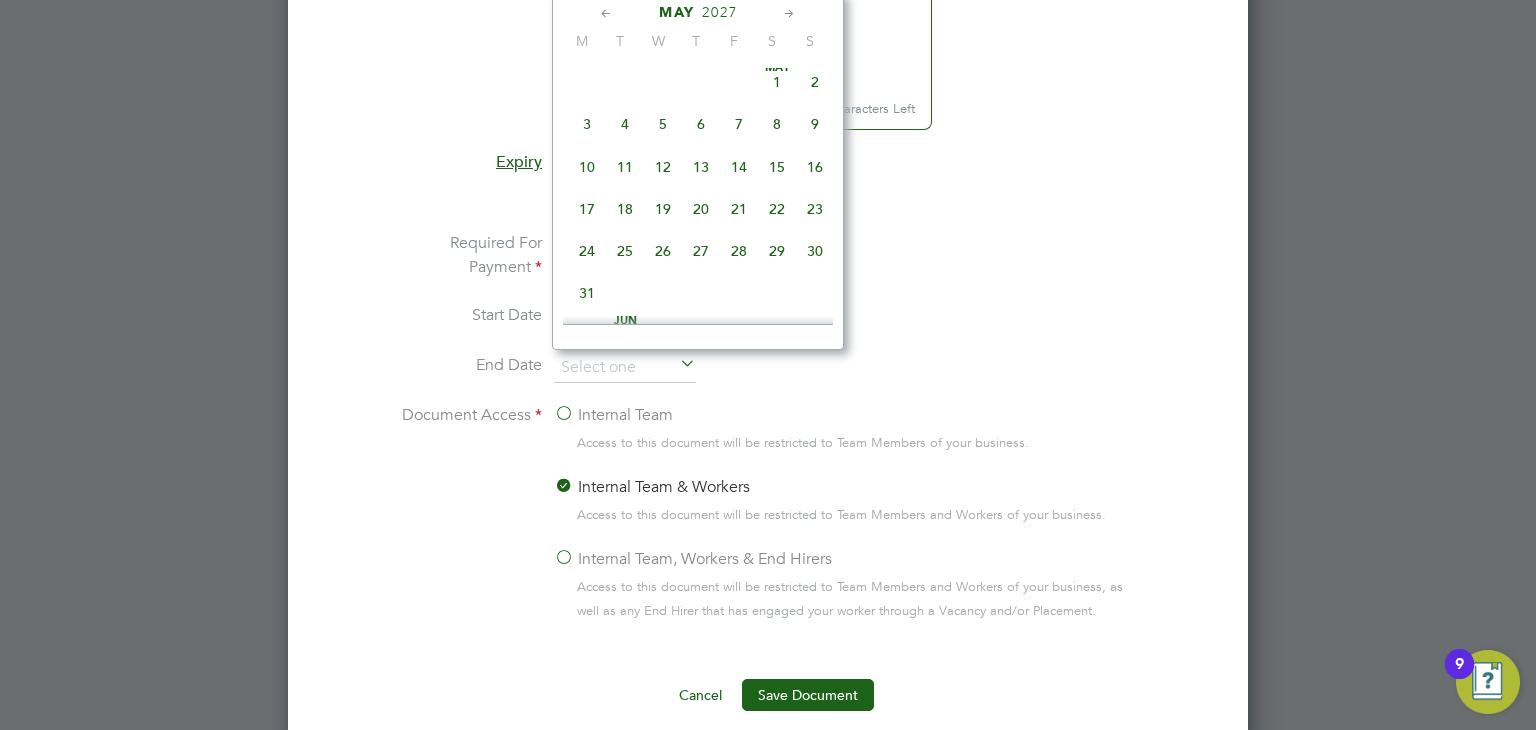 click 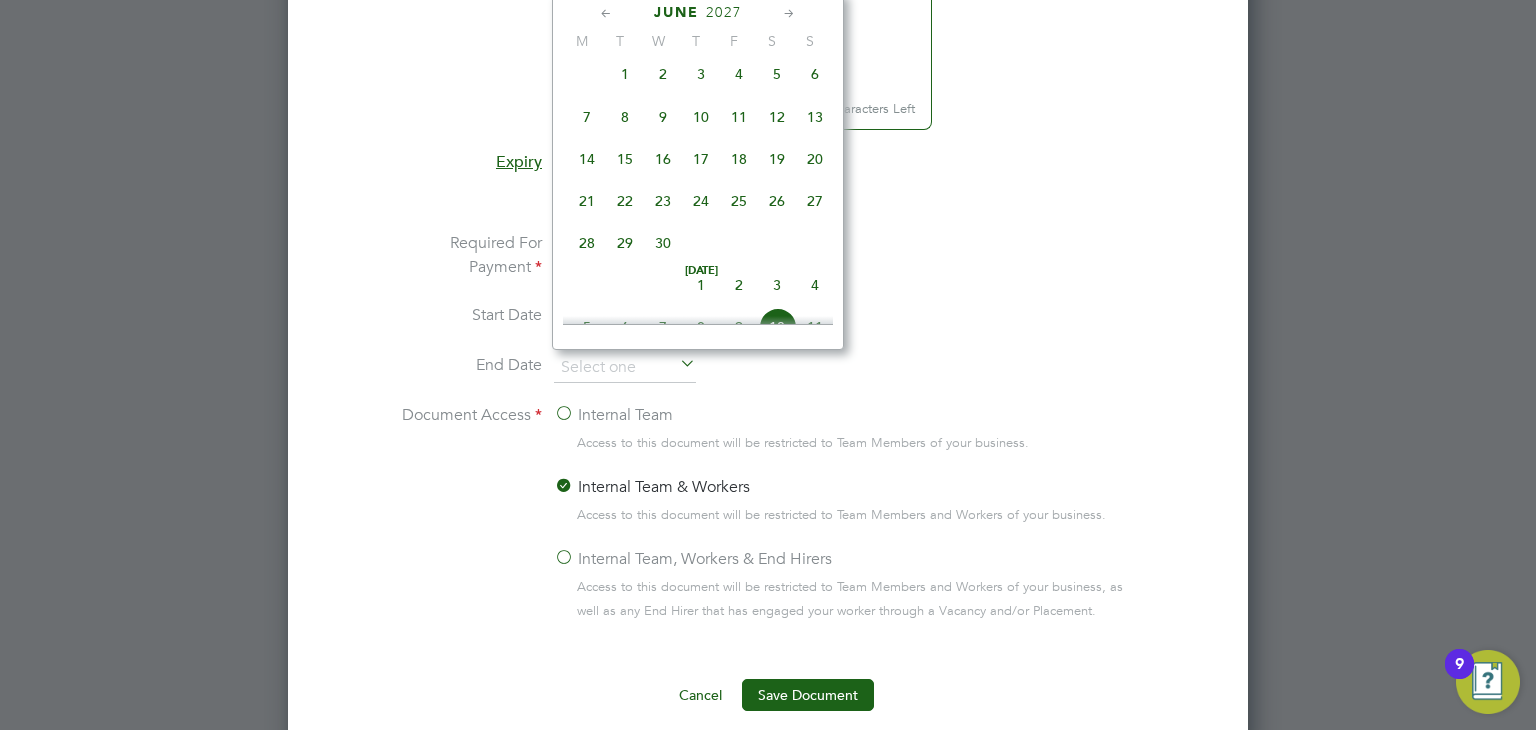 click on "30" 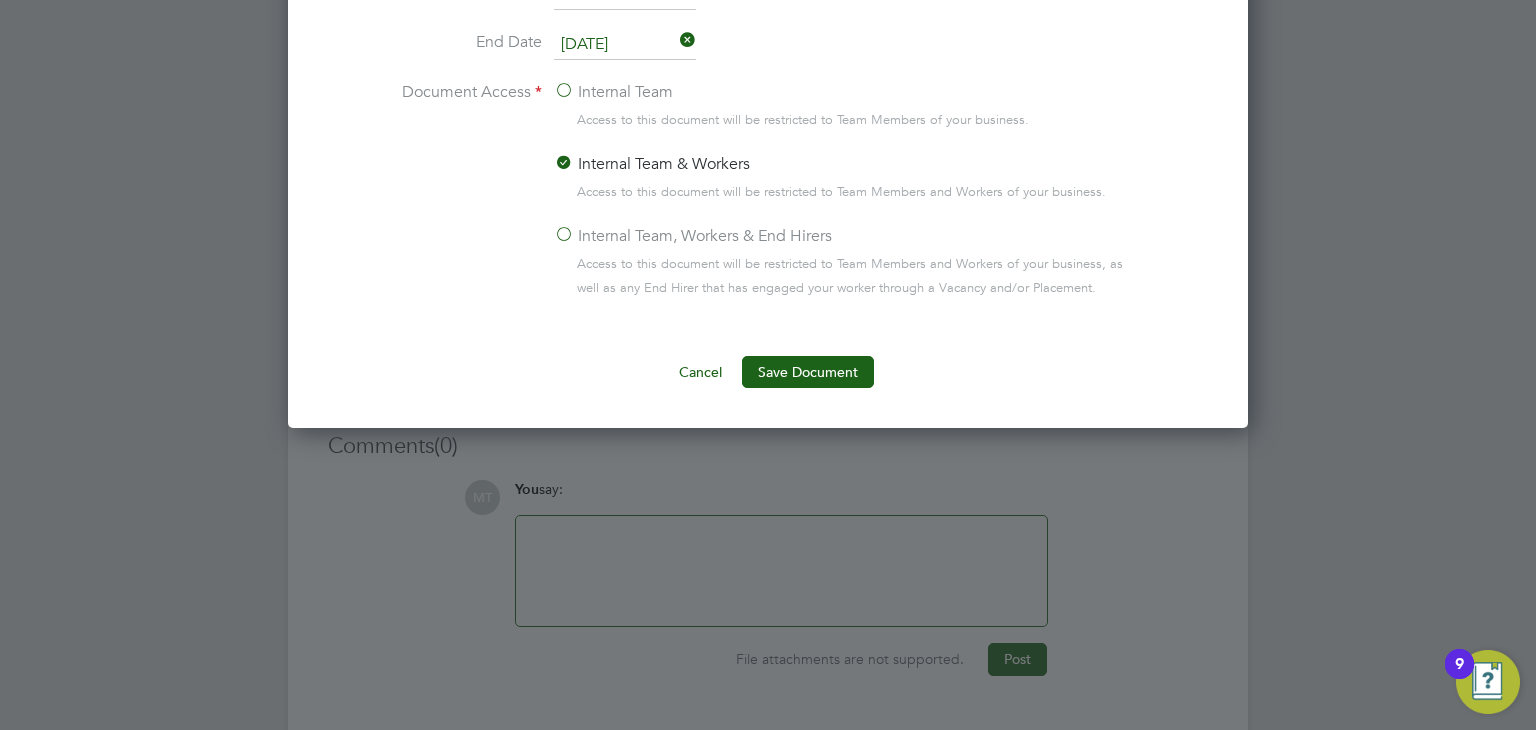 scroll, scrollTop: 1426, scrollLeft: 0, axis: vertical 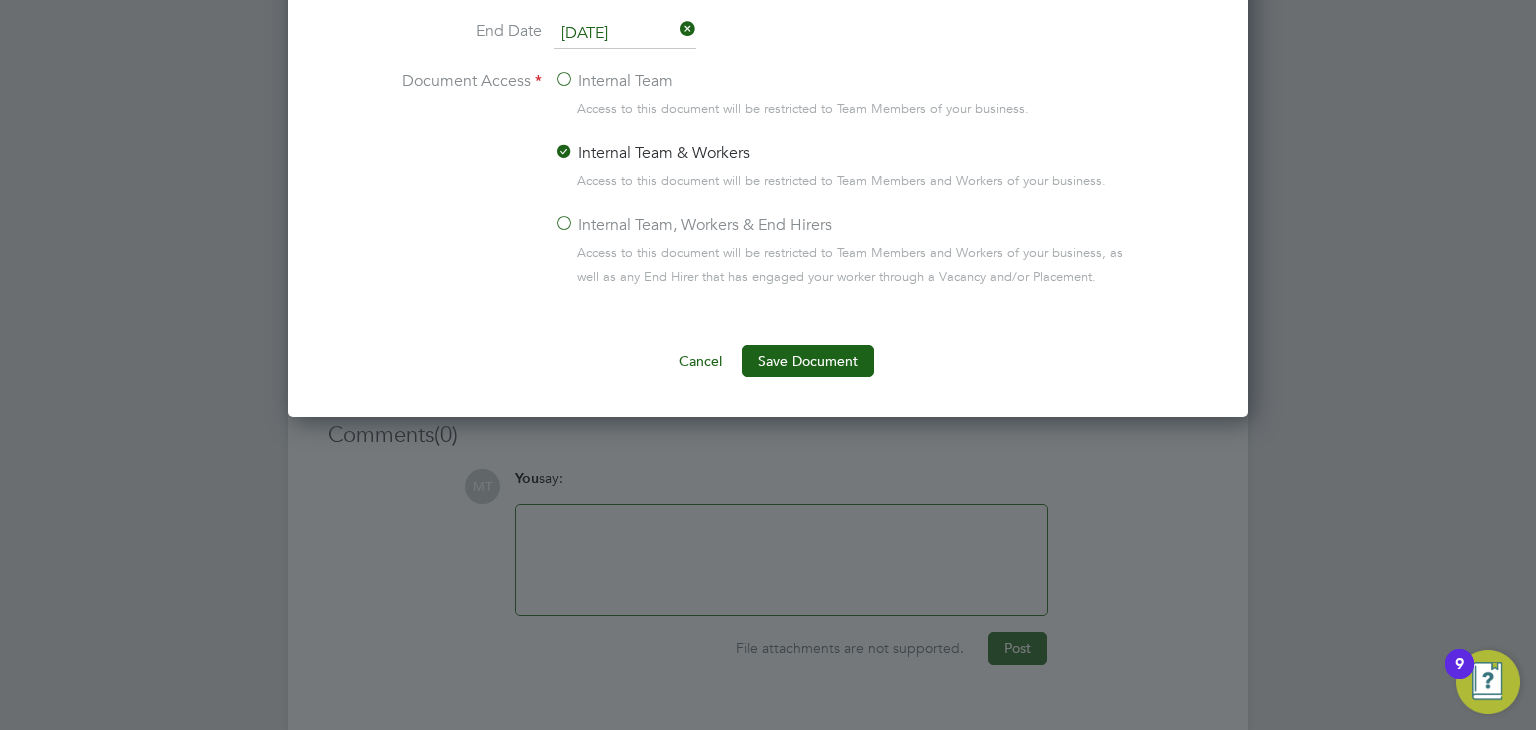 click on "Internal Team, Workers & End Hirers" 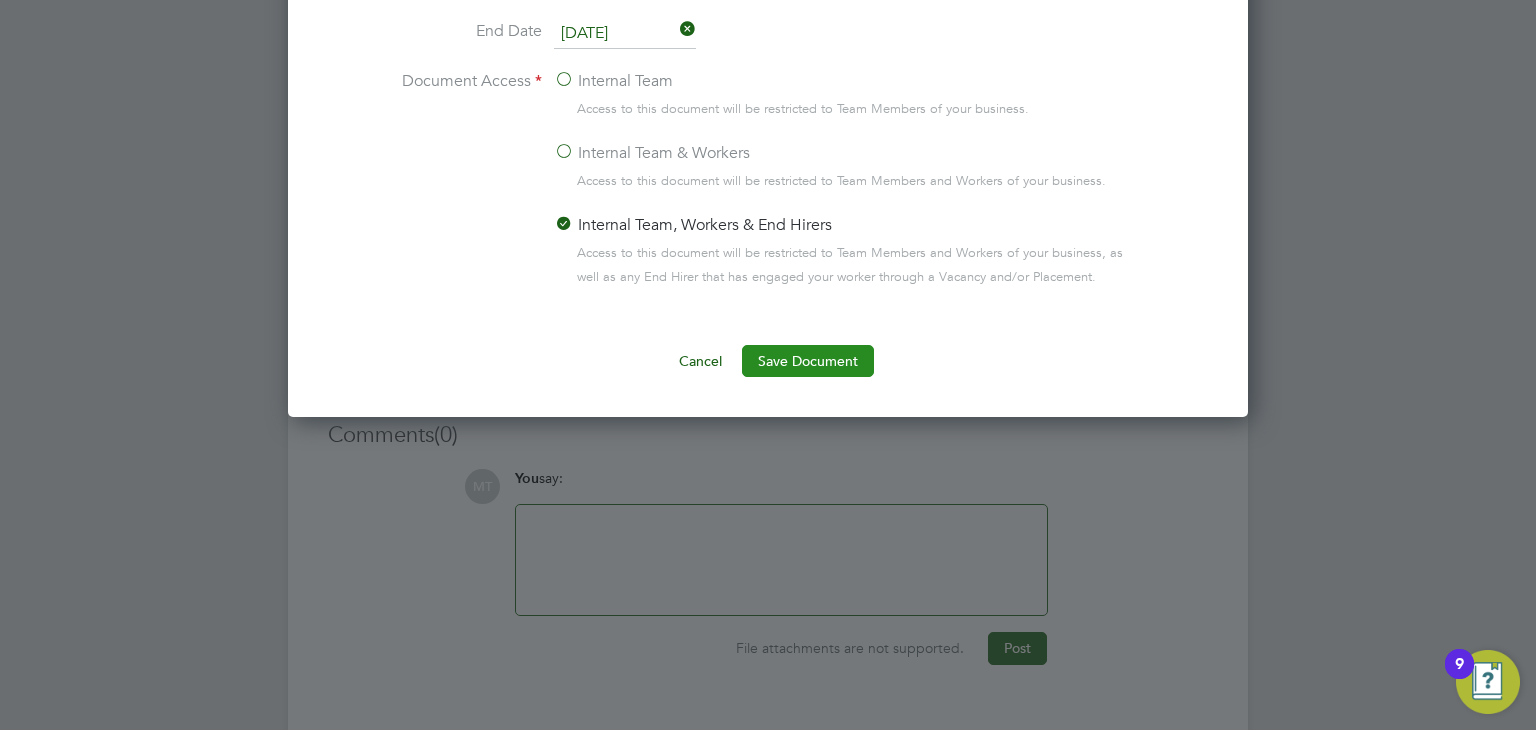 click on "Save Document" at bounding box center (808, 361) 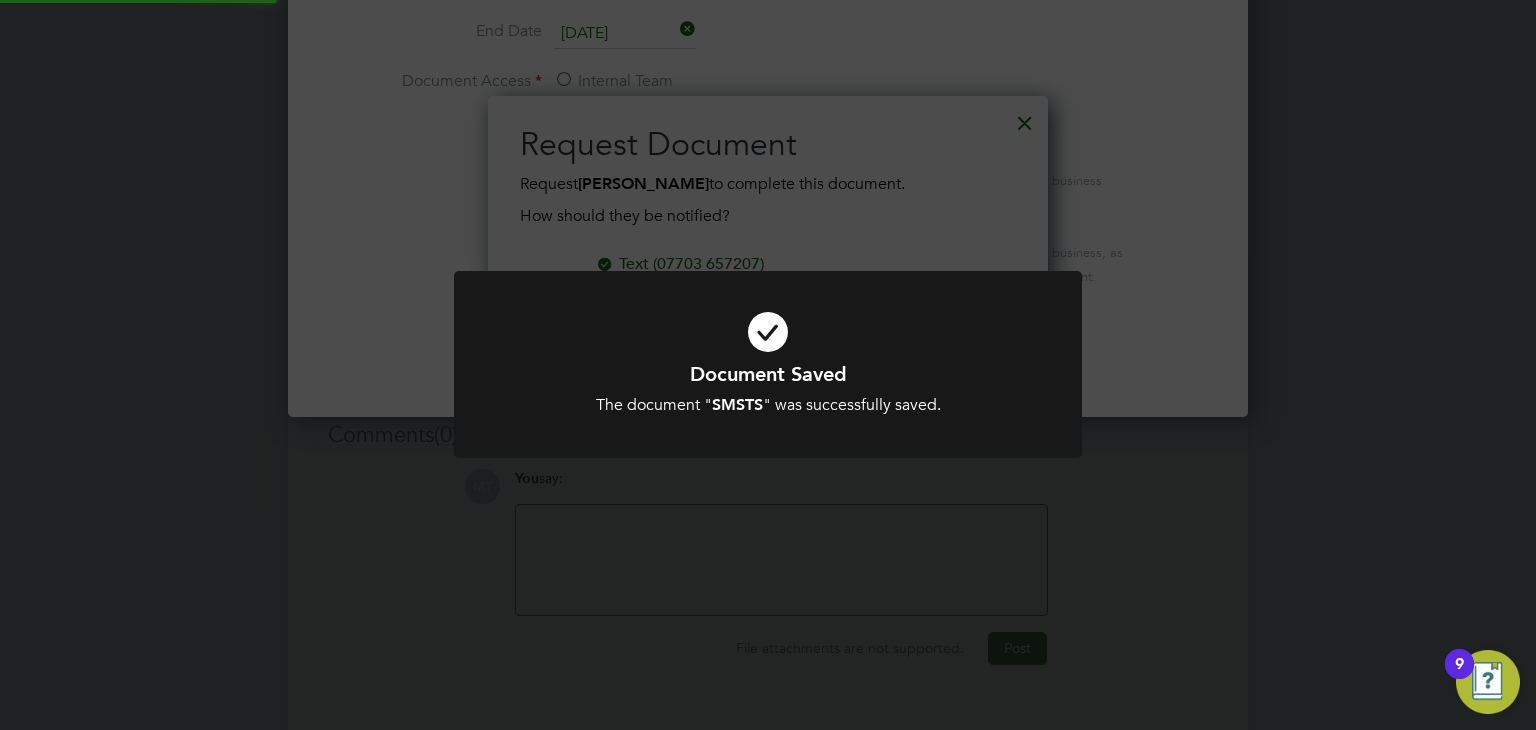 scroll, scrollTop: 9, scrollLeft: 10, axis: both 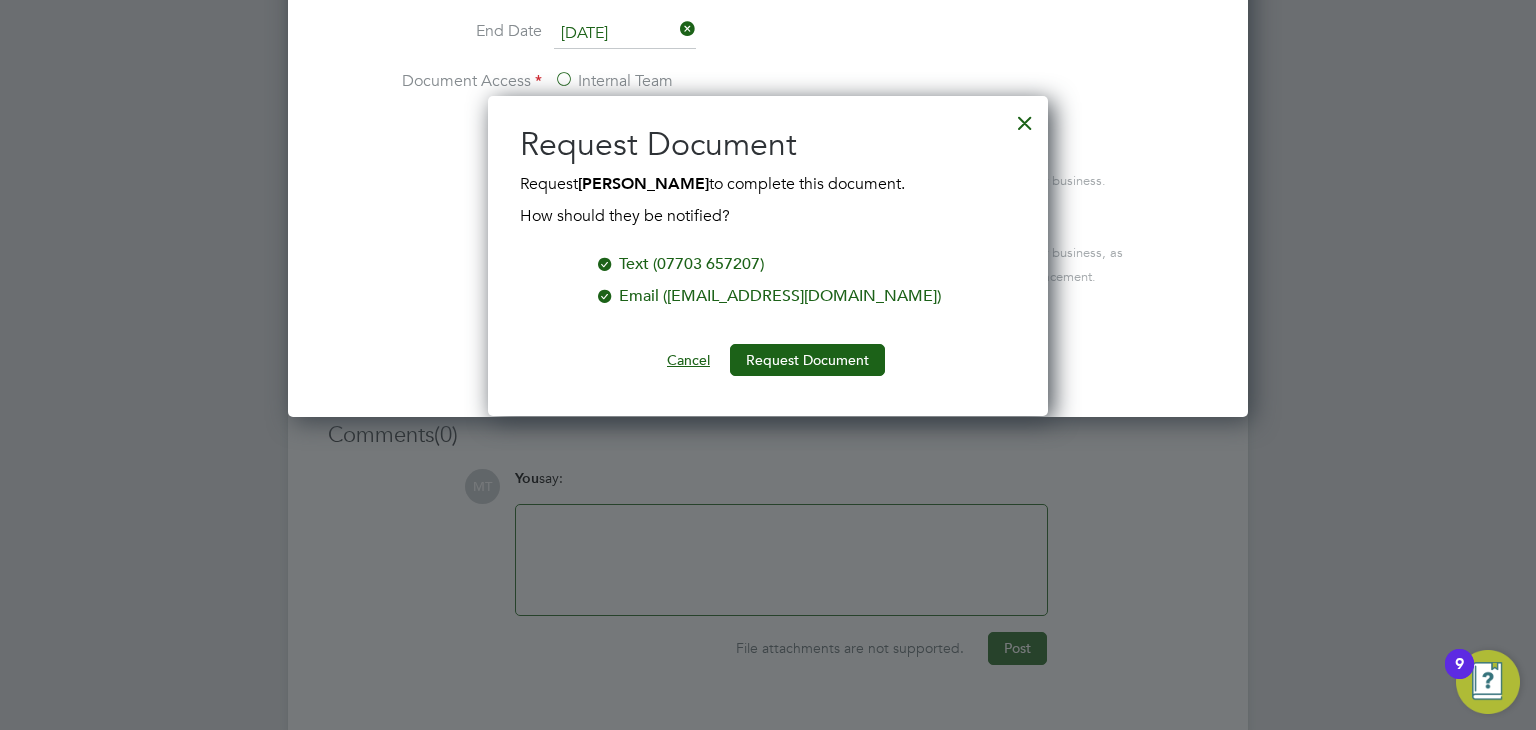 click on "Cancel" at bounding box center (688, 360) 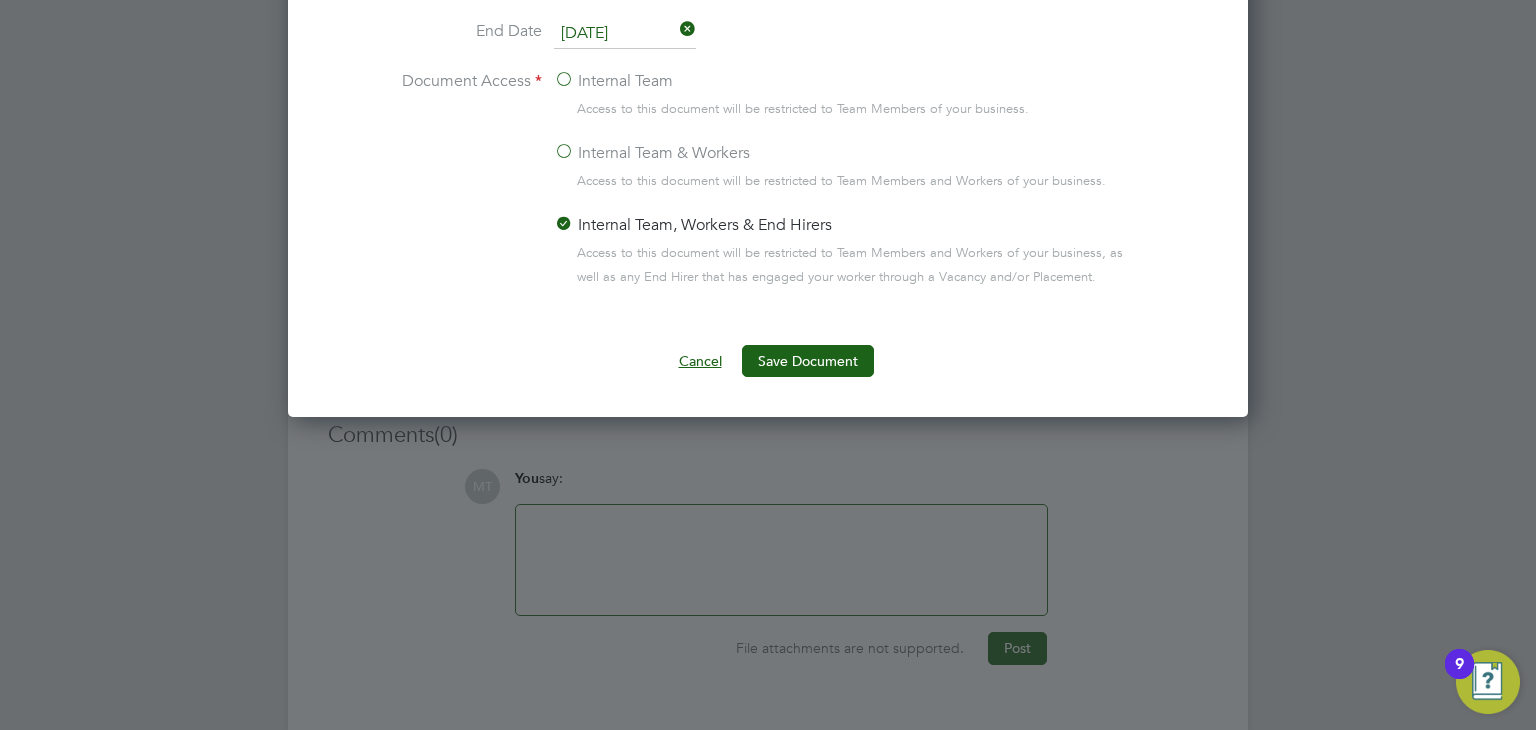 click on "Cancel" at bounding box center (700, 361) 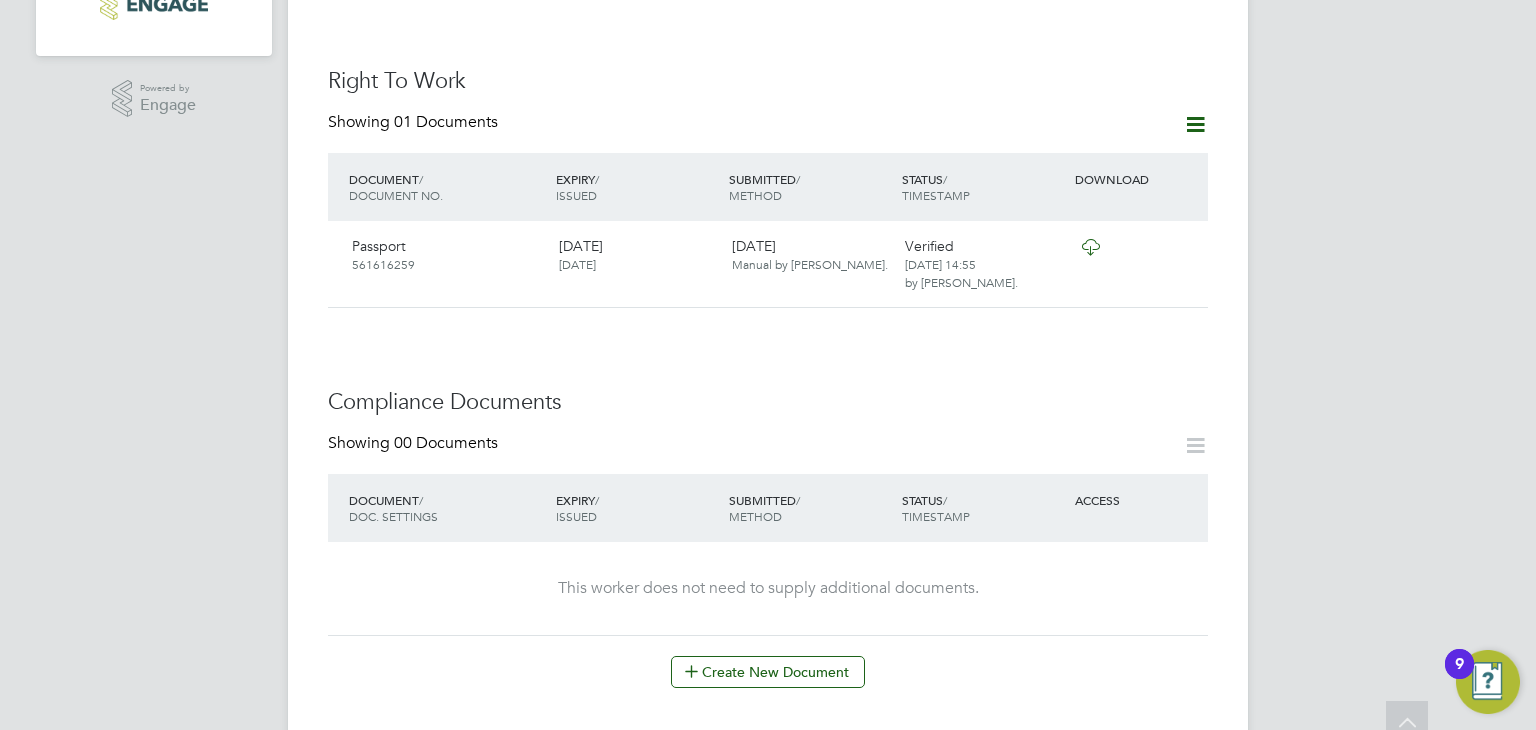 scroll, scrollTop: 638, scrollLeft: 0, axis: vertical 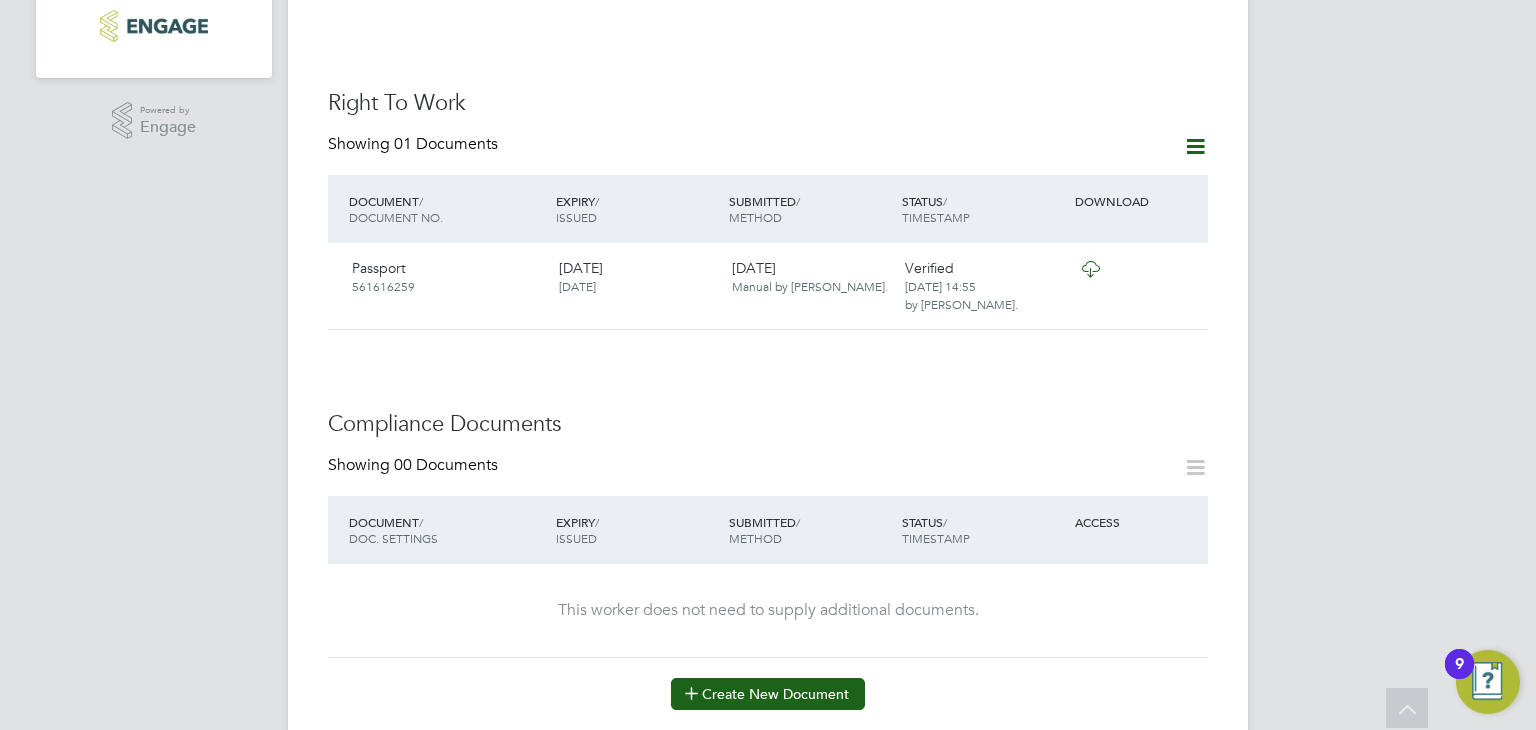 click on "Create New Document" 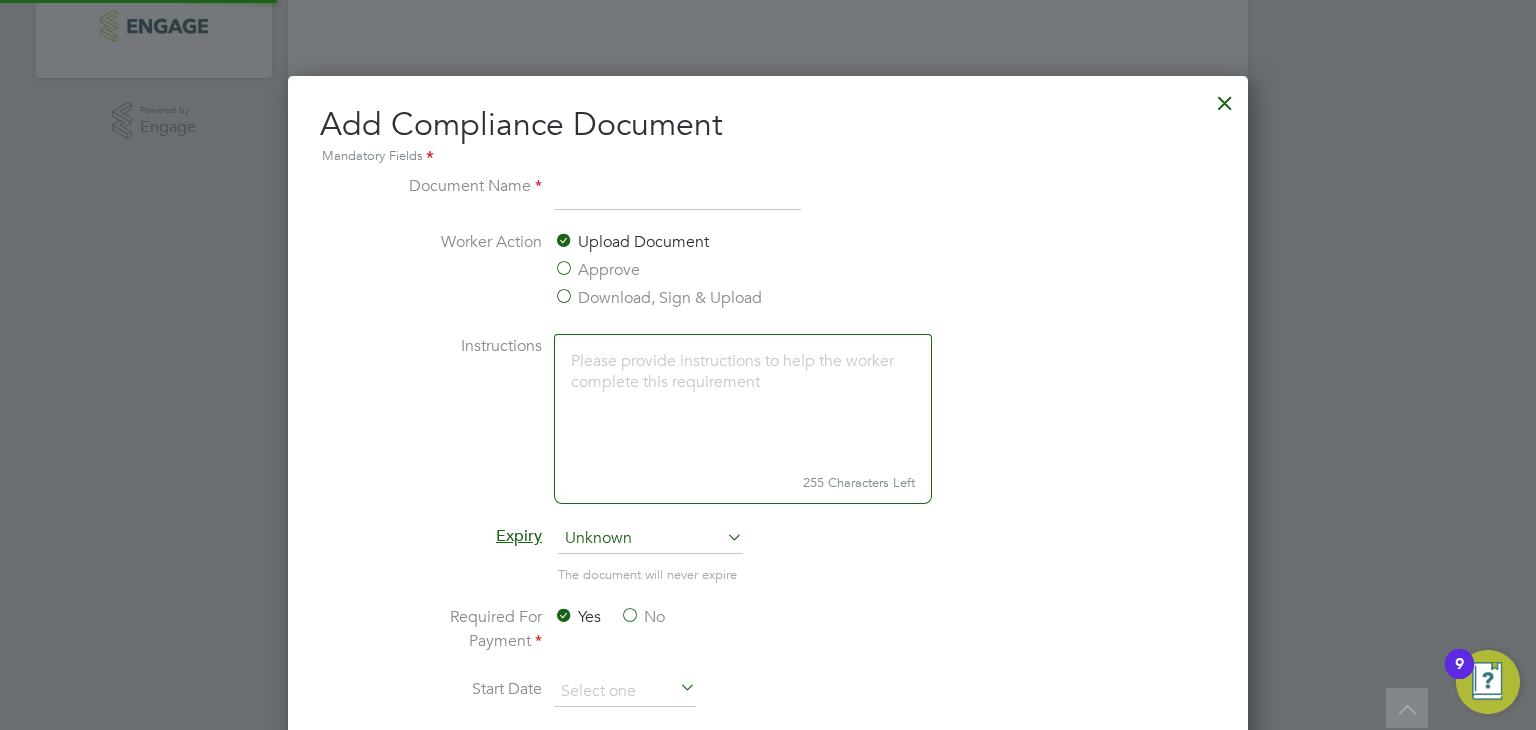 scroll, scrollTop: 9, scrollLeft: 10, axis: both 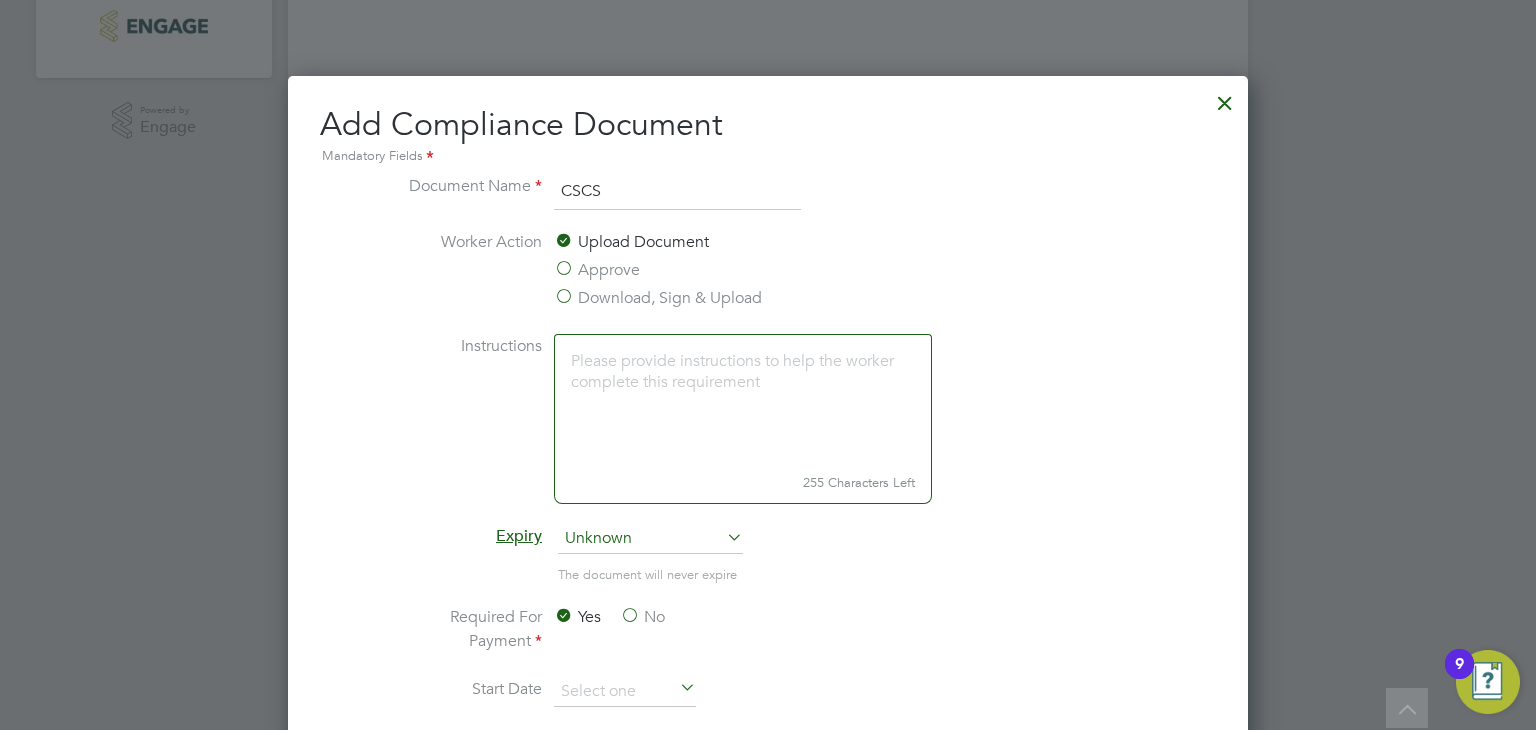 type on "CSCS" 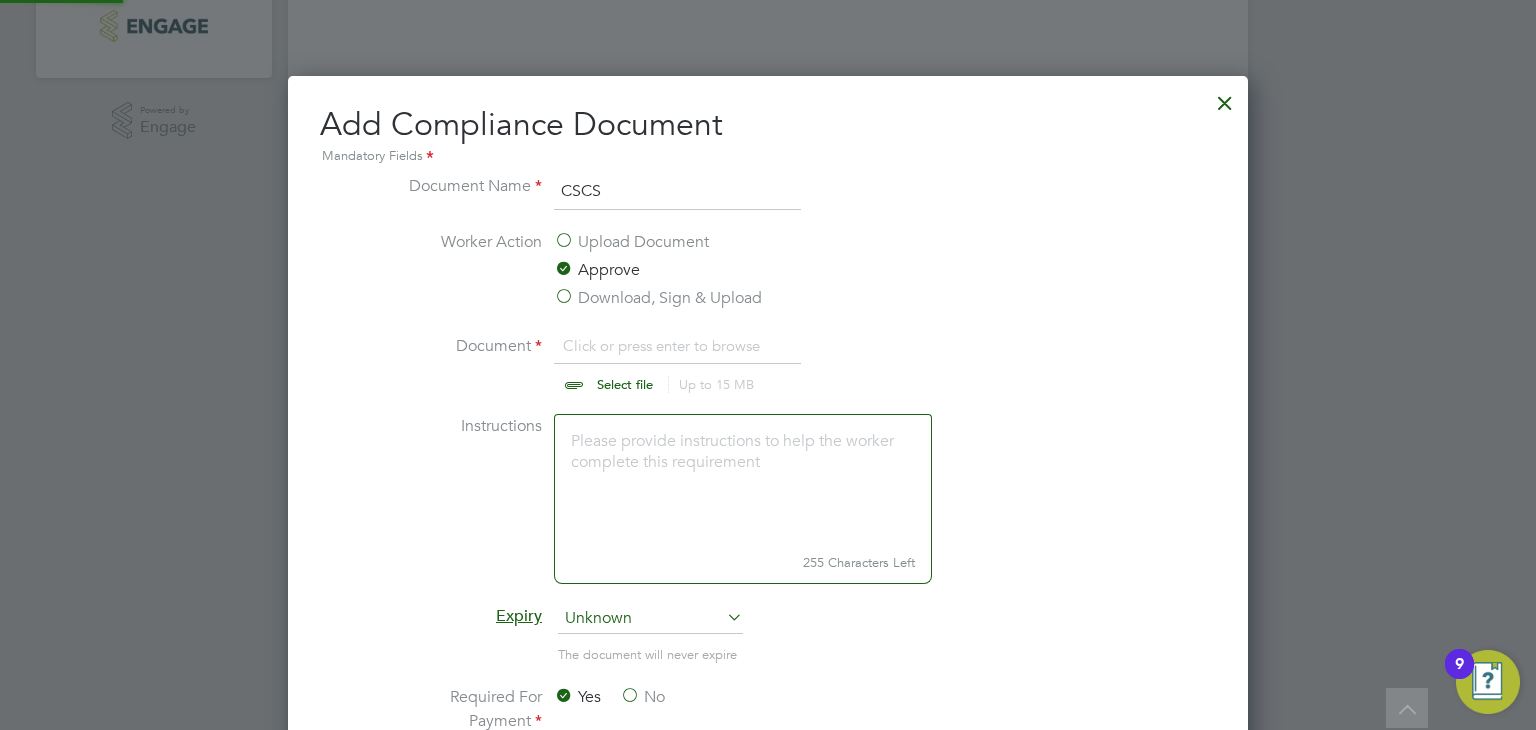 scroll, scrollTop: 9, scrollLeft: 10, axis: both 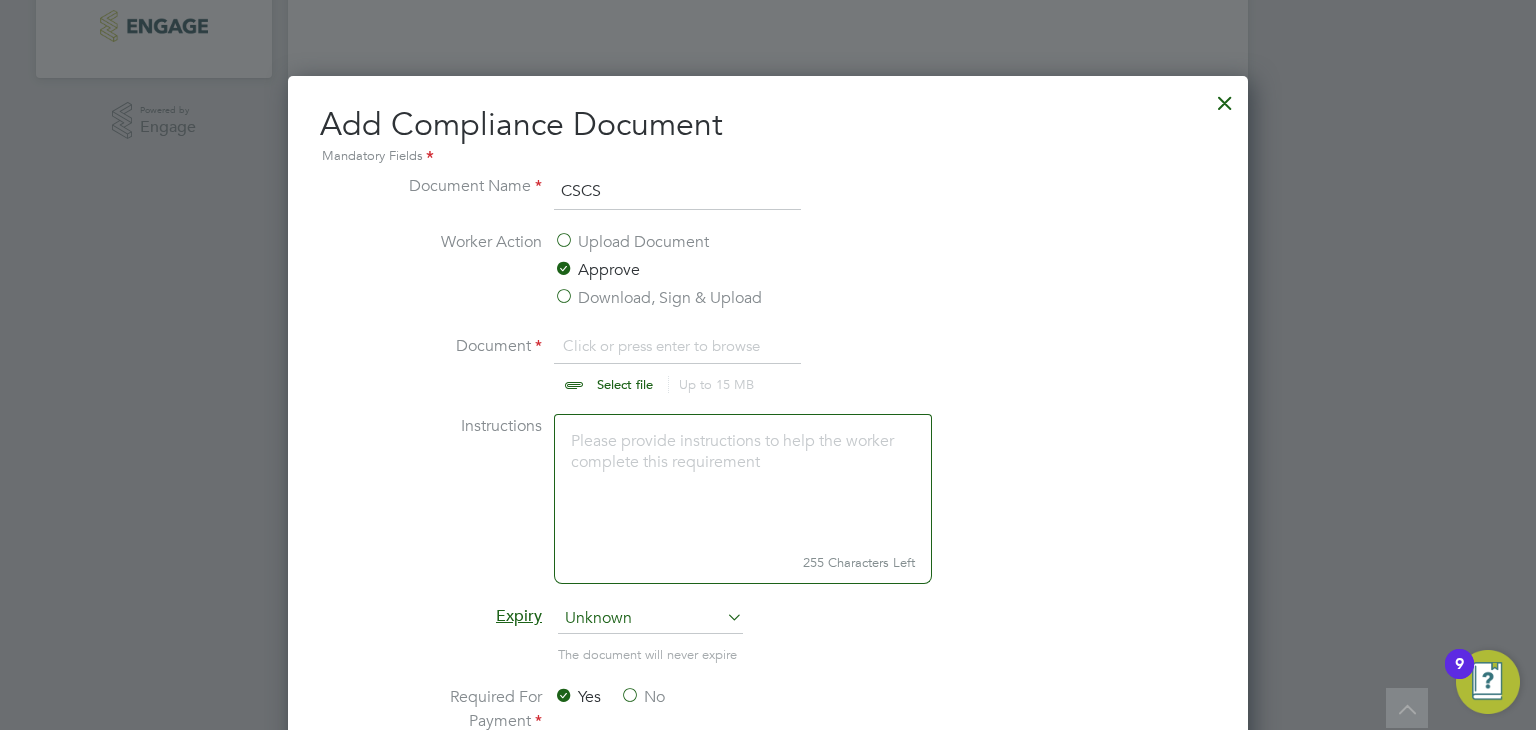 click at bounding box center [644, 364] 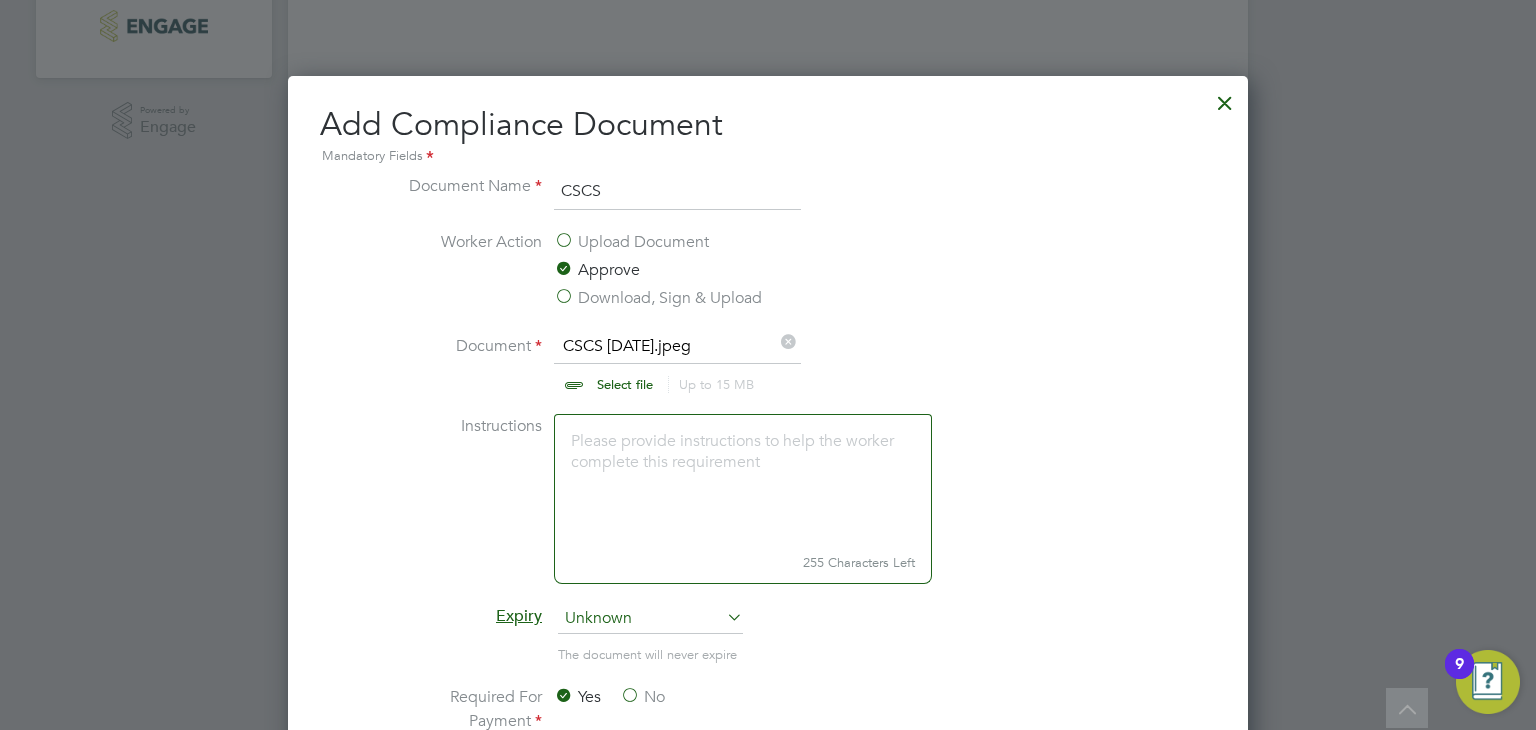 scroll, scrollTop: 1276, scrollLeft: 0, axis: vertical 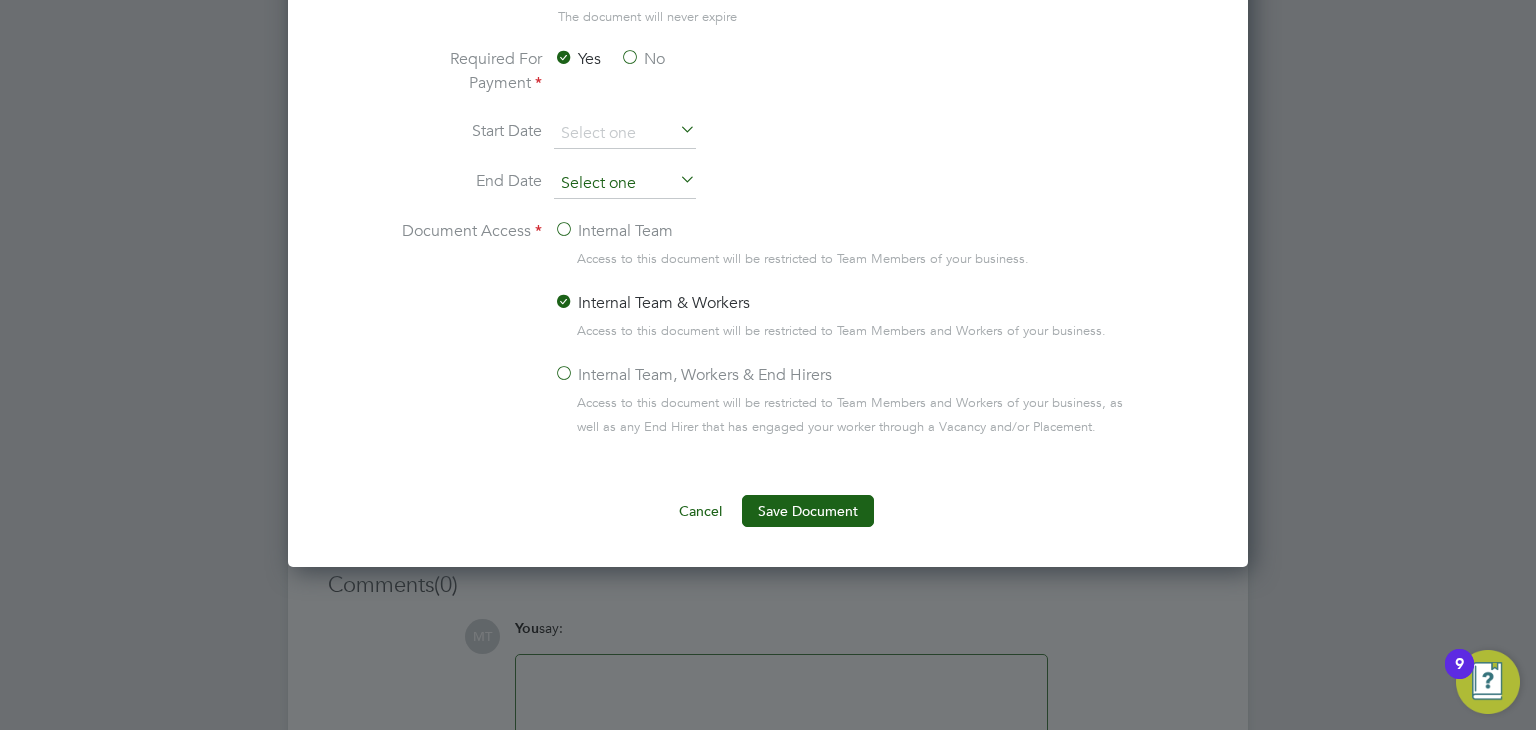 click at bounding box center [625, 184] 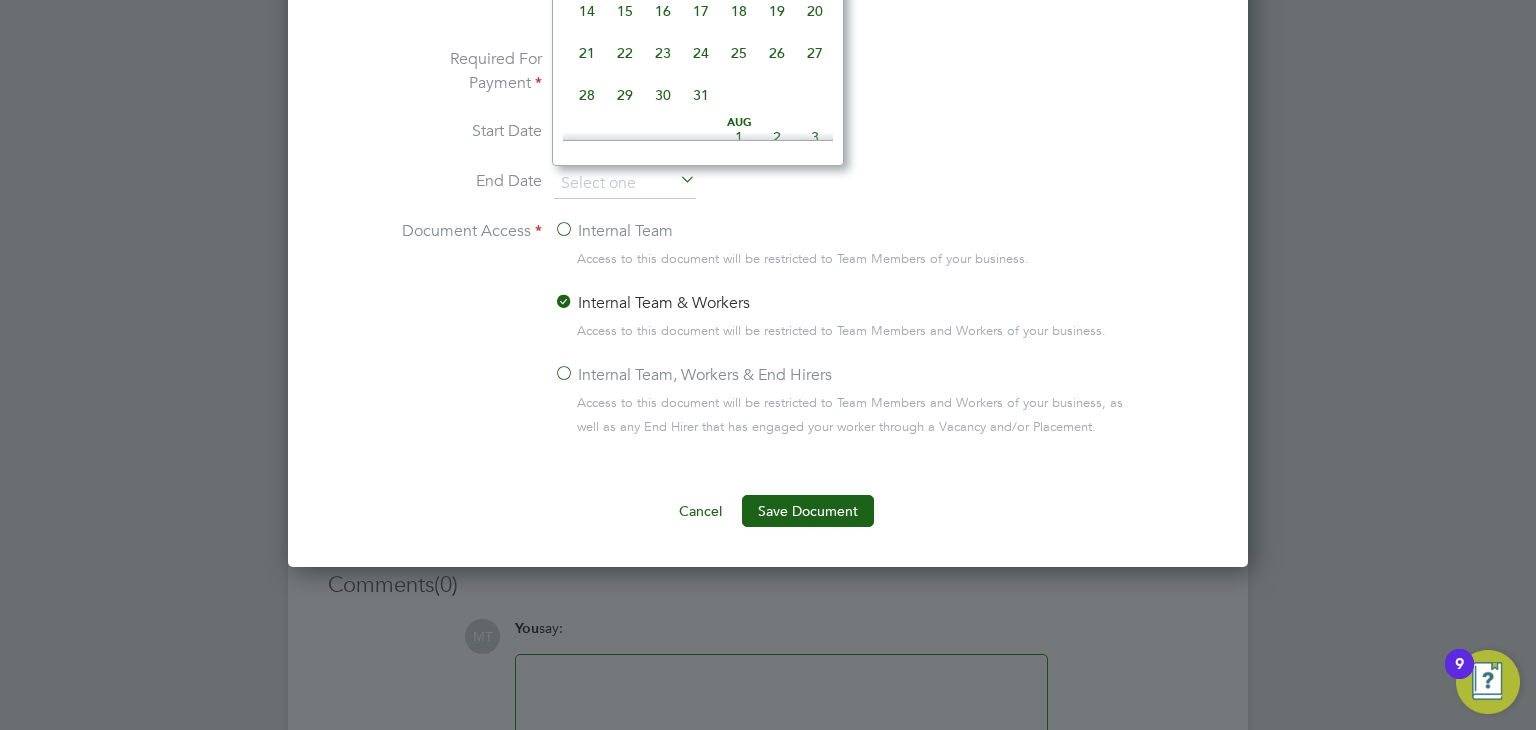 scroll, scrollTop: 638, scrollLeft: 0, axis: vertical 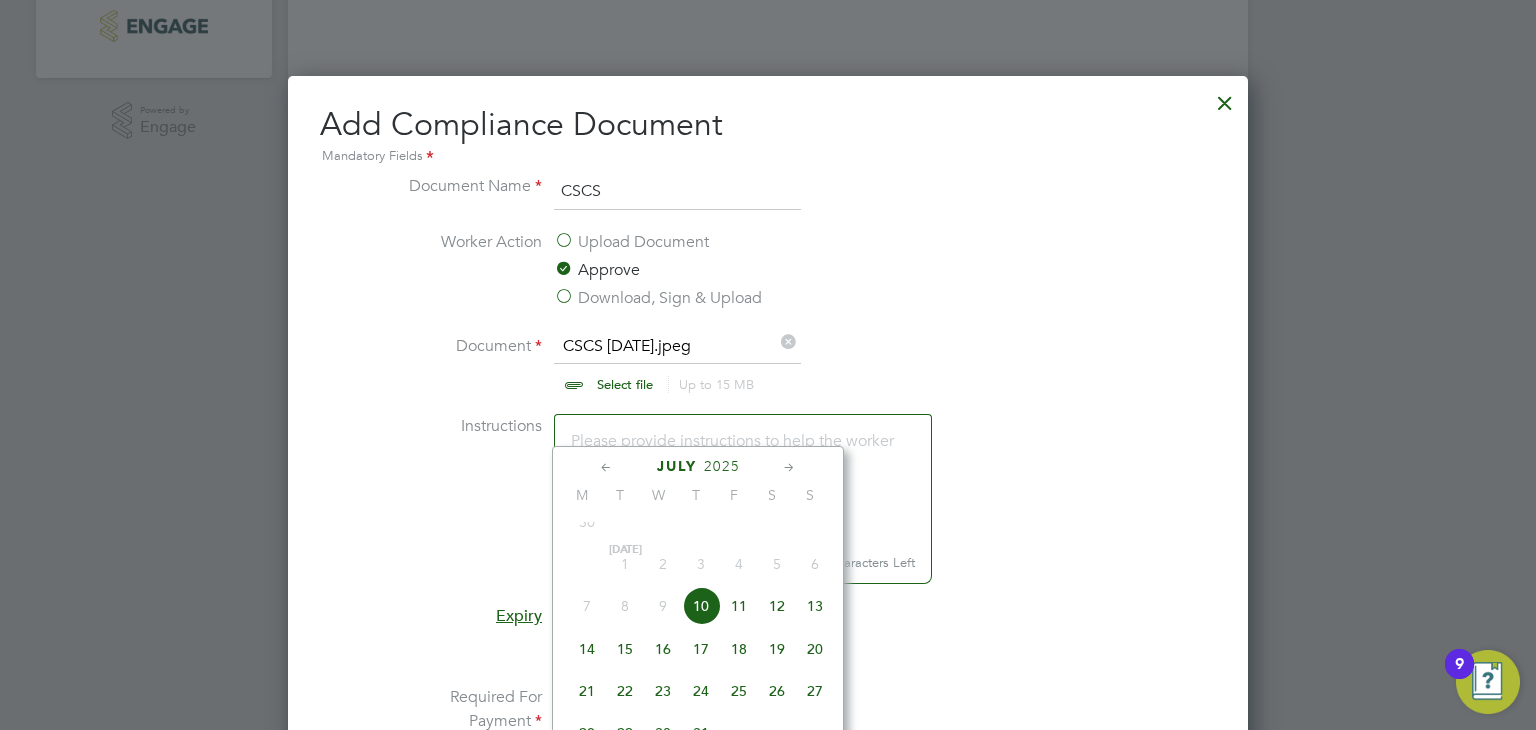 click on "2025" 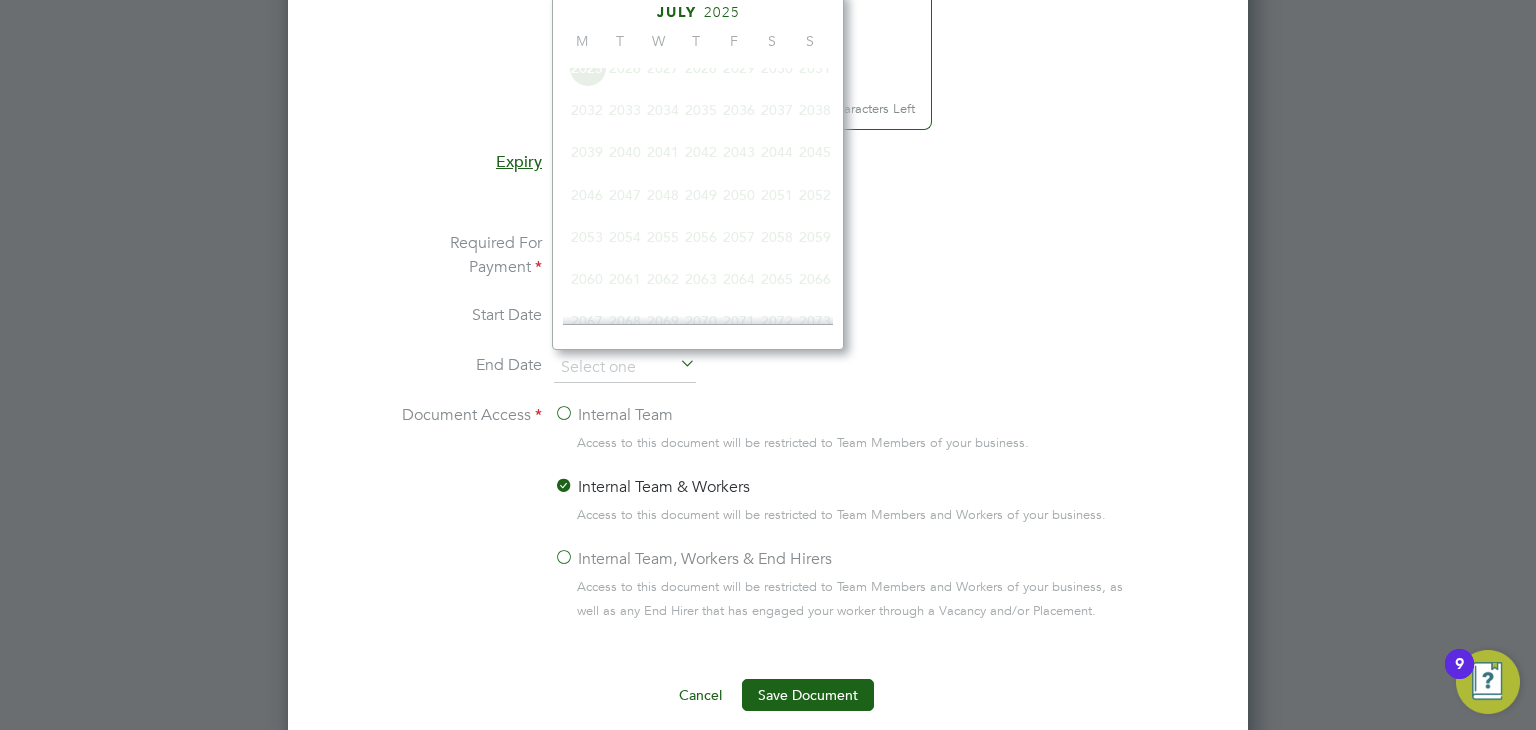 scroll, scrollTop: 535, scrollLeft: 0, axis: vertical 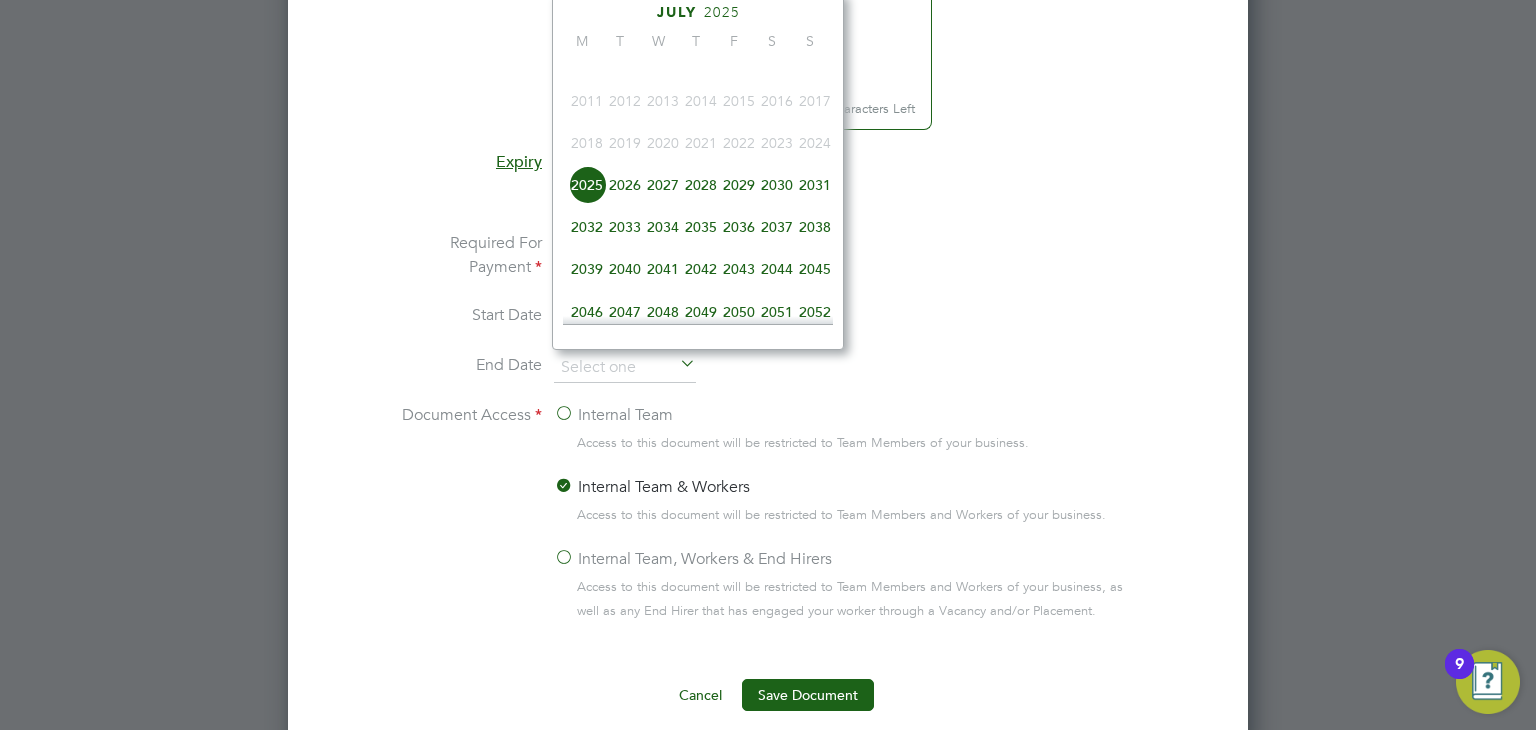 click on "2029" 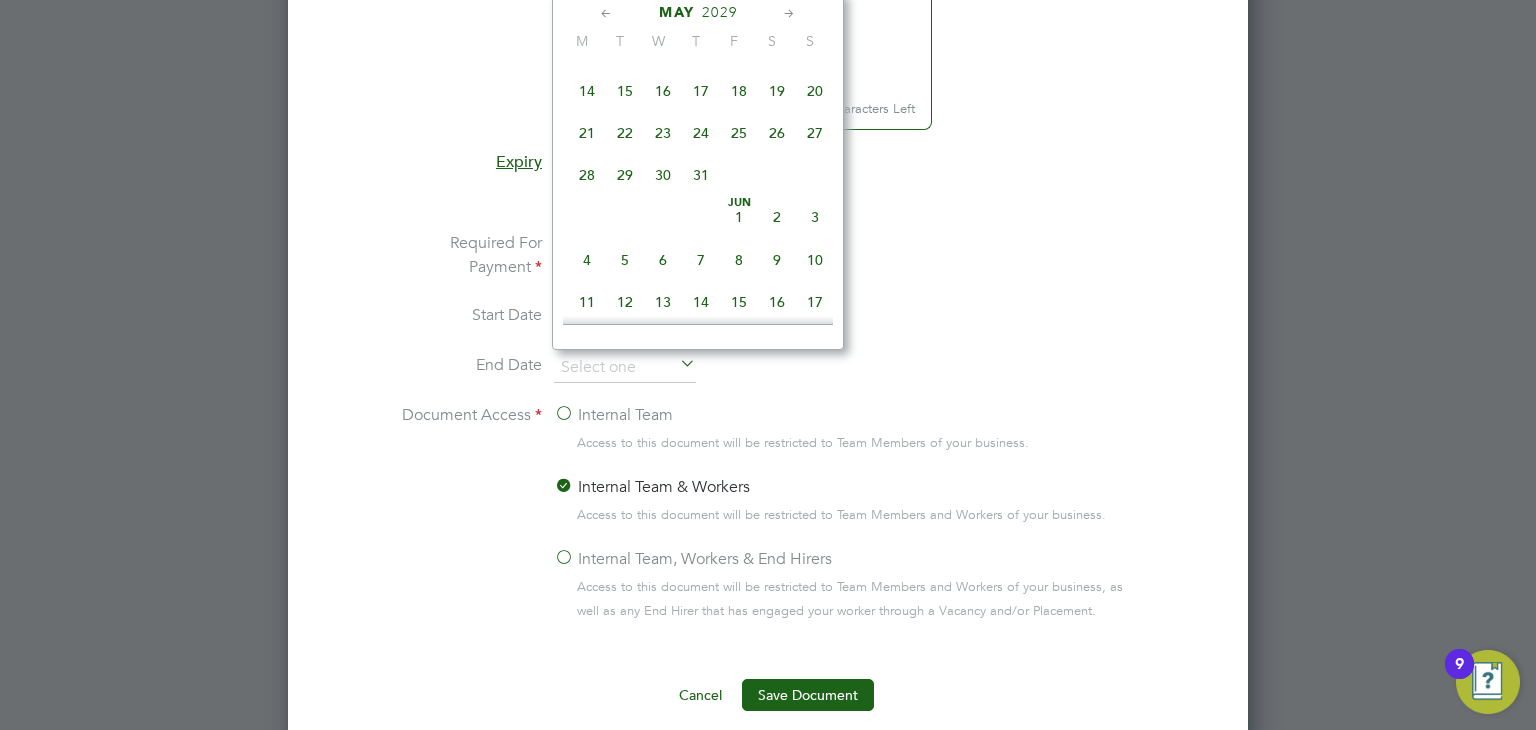 scroll, scrollTop: 311, scrollLeft: 0, axis: vertical 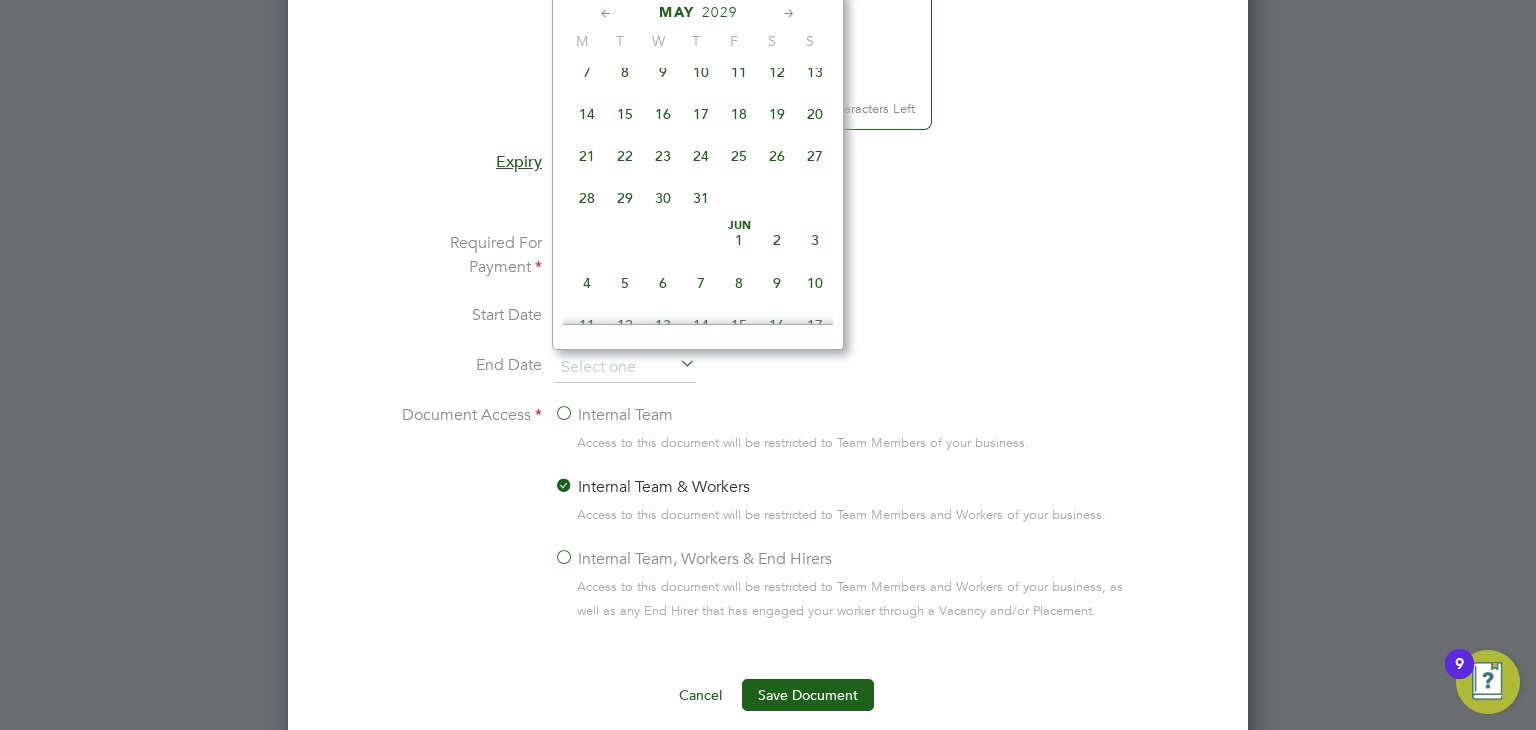 click on "Jun" 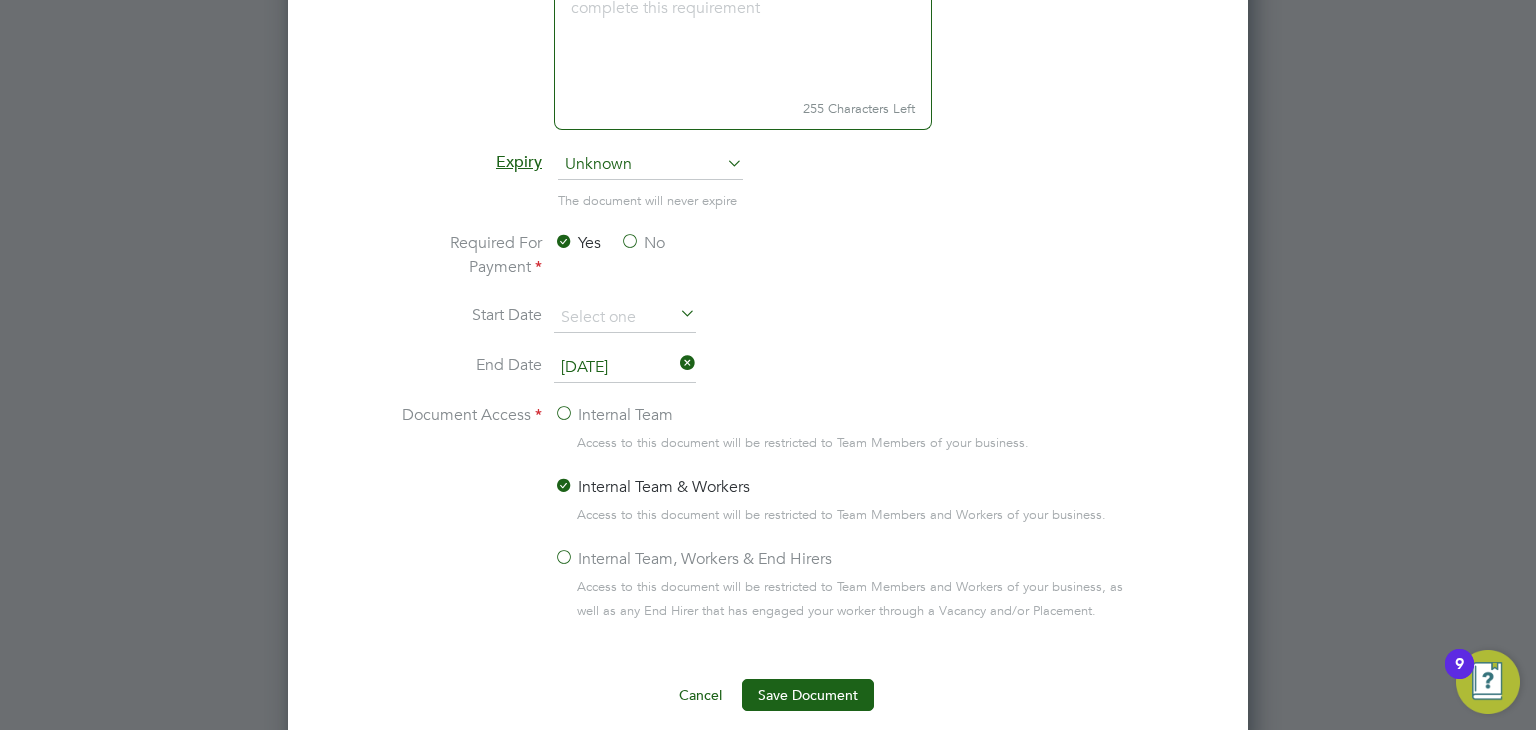 click on "Internal Team, Workers & End Hirers" 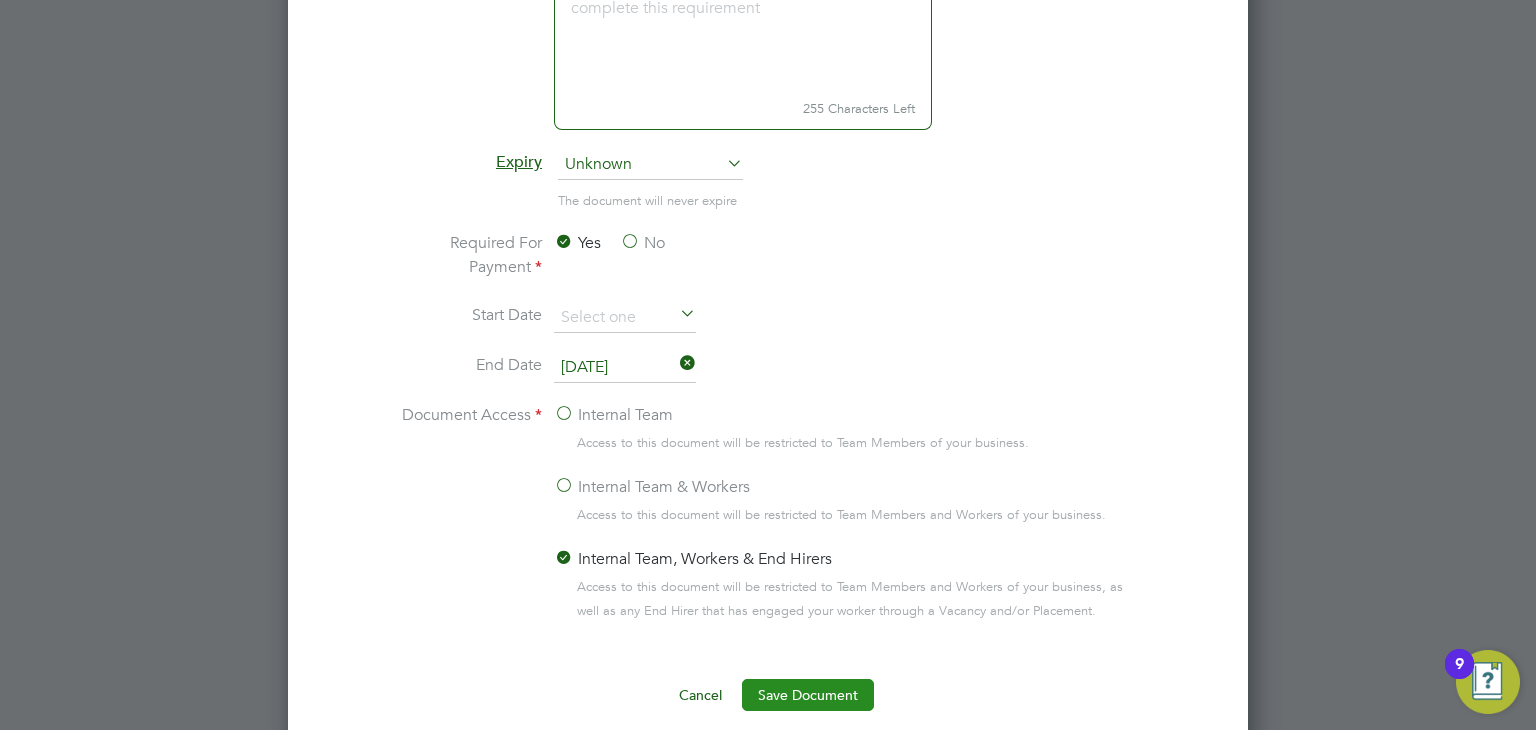 click on "Save Document" at bounding box center (808, 695) 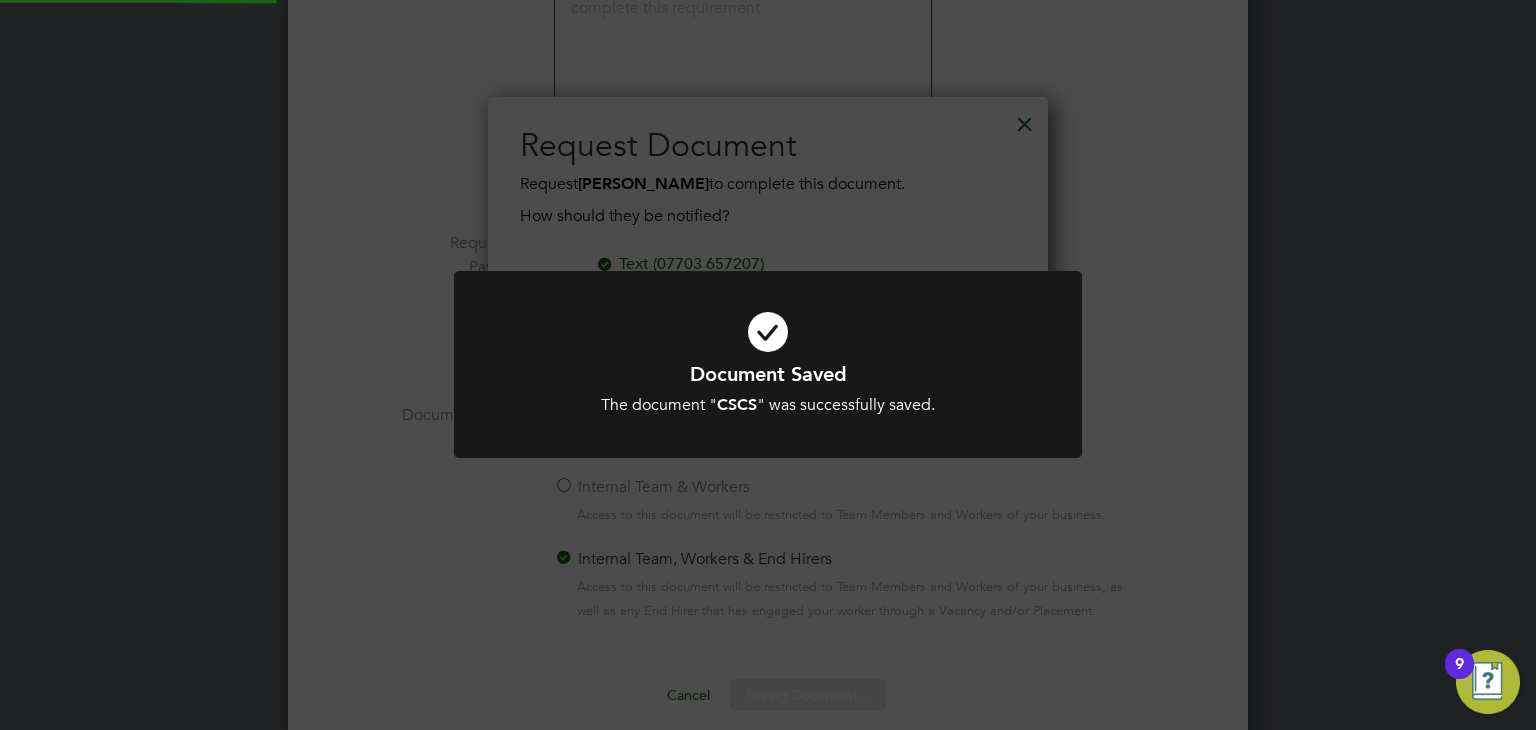 scroll, scrollTop: 9, scrollLeft: 10, axis: both 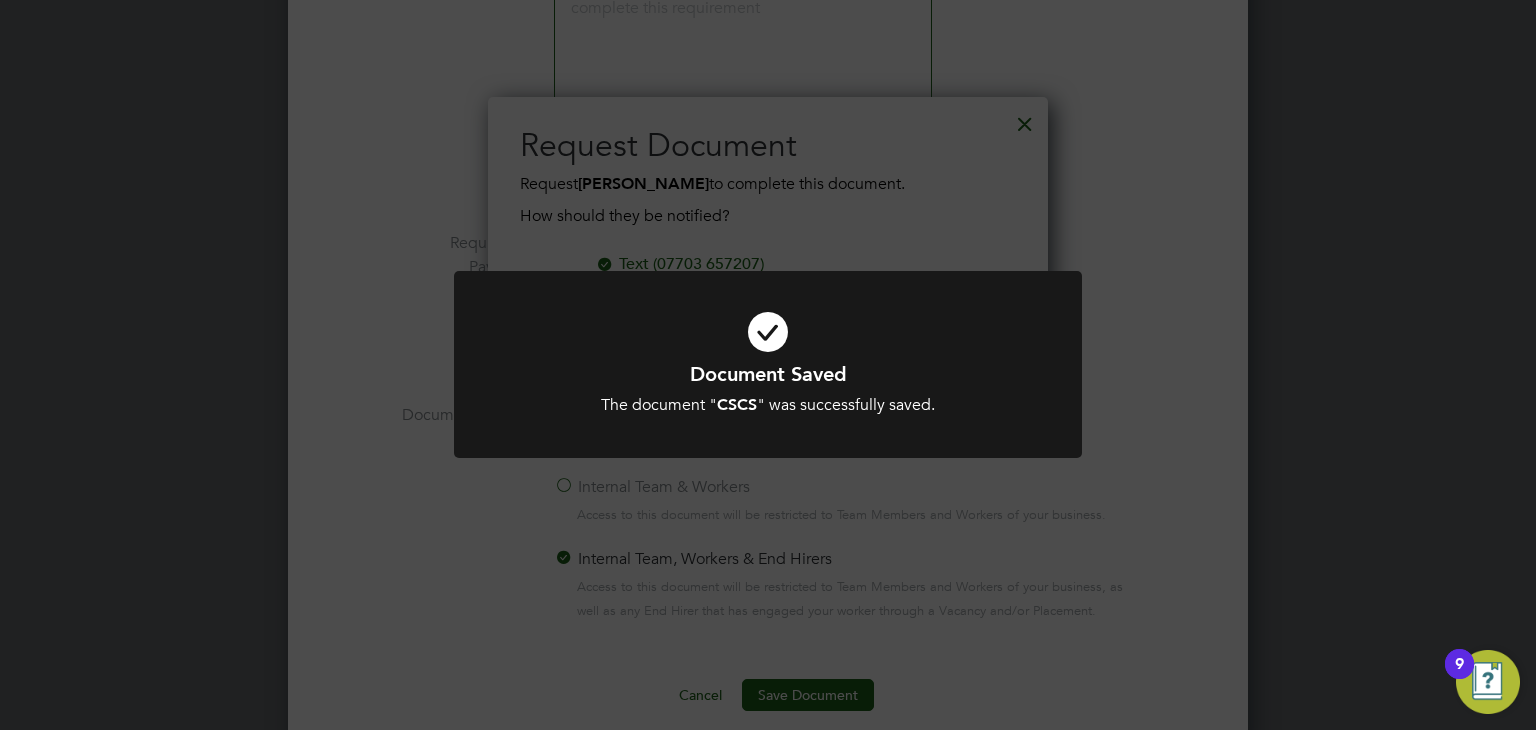 click on "Document Saved The document " CSCS " was successfully saved. Cancel Okay" 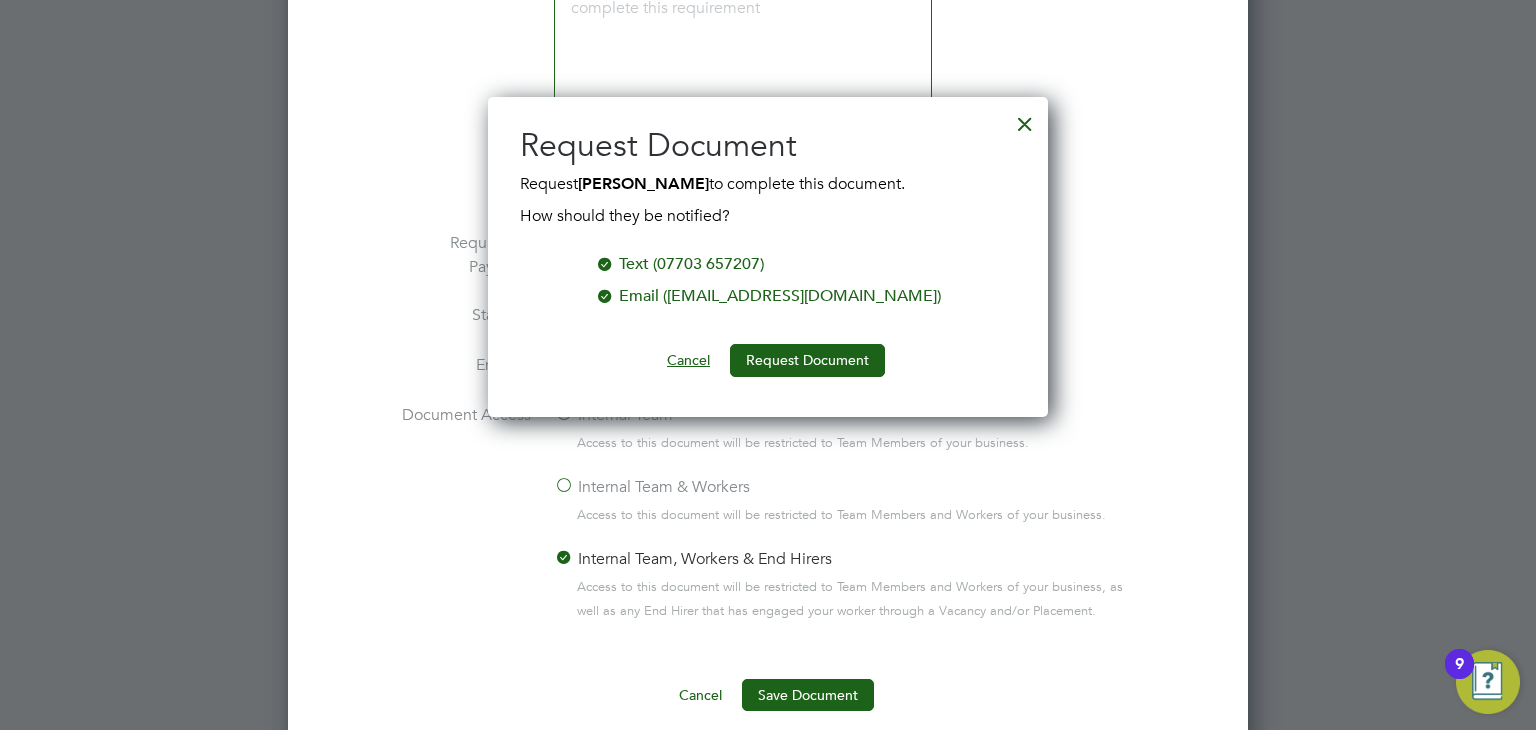 click on "Cancel" at bounding box center [688, 360] 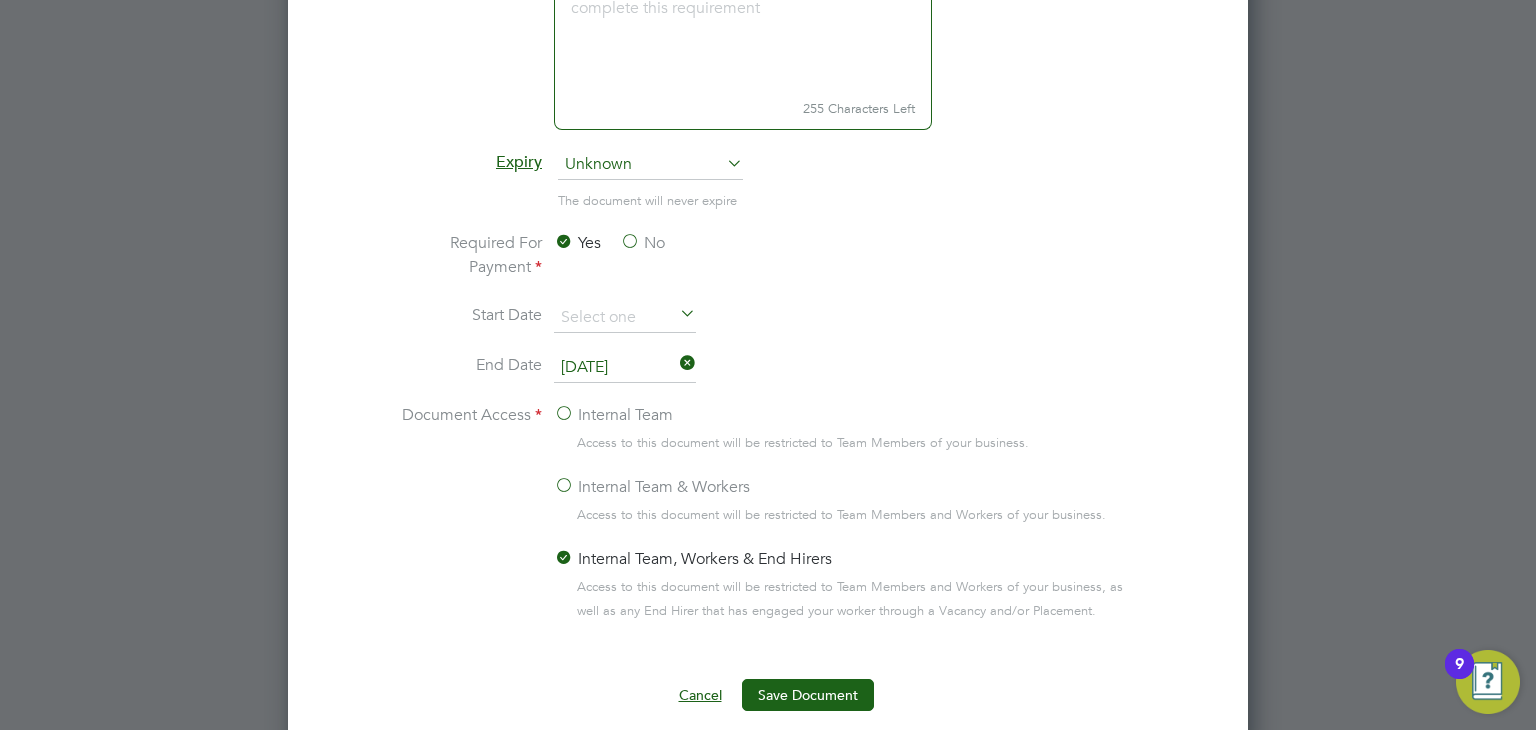 click on "Cancel" at bounding box center (700, 695) 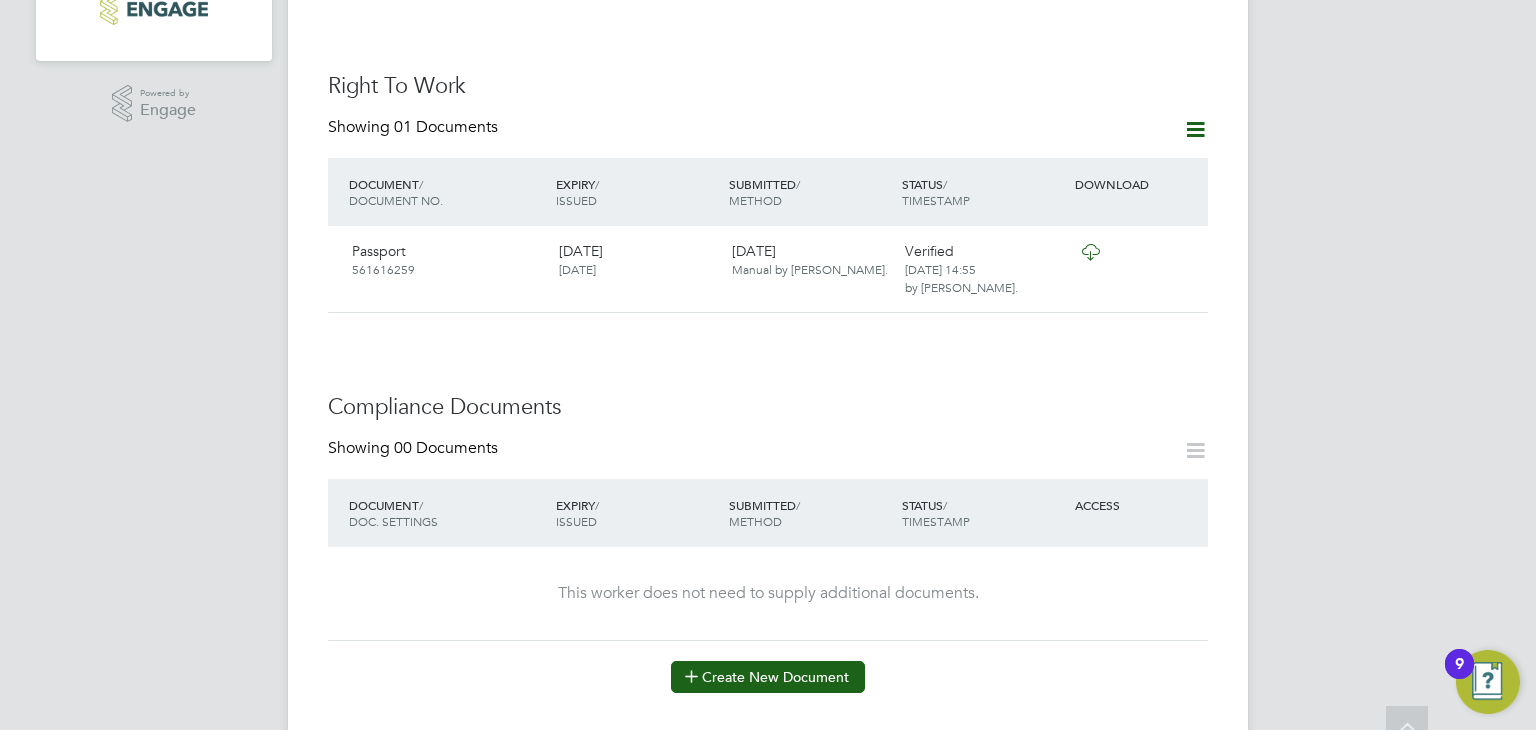 scroll, scrollTop: 638, scrollLeft: 0, axis: vertical 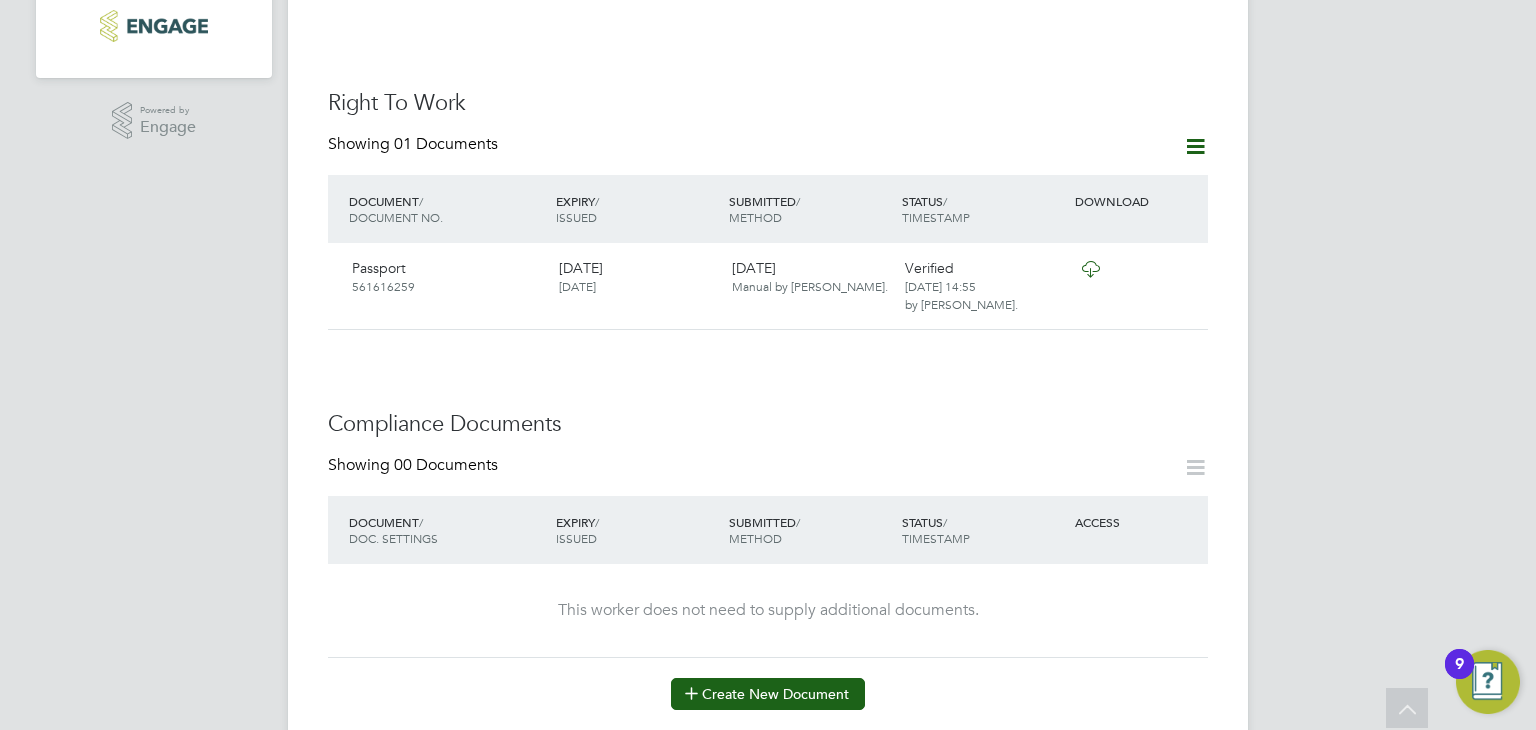 click on "Create New Document" 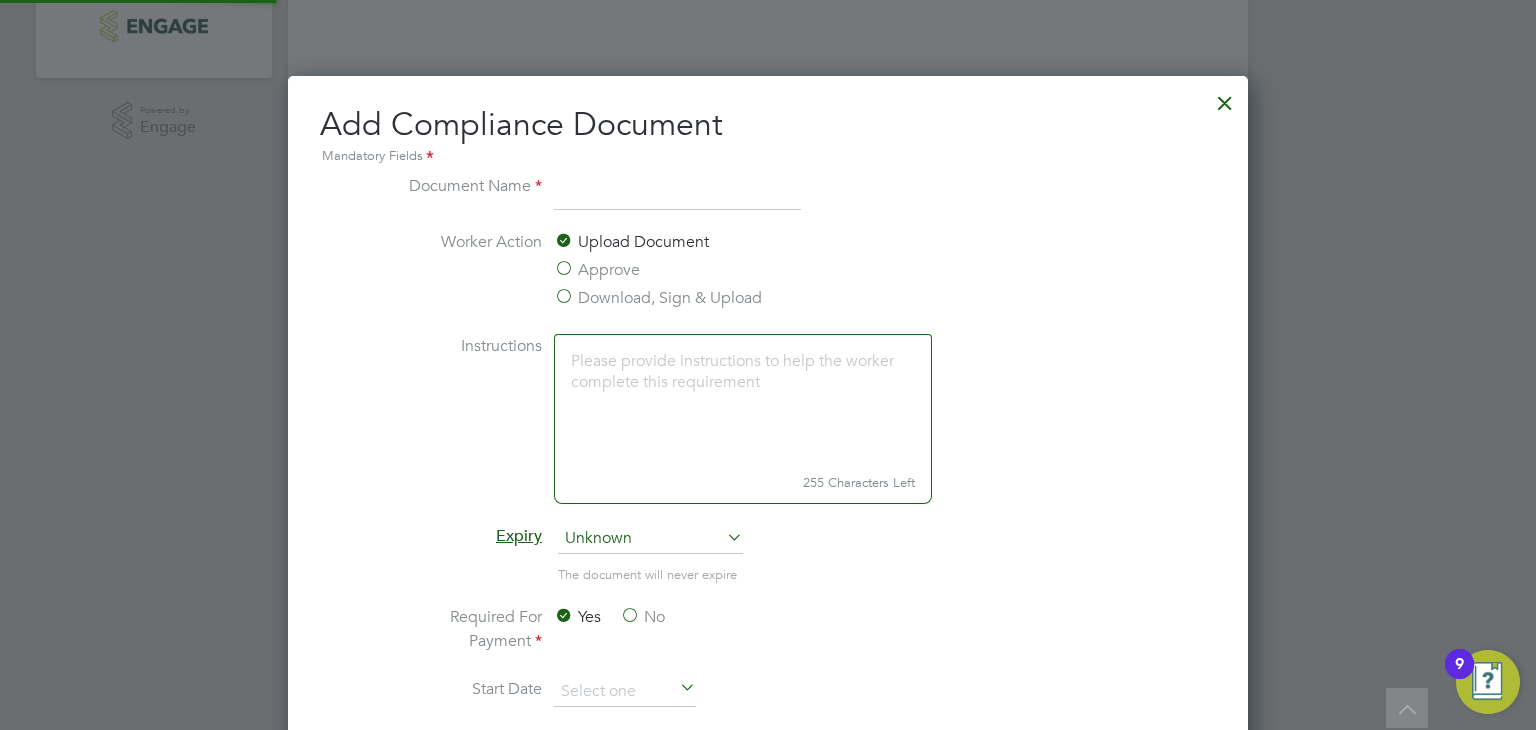 scroll, scrollTop: 9, scrollLeft: 10, axis: both 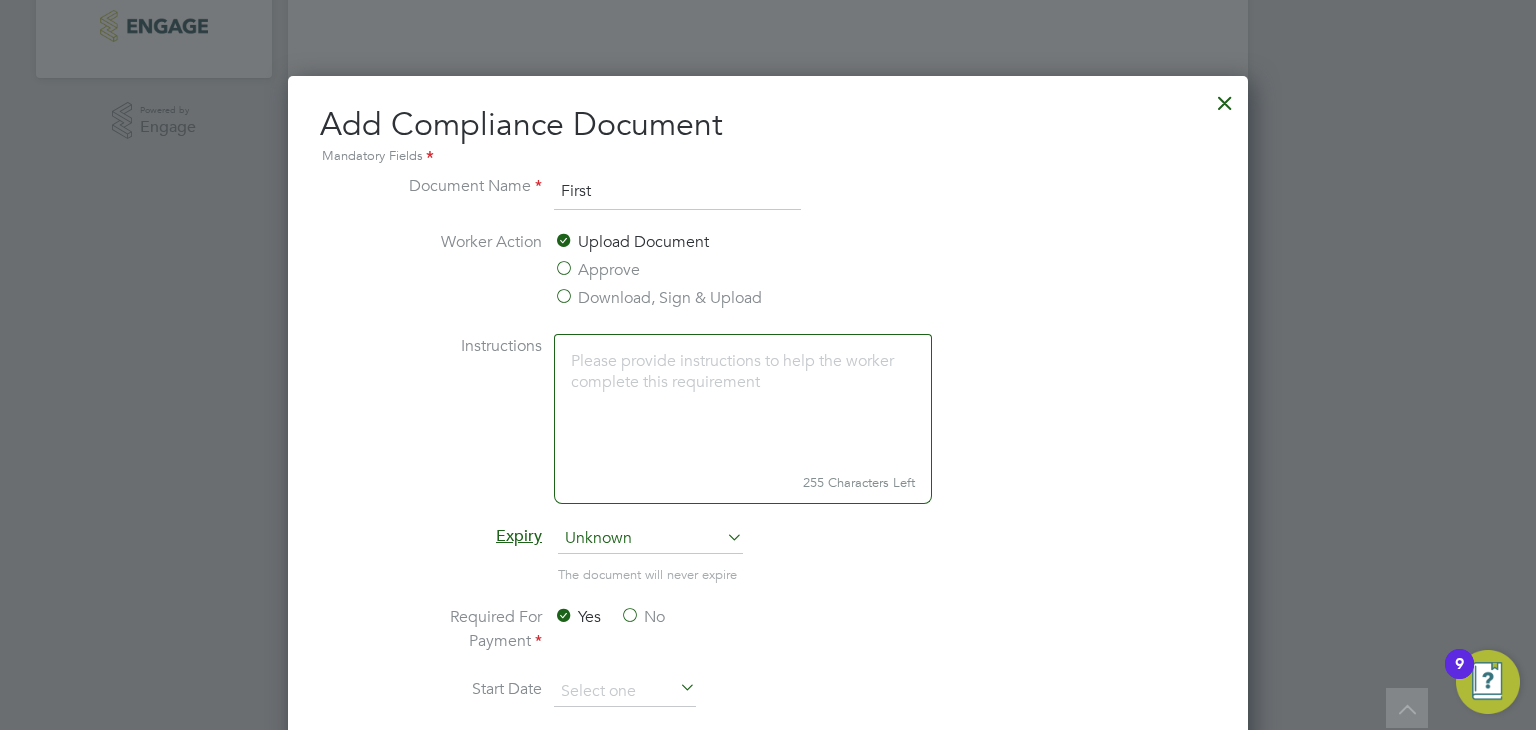 type on "First Aid" 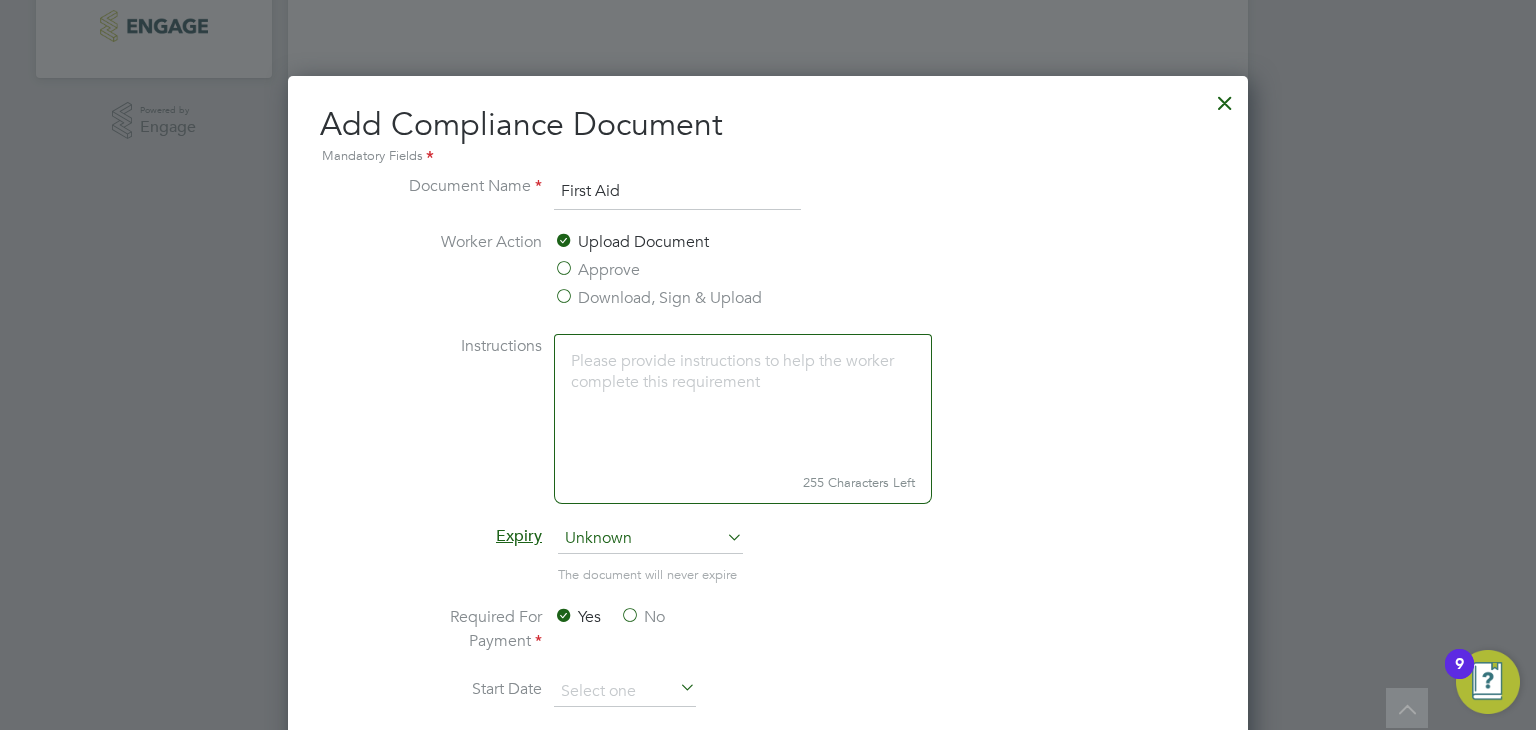click on "Approve" at bounding box center (597, 270) 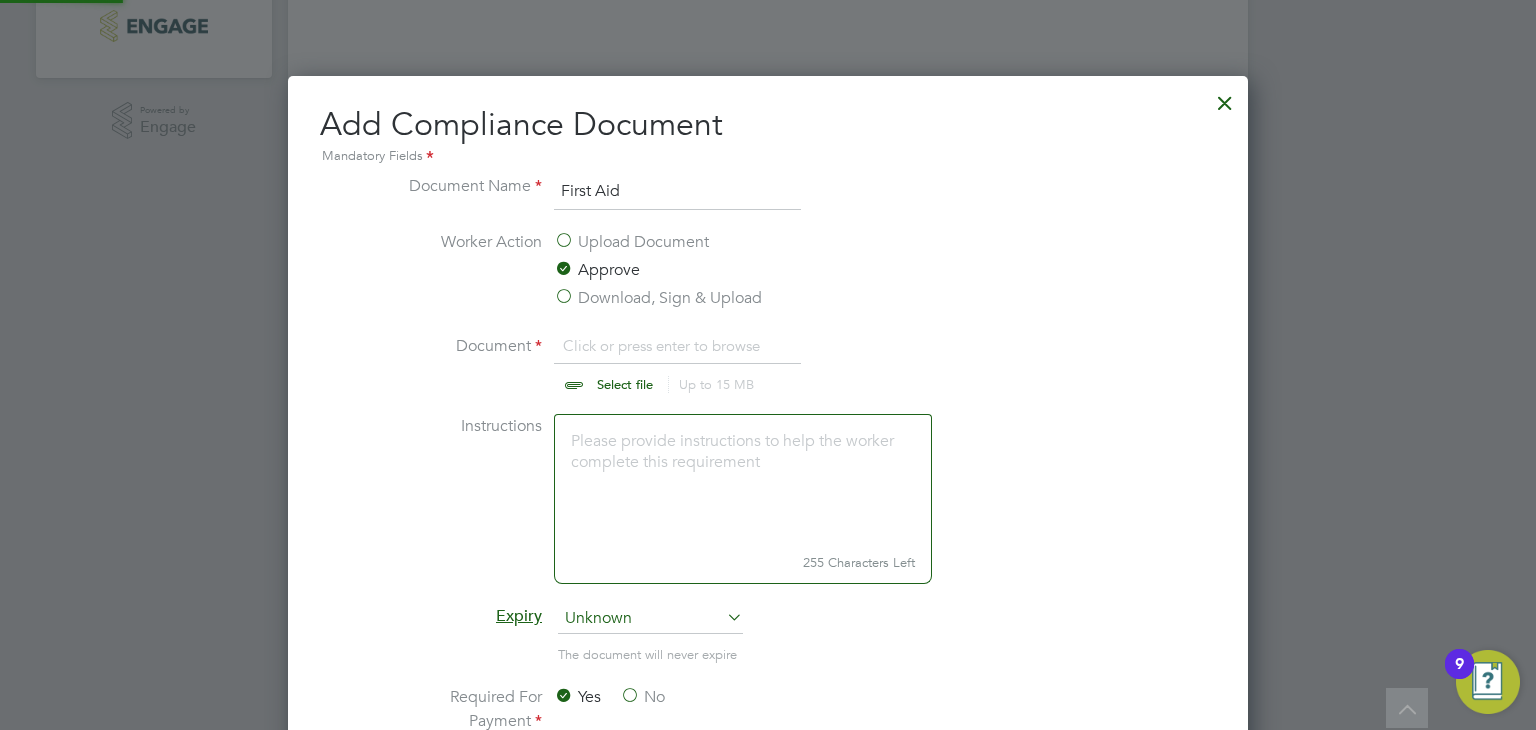 scroll, scrollTop: 9, scrollLeft: 10, axis: both 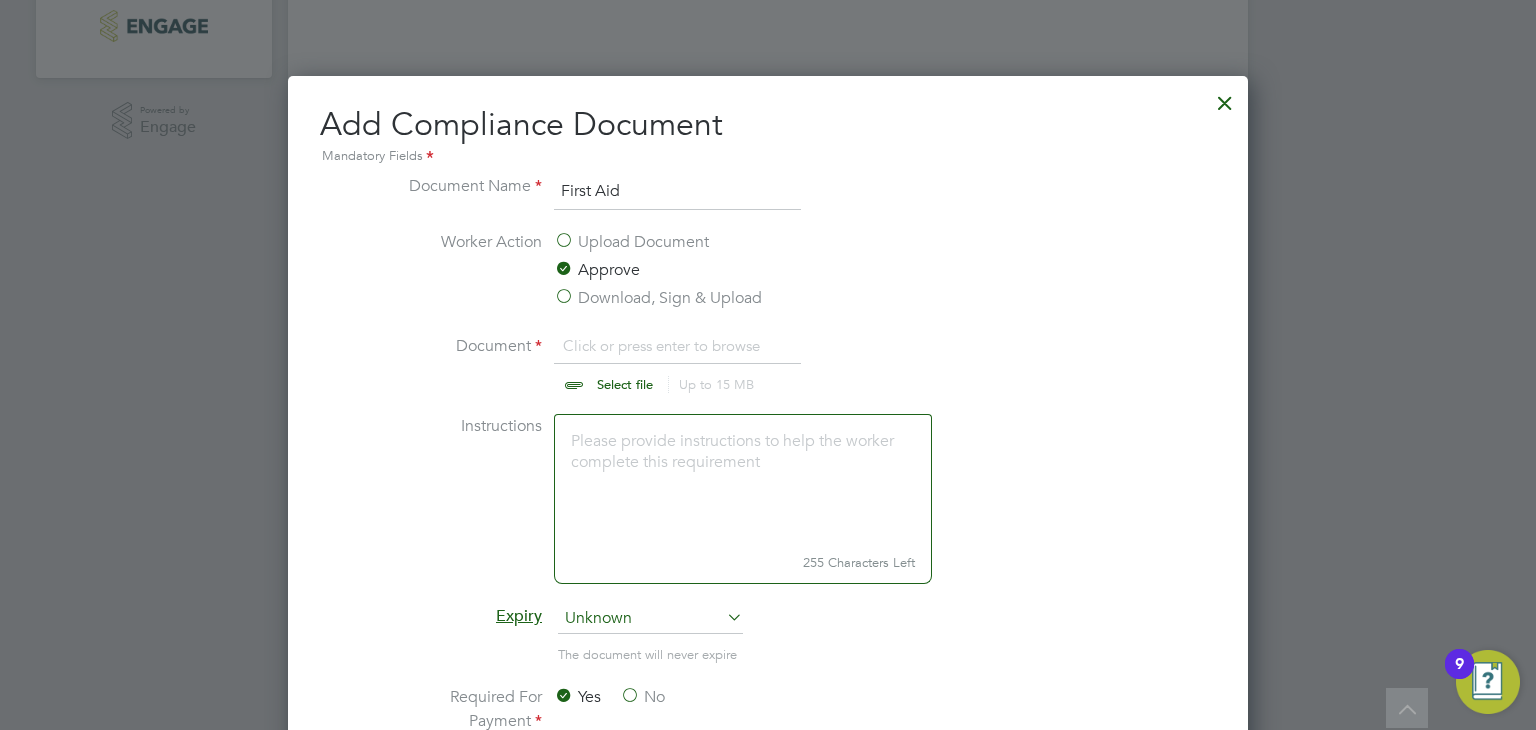 click at bounding box center (644, 364) 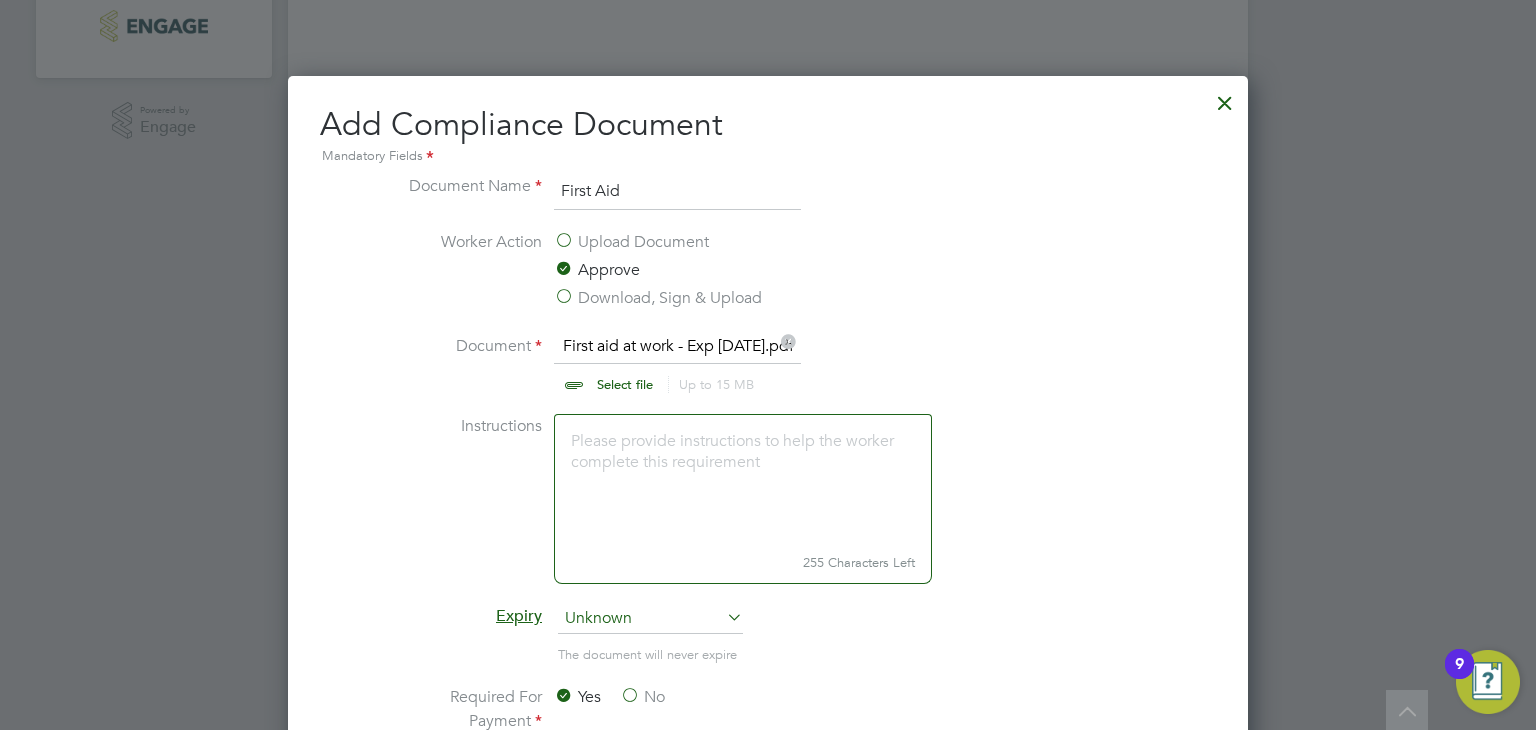 scroll, scrollTop: 1276, scrollLeft: 0, axis: vertical 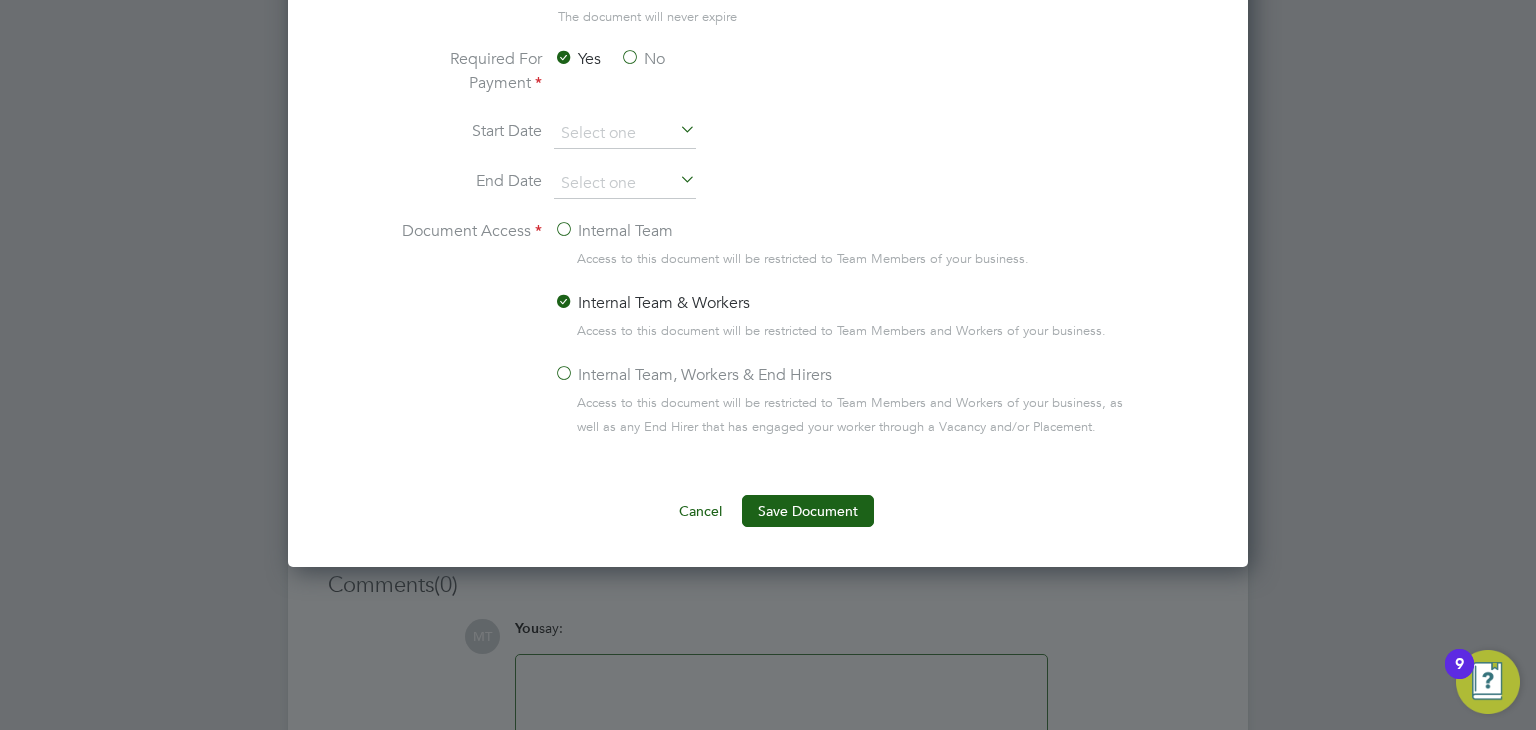 click on "Internal Team, Workers & End Hirers" 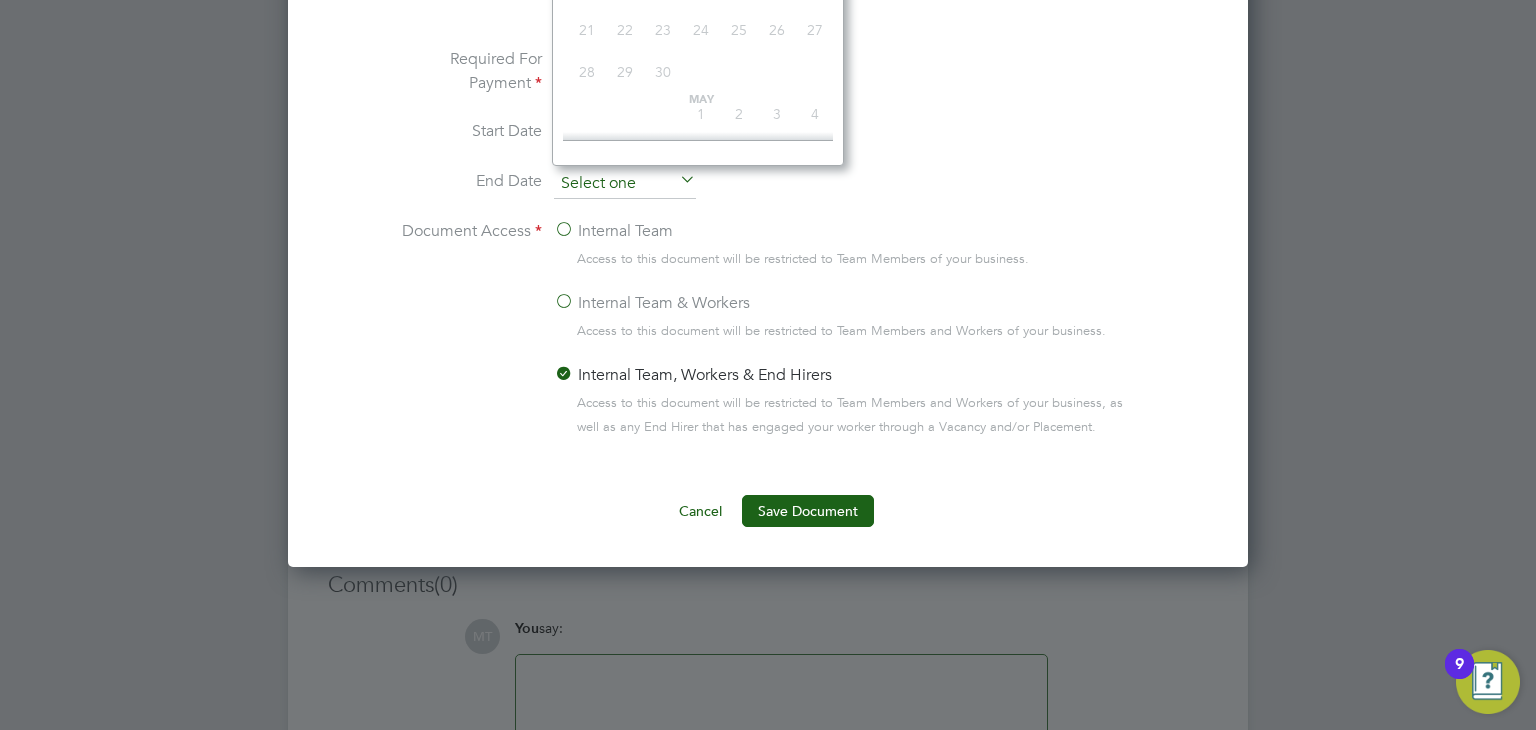 click at bounding box center [625, 184] 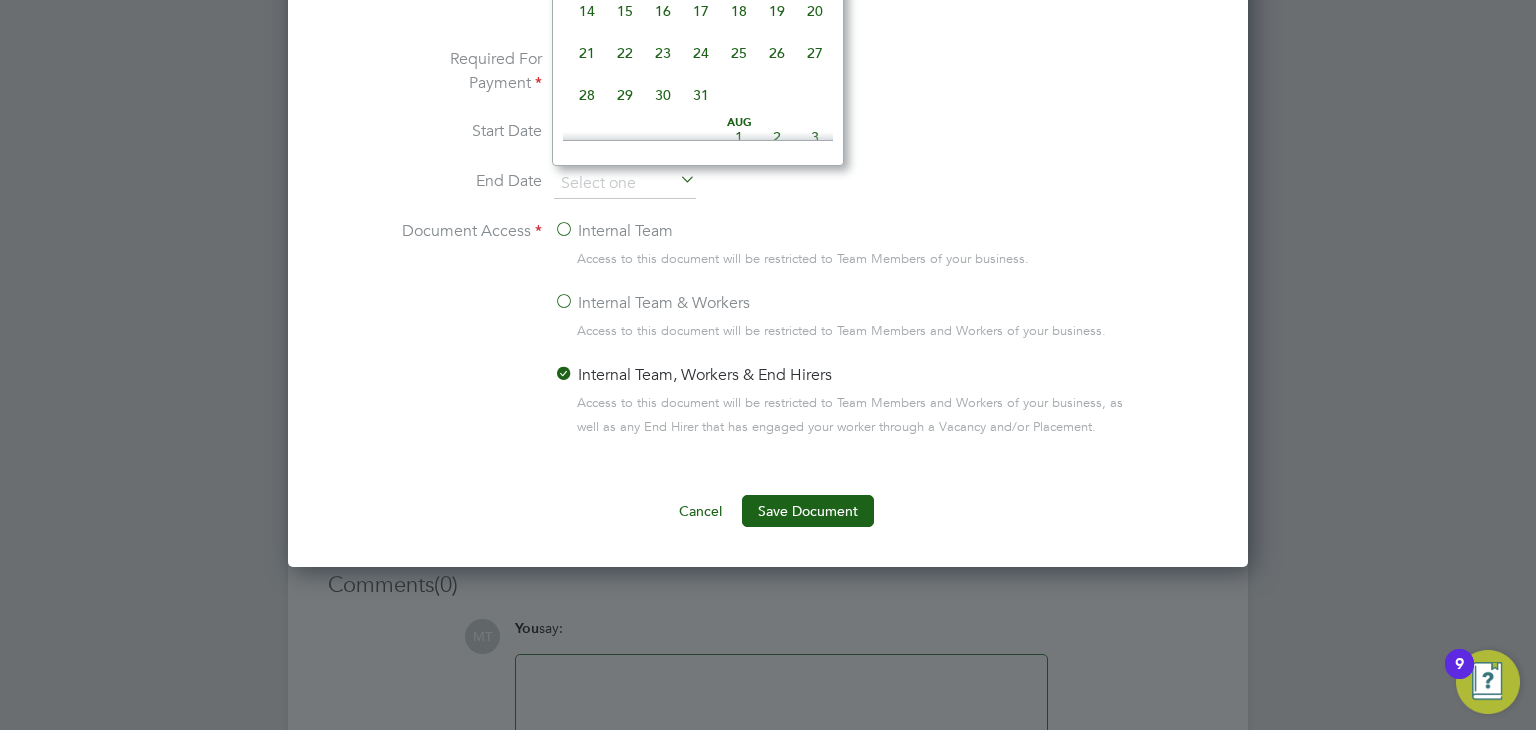 scroll, scrollTop: 638, scrollLeft: 0, axis: vertical 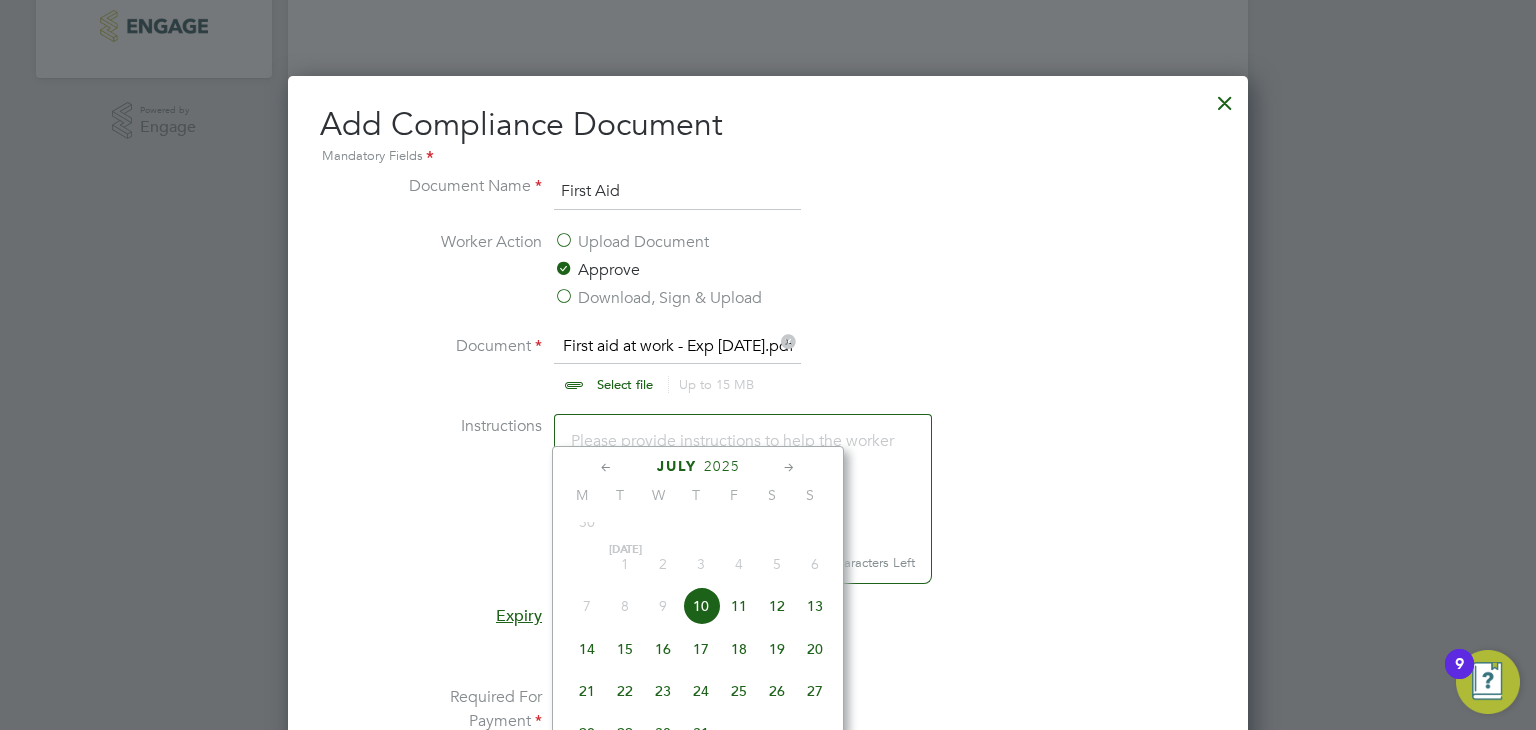 click 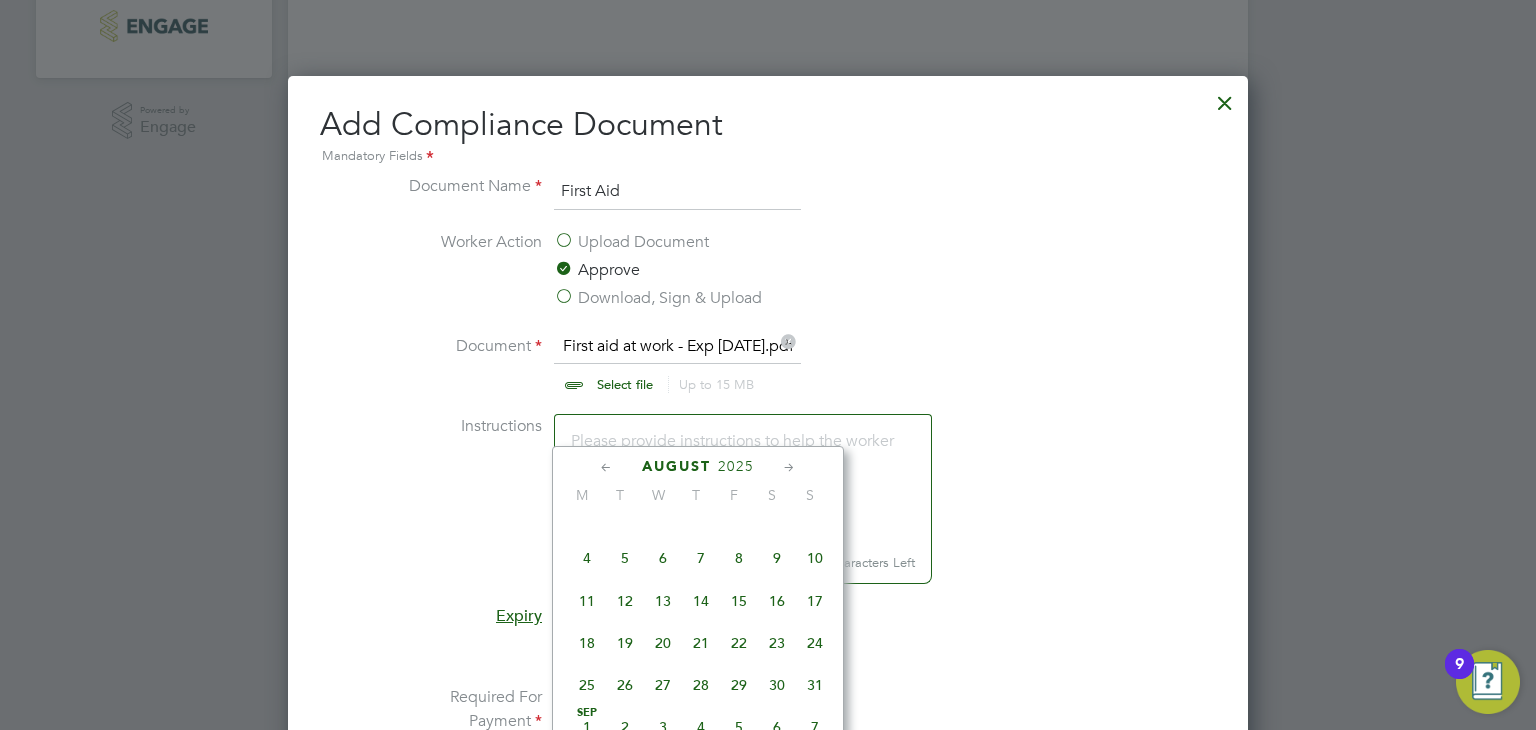 click 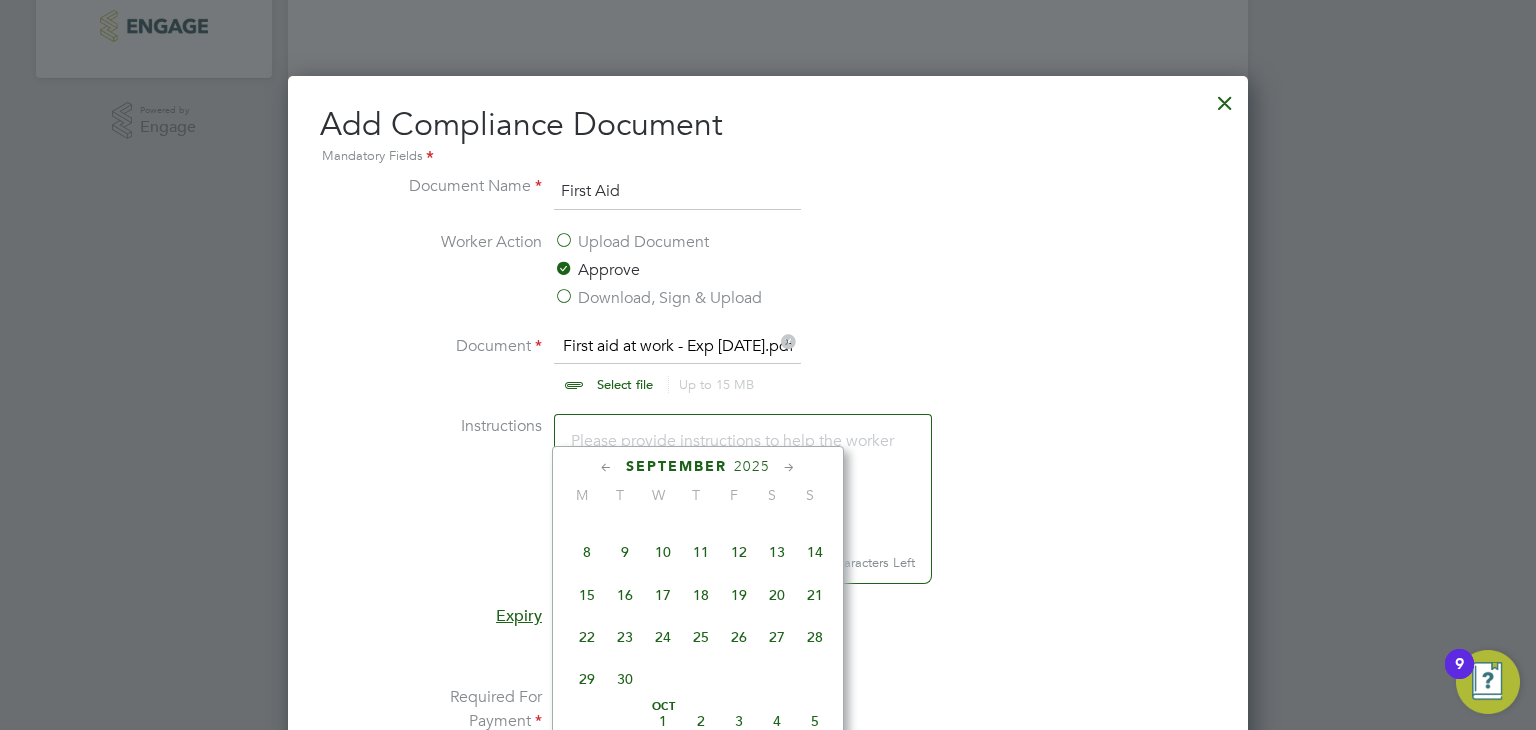 click 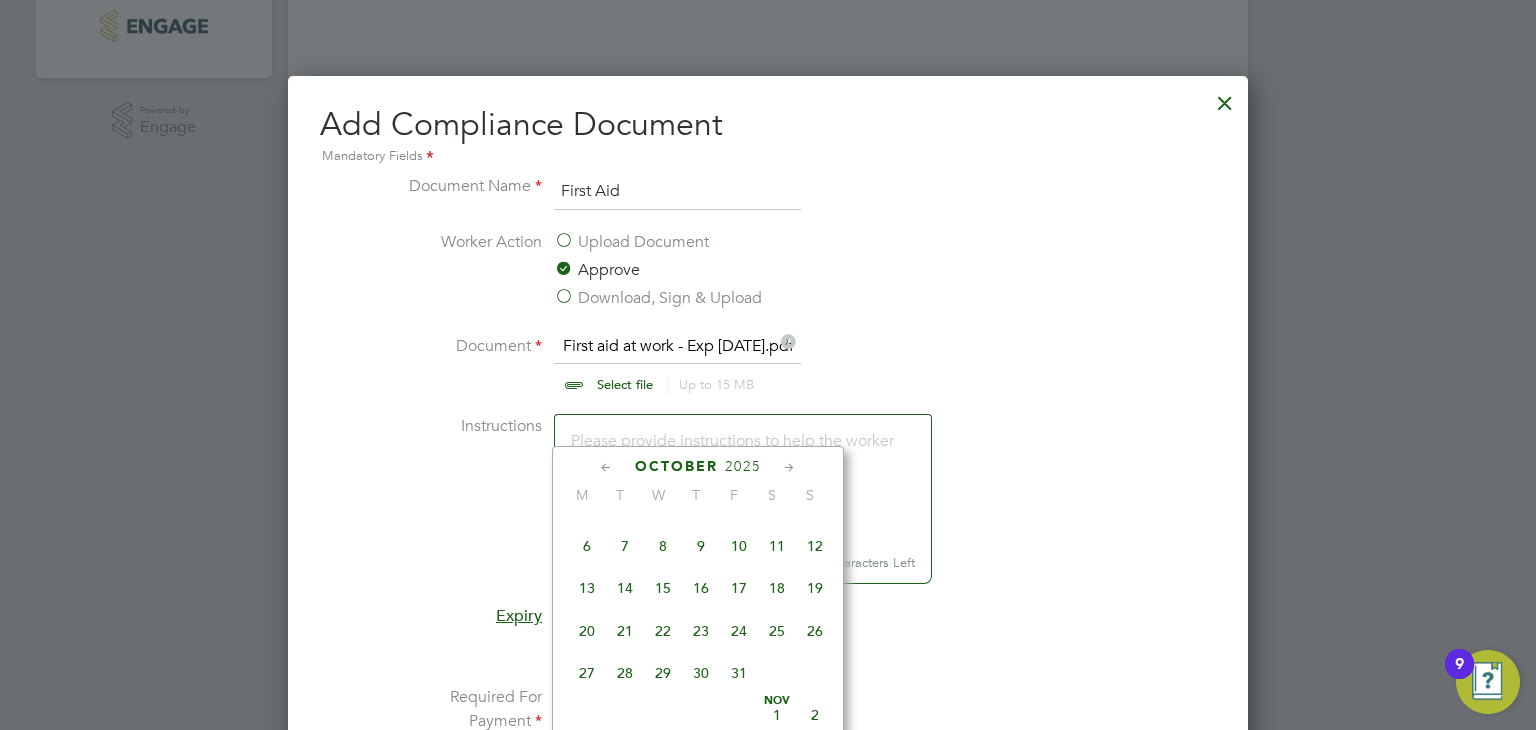 click 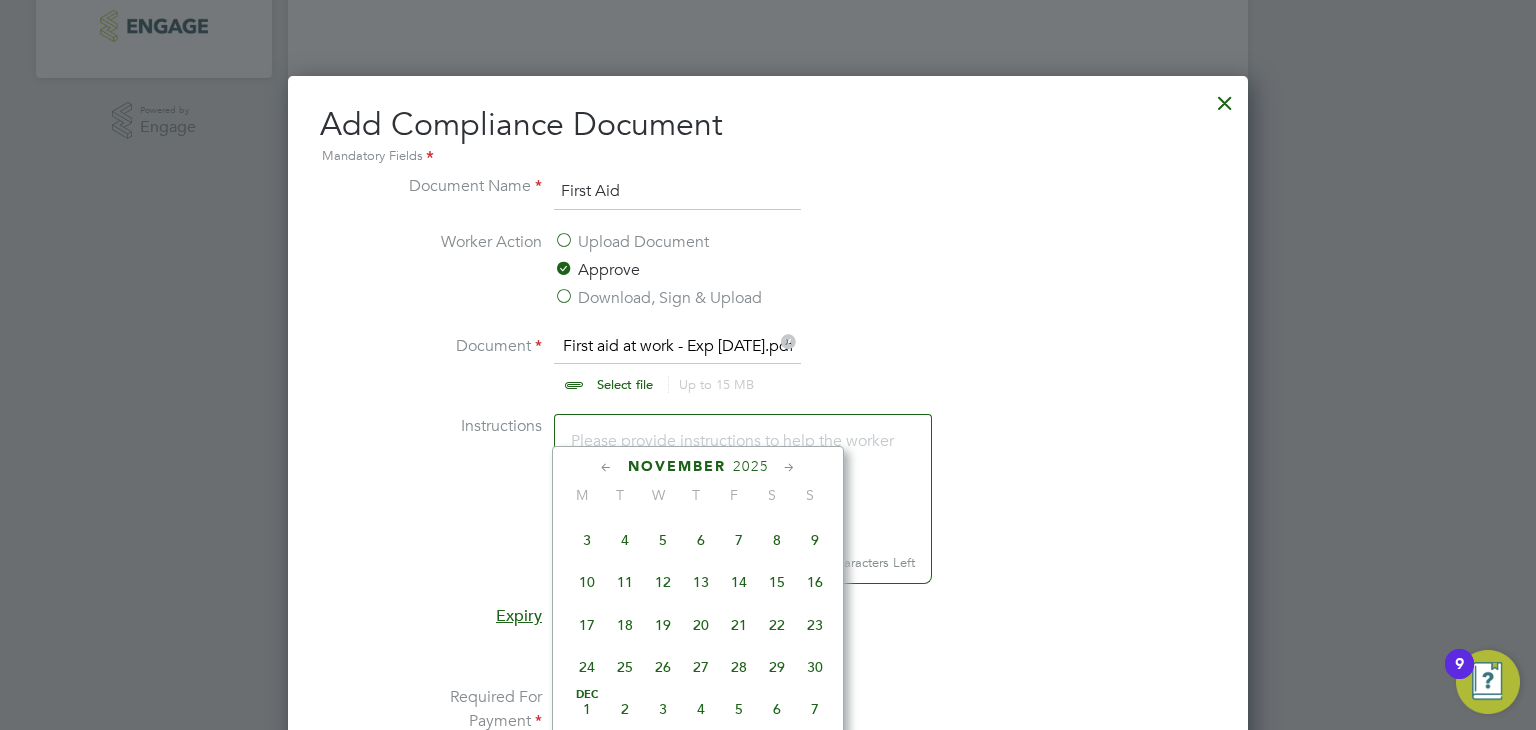 click 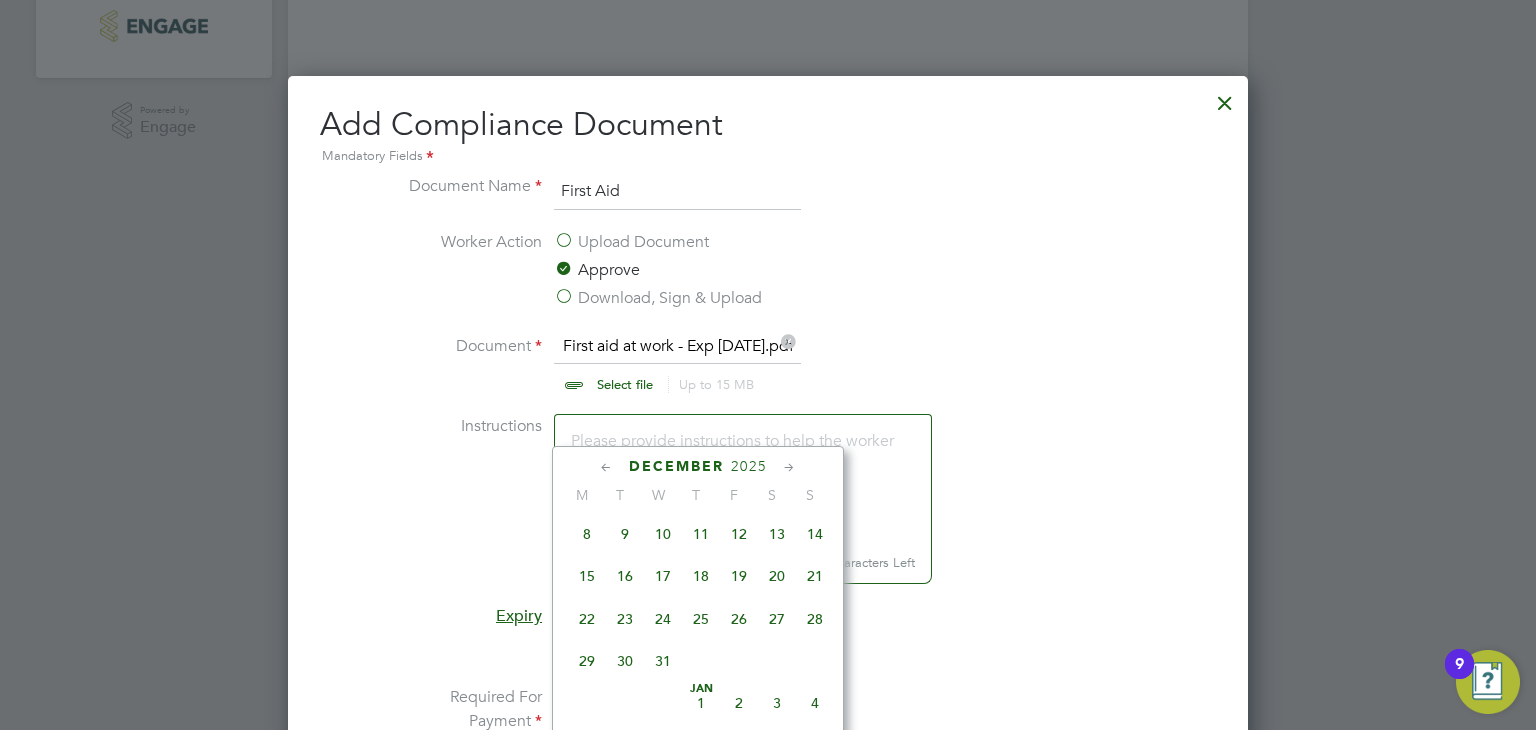 click 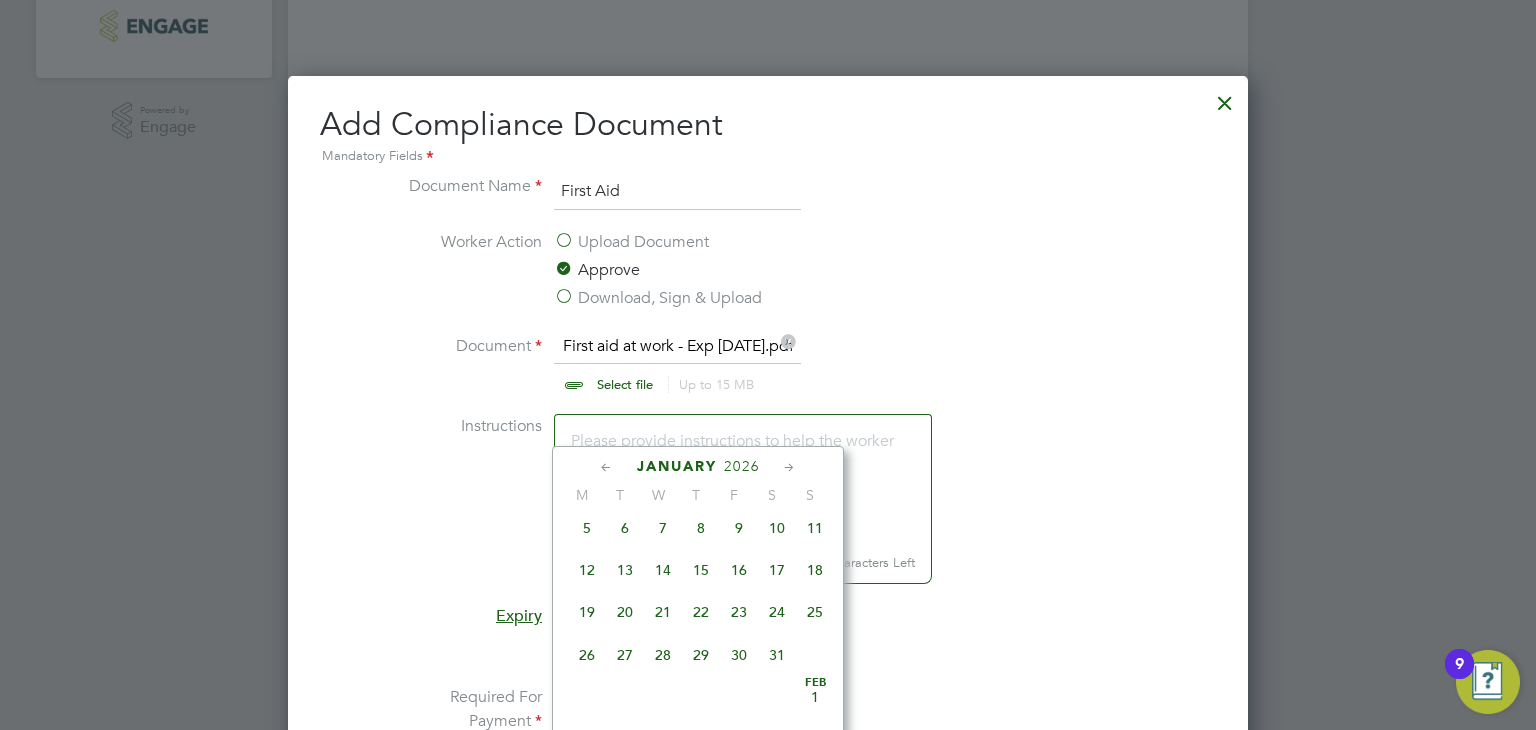 click 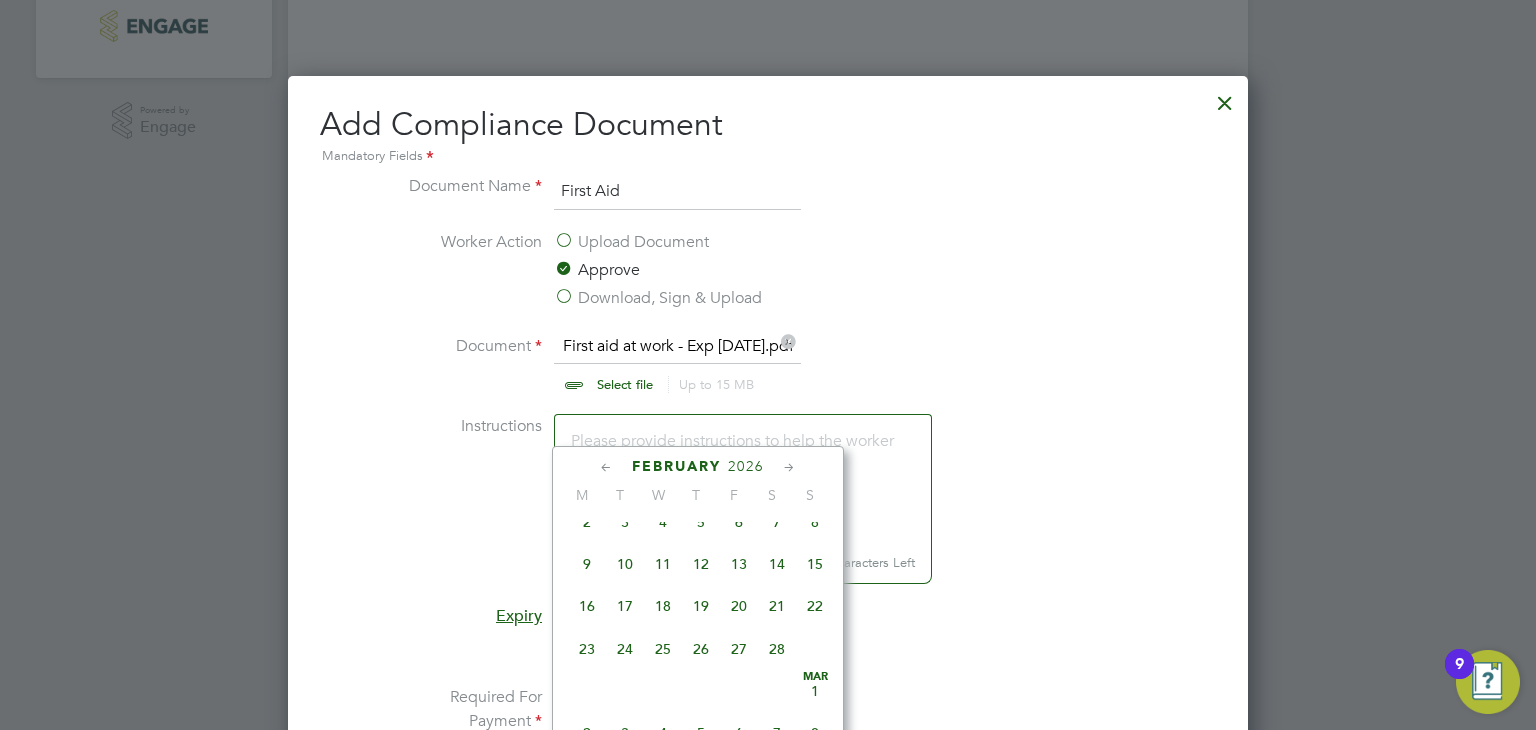click 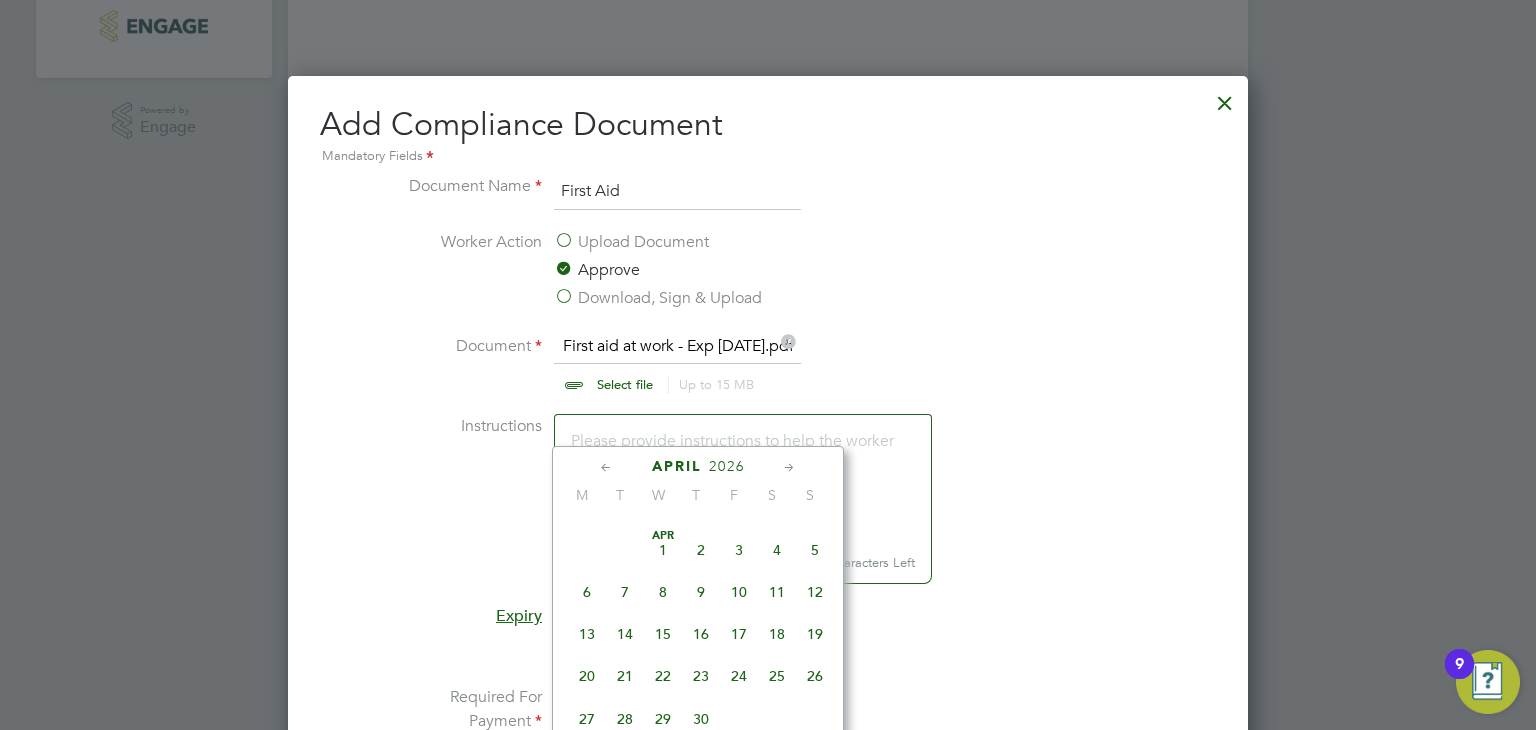 scroll, scrollTop: 2652, scrollLeft: 0, axis: vertical 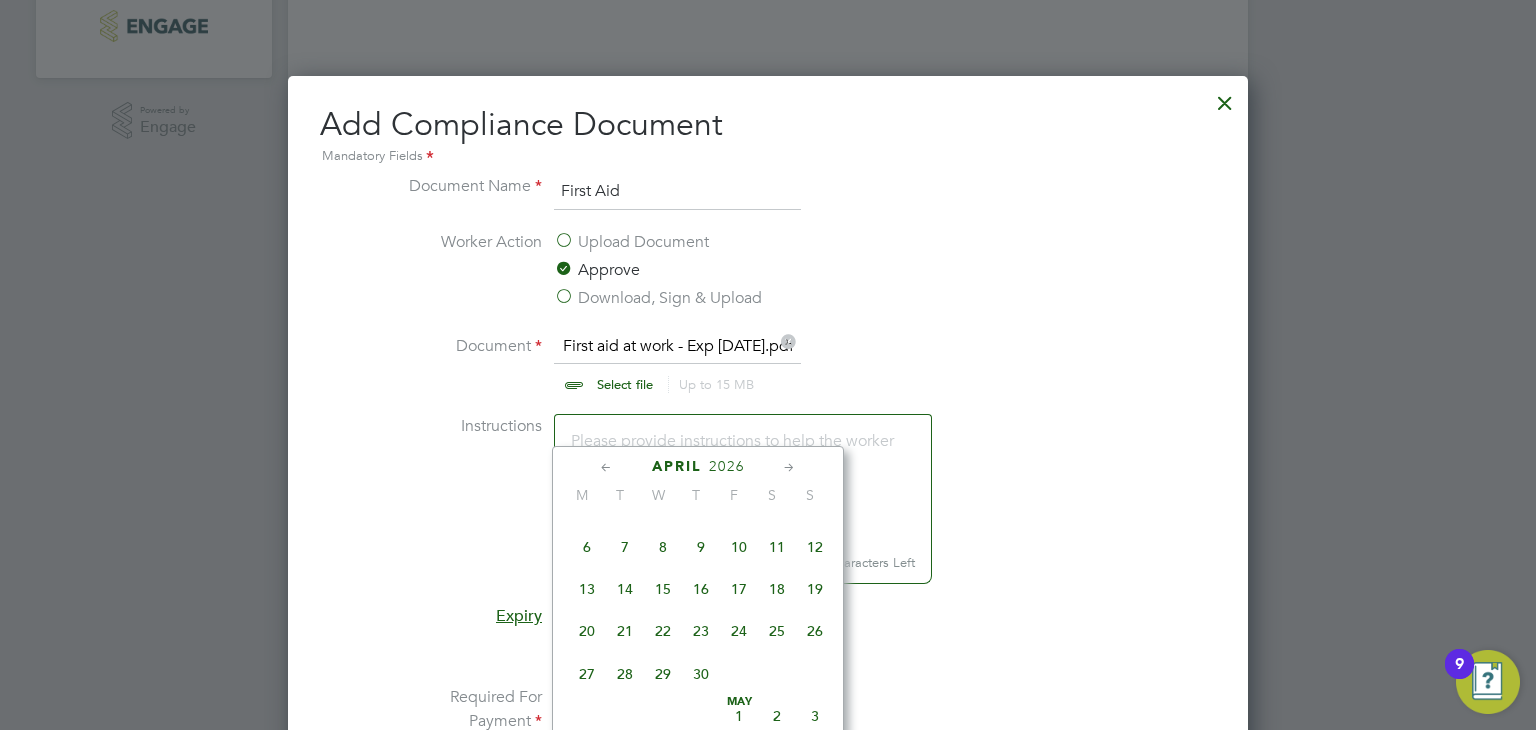 click on "30" 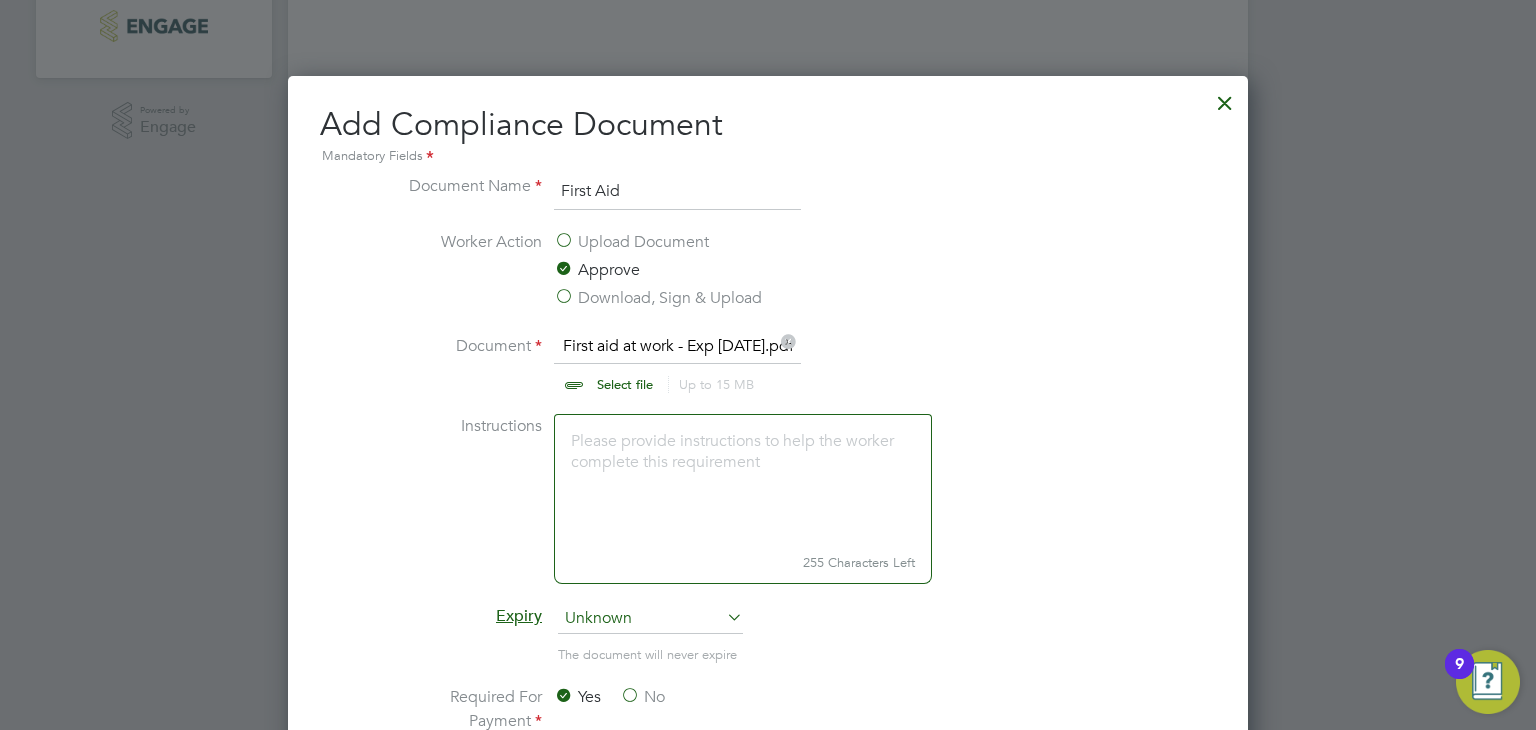 scroll, scrollTop: 1276, scrollLeft: 0, axis: vertical 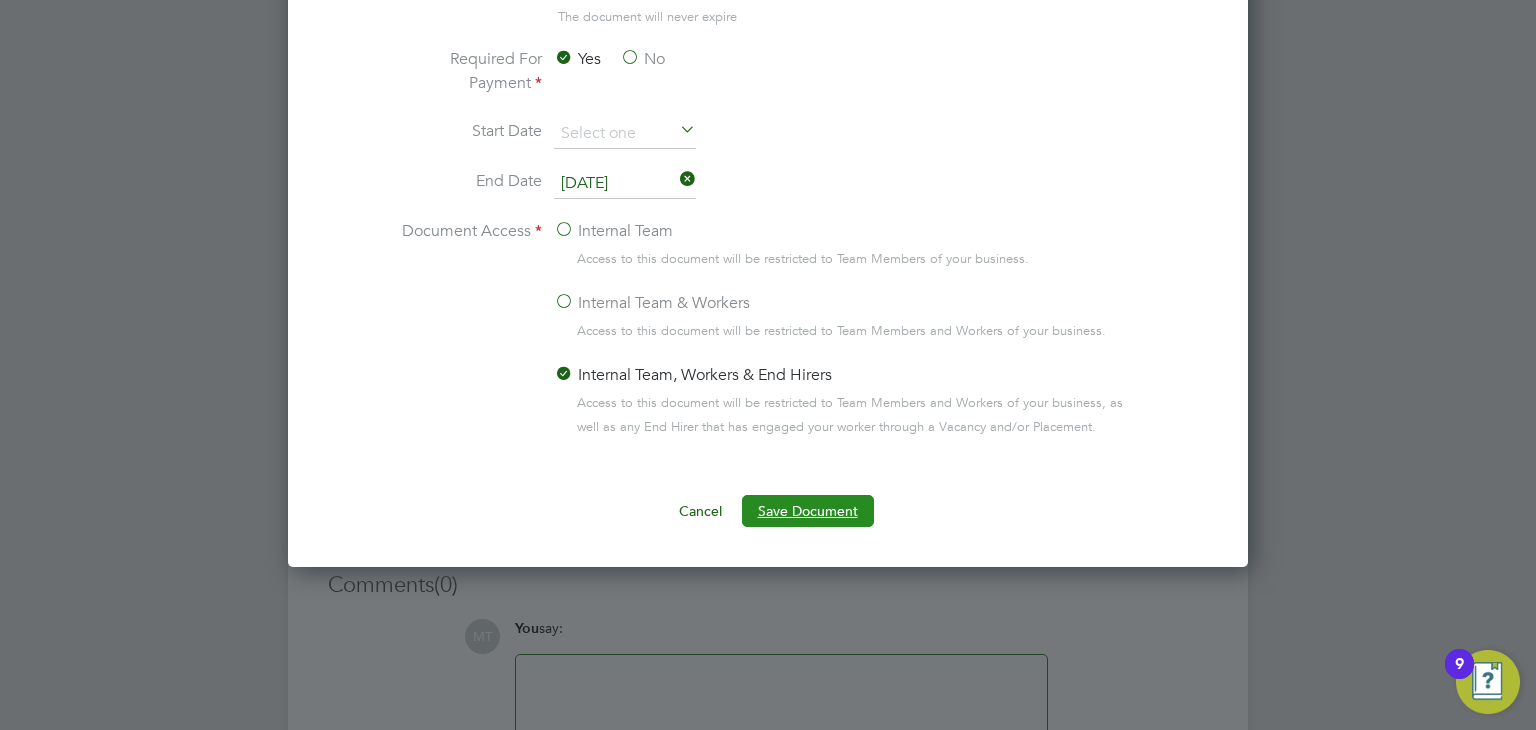click on "Save Document" at bounding box center (808, 511) 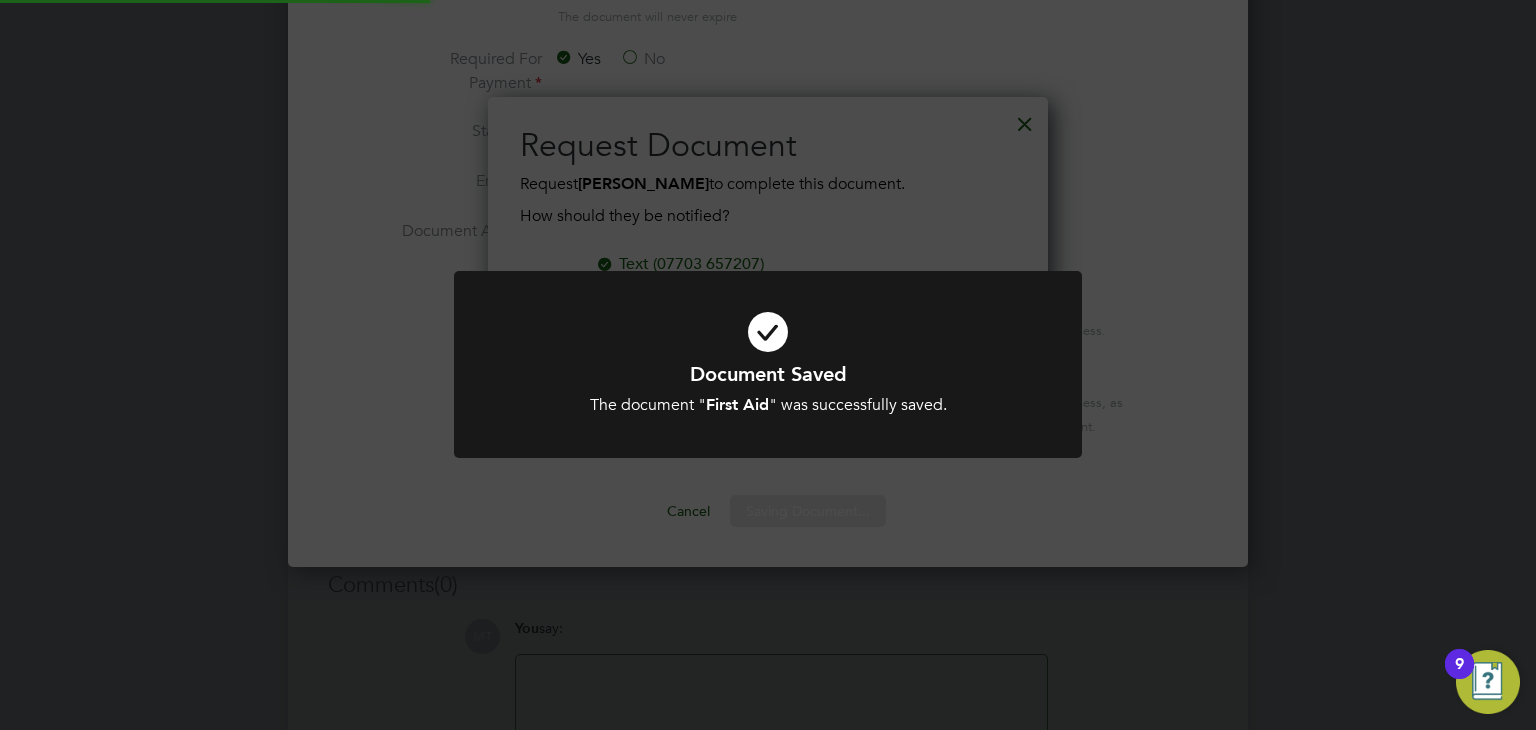 scroll, scrollTop: 9, scrollLeft: 10, axis: both 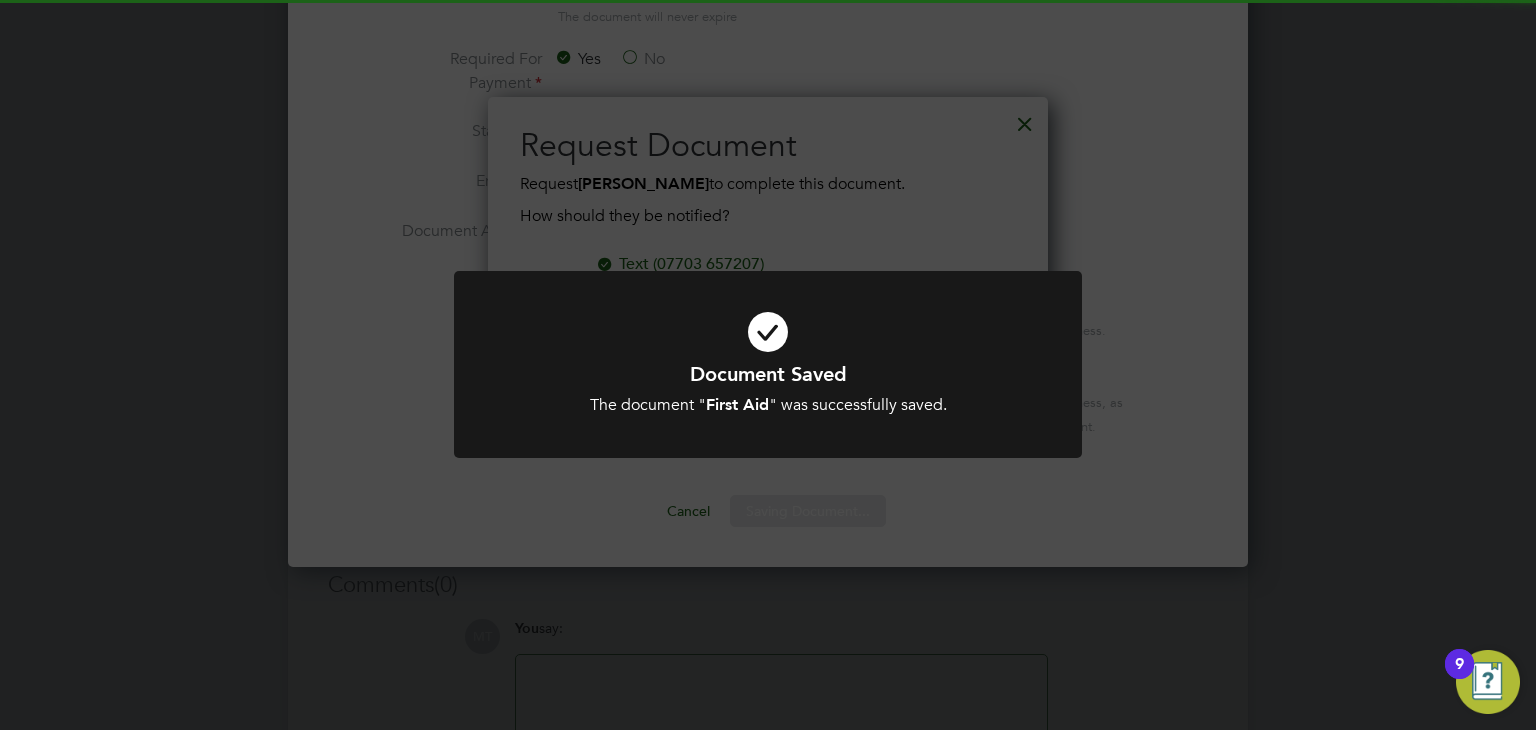 click on "Document Saved The document " First Aid " was successfully saved. Cancel Okay" 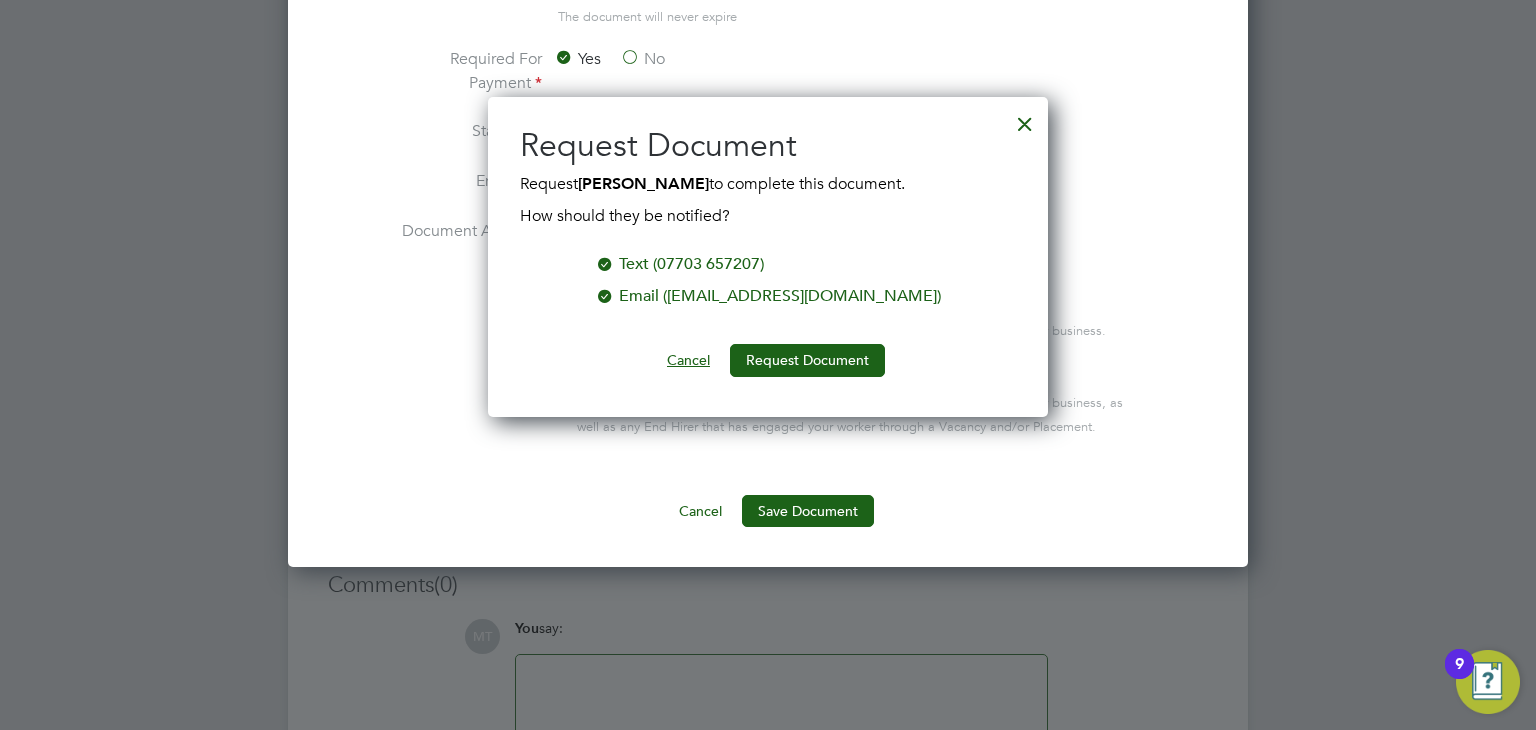 click on "Cancel" at bounding box center (688, 360) 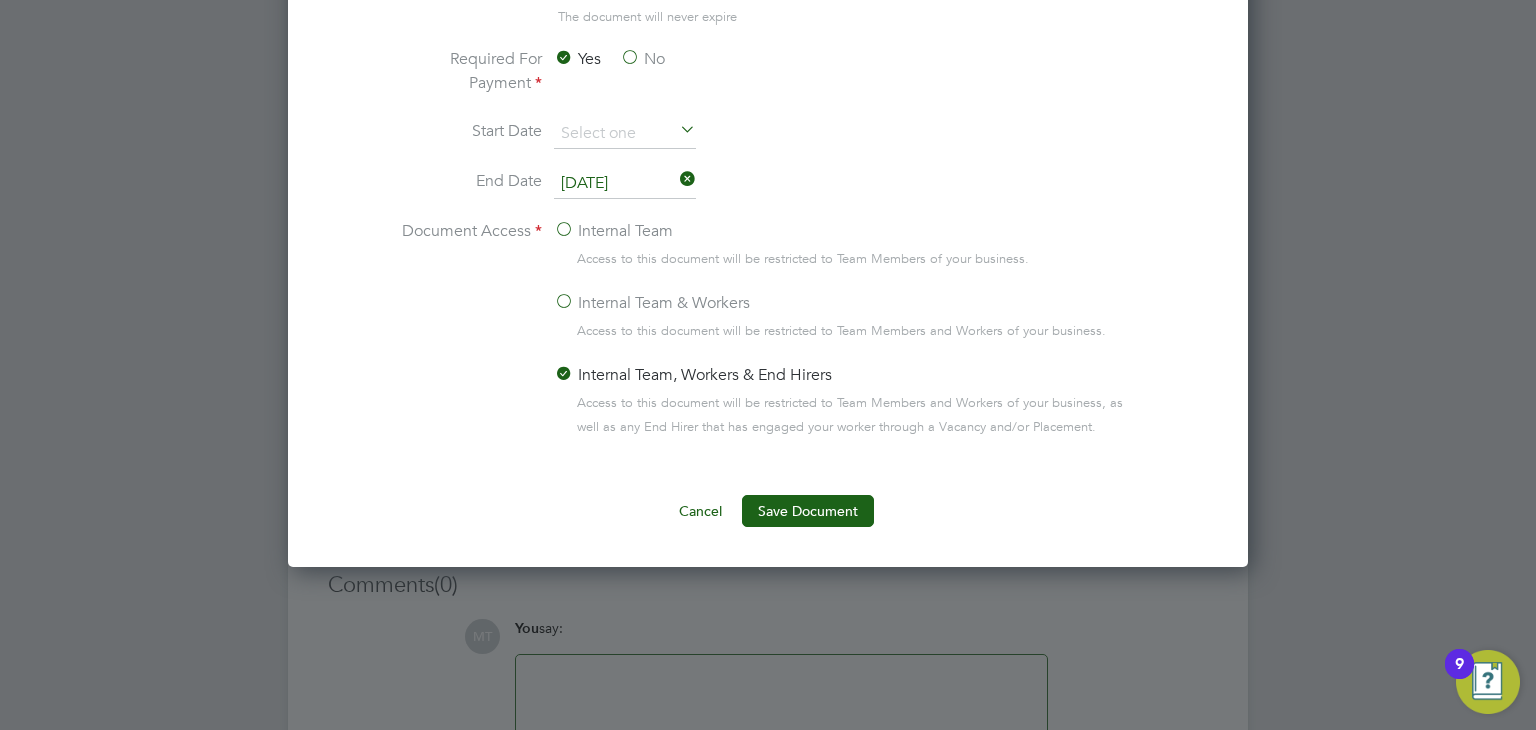 click on "Cancel" at bounding box center [700, 511] 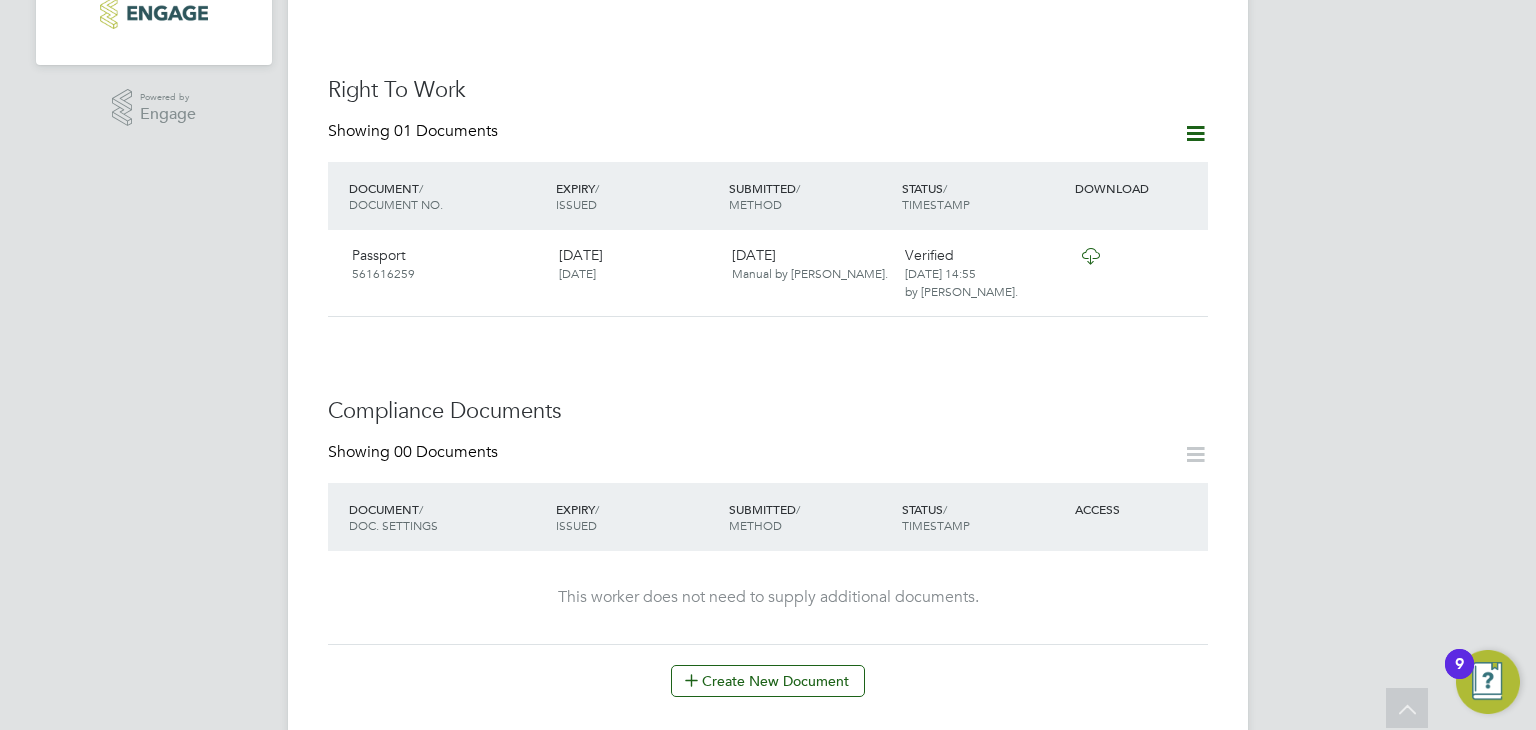 scroll, scrollTop: 638, scrollLeft: 0, axis: vertical 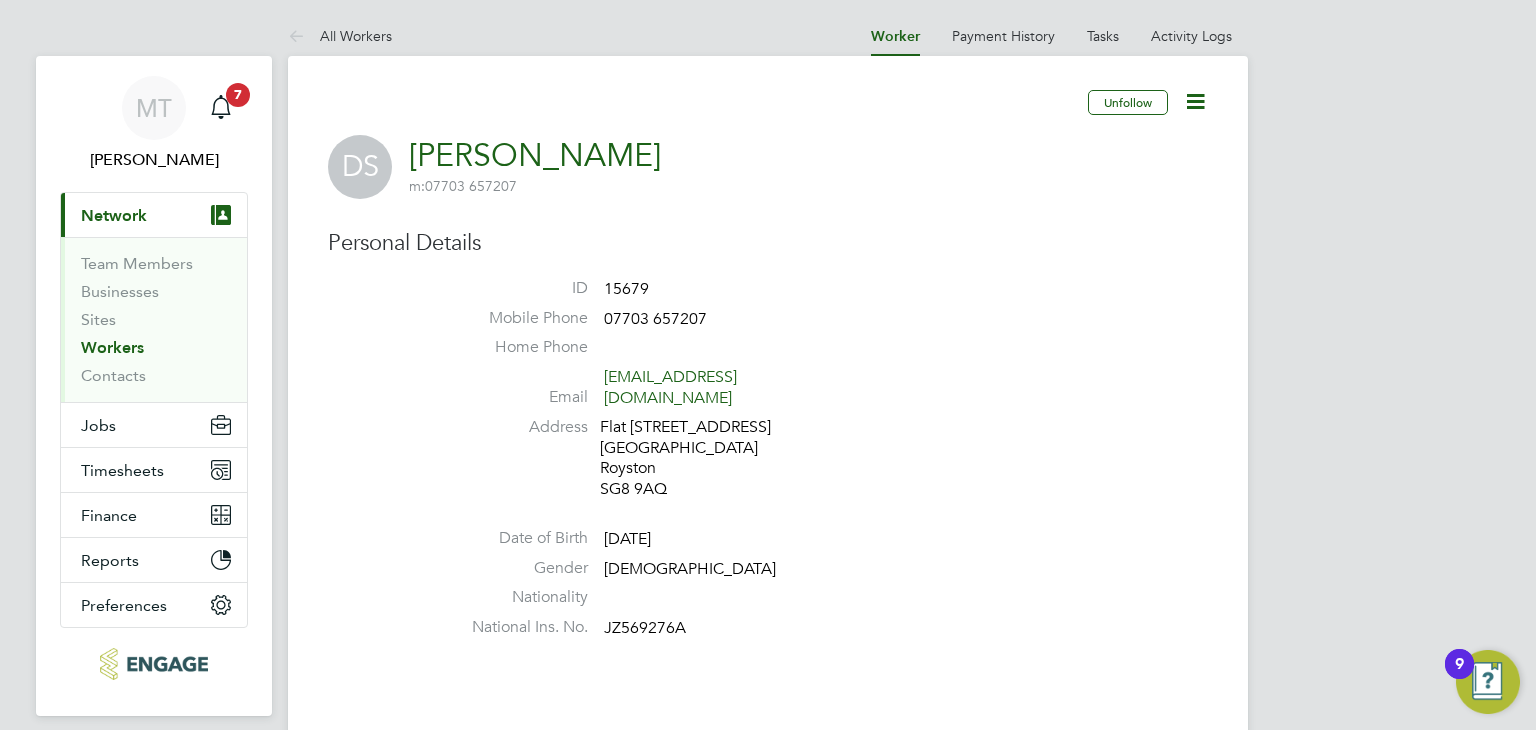 click on "ID     15679" 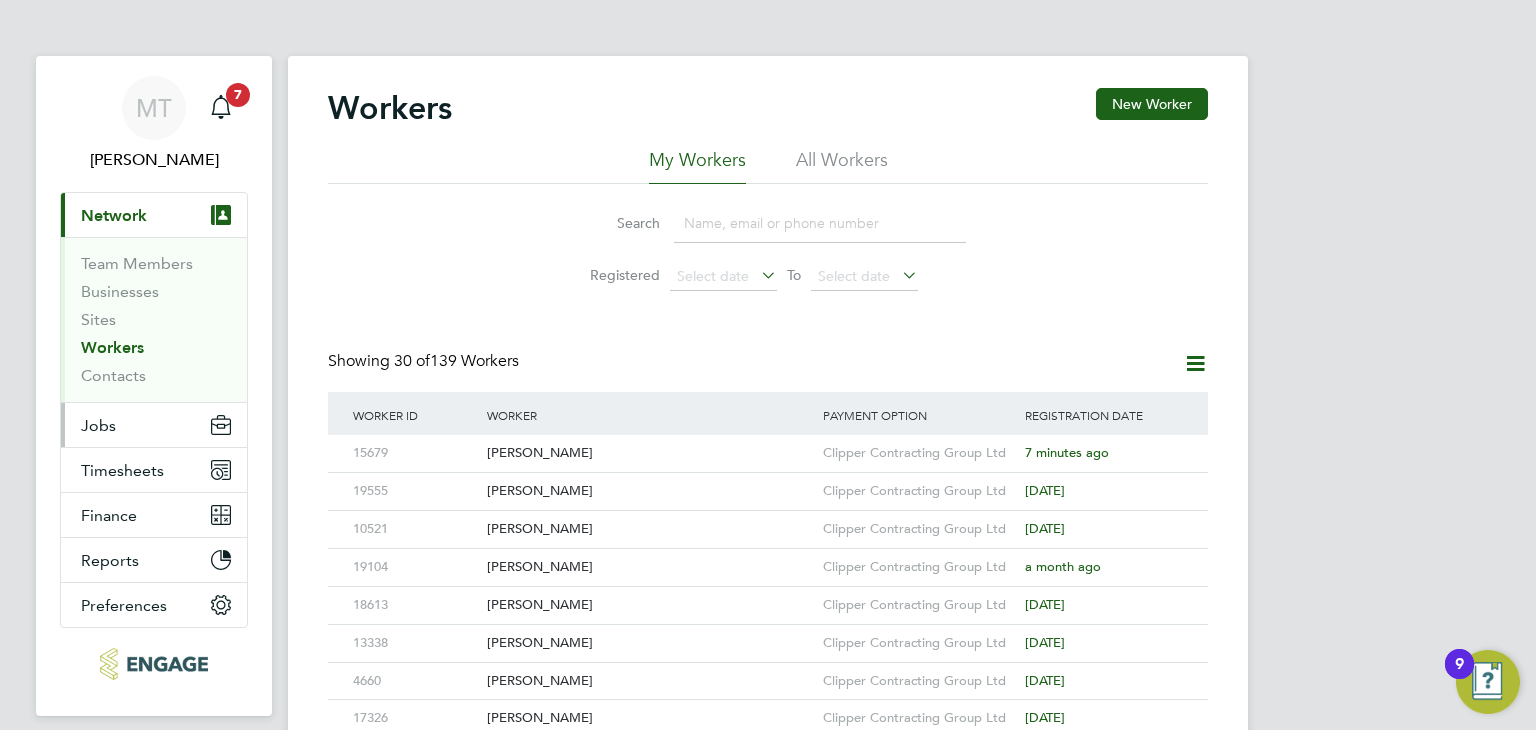 click on "Jobs" at bounding box center (154, 425) 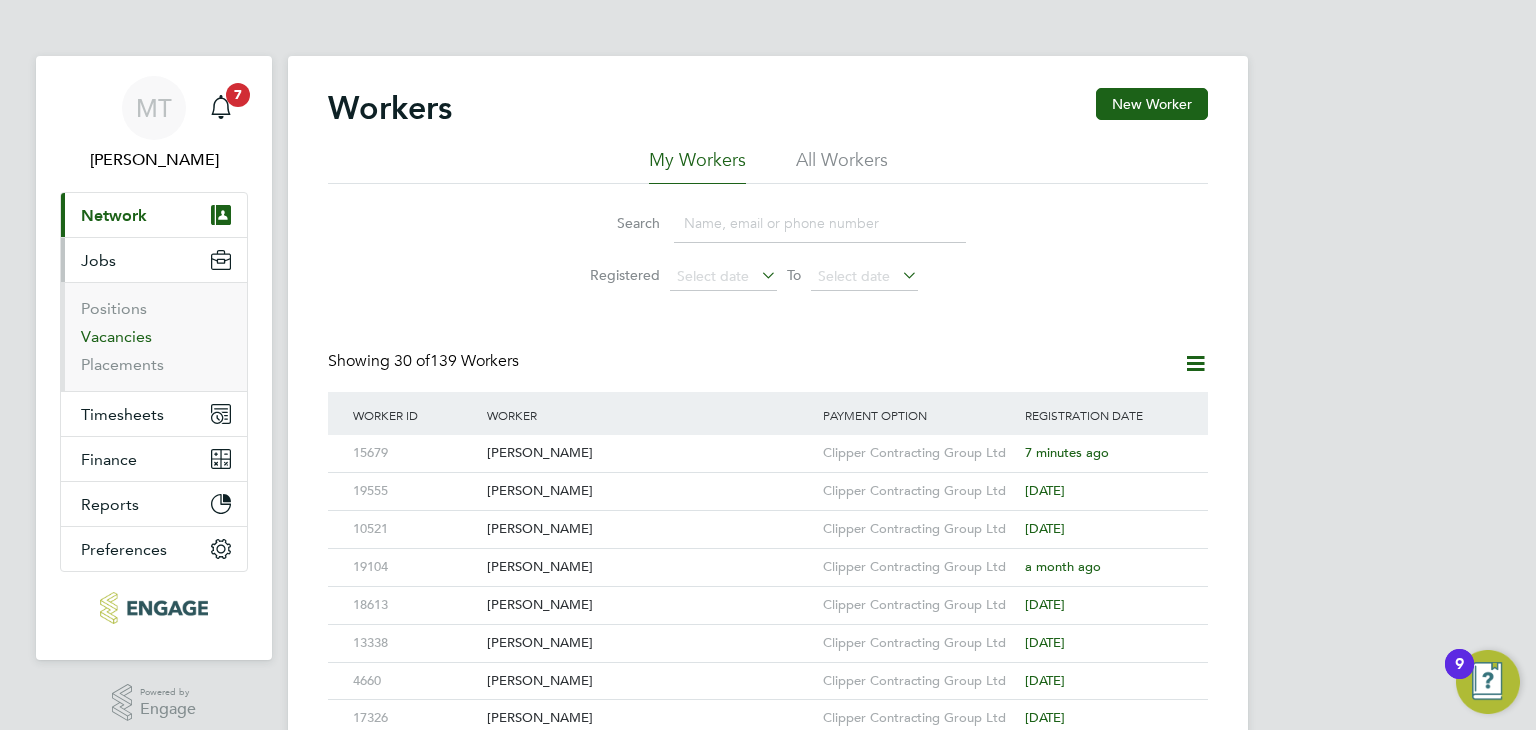 click on "Vacancies" at bounding box center (116, 336) 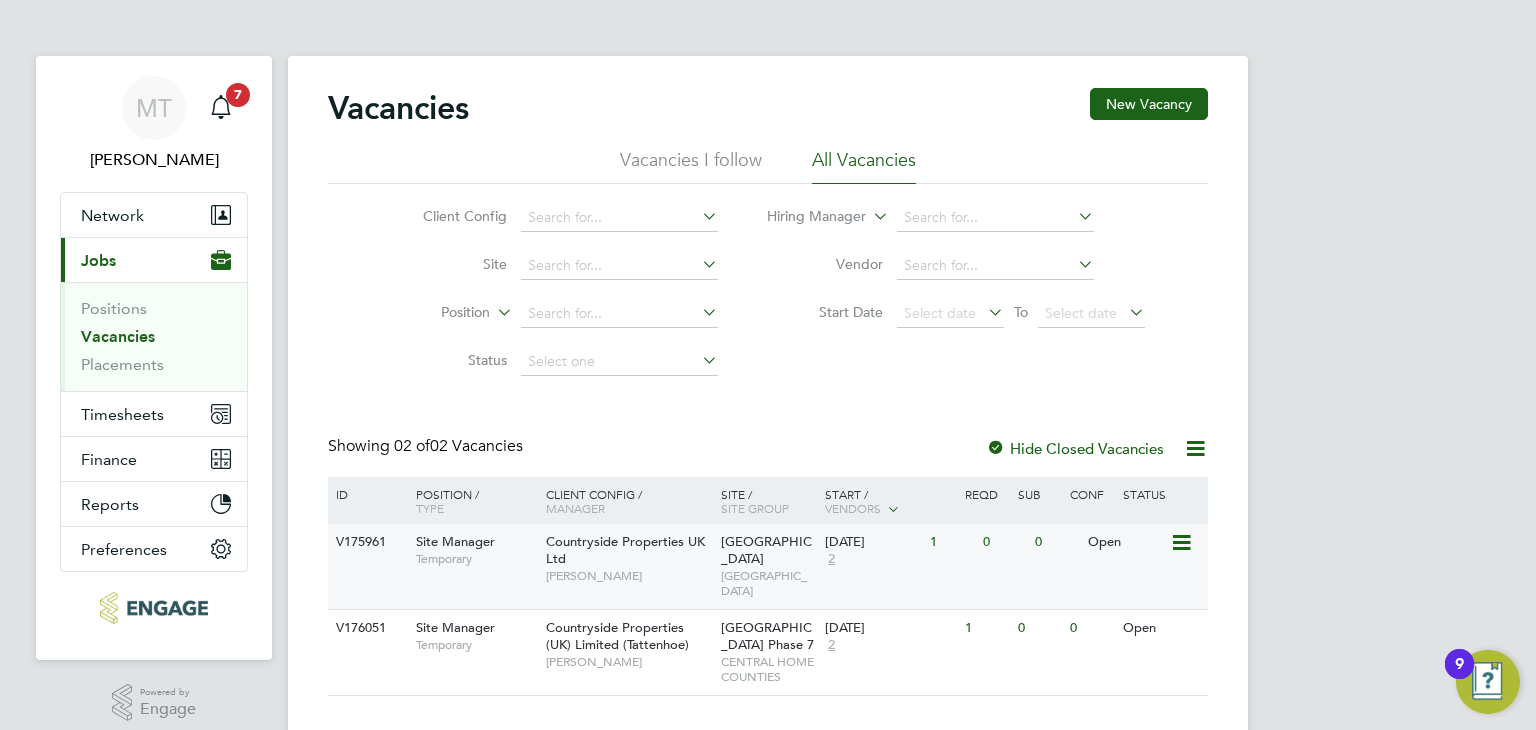 click on "Countryside Properties UK Ltd   Levi Daniel" 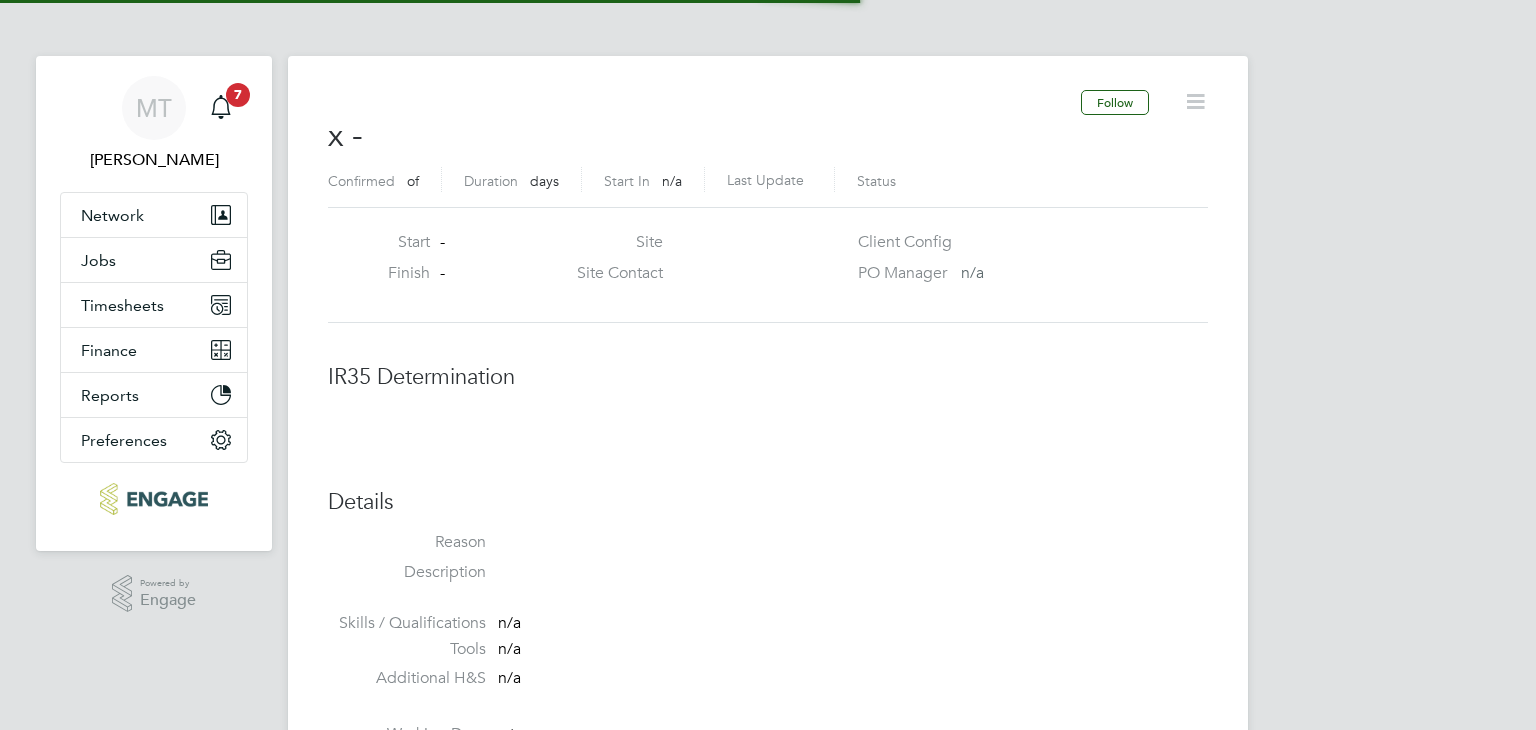 scroll, scrollTop: 0, scrollLeft: 0, axis: both 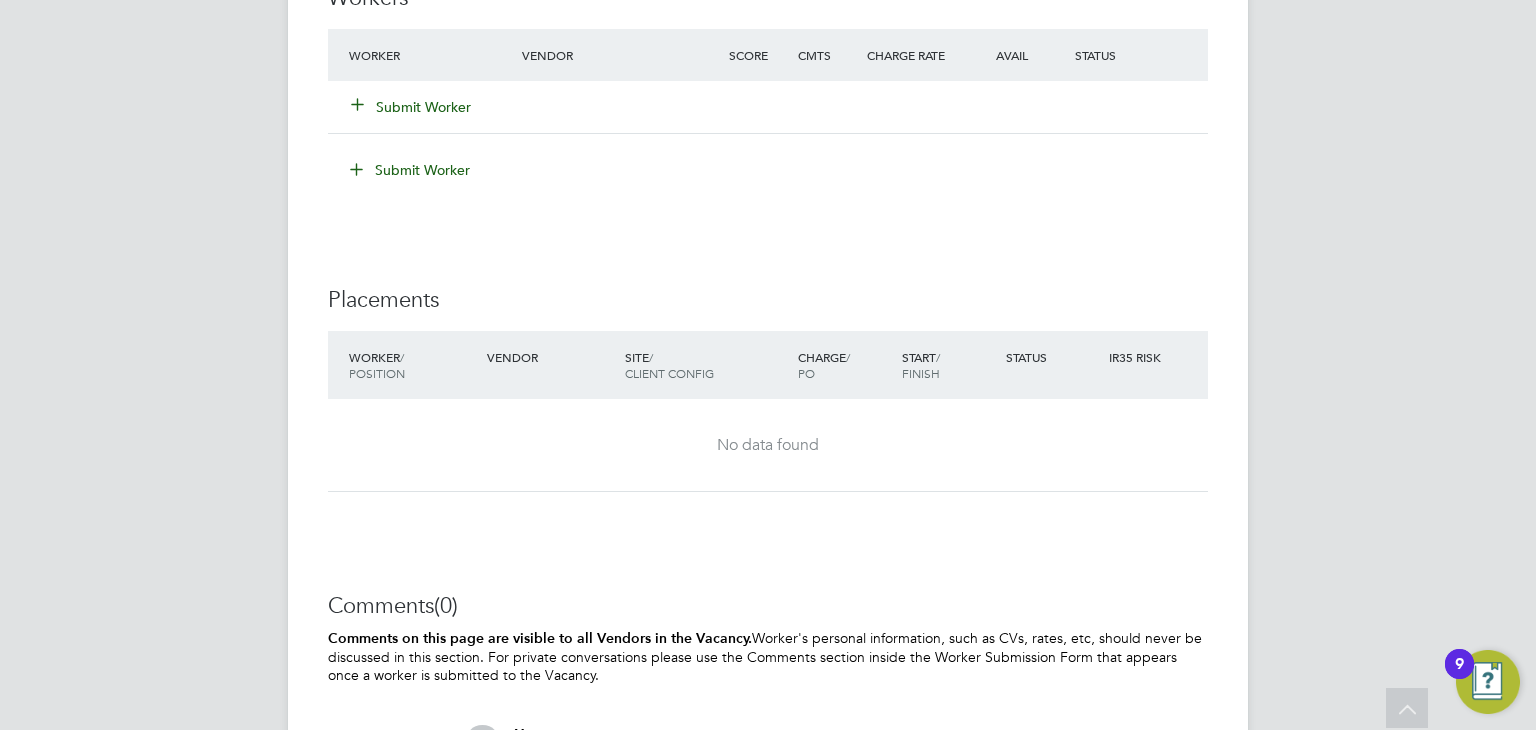 click on "Submit Worker" 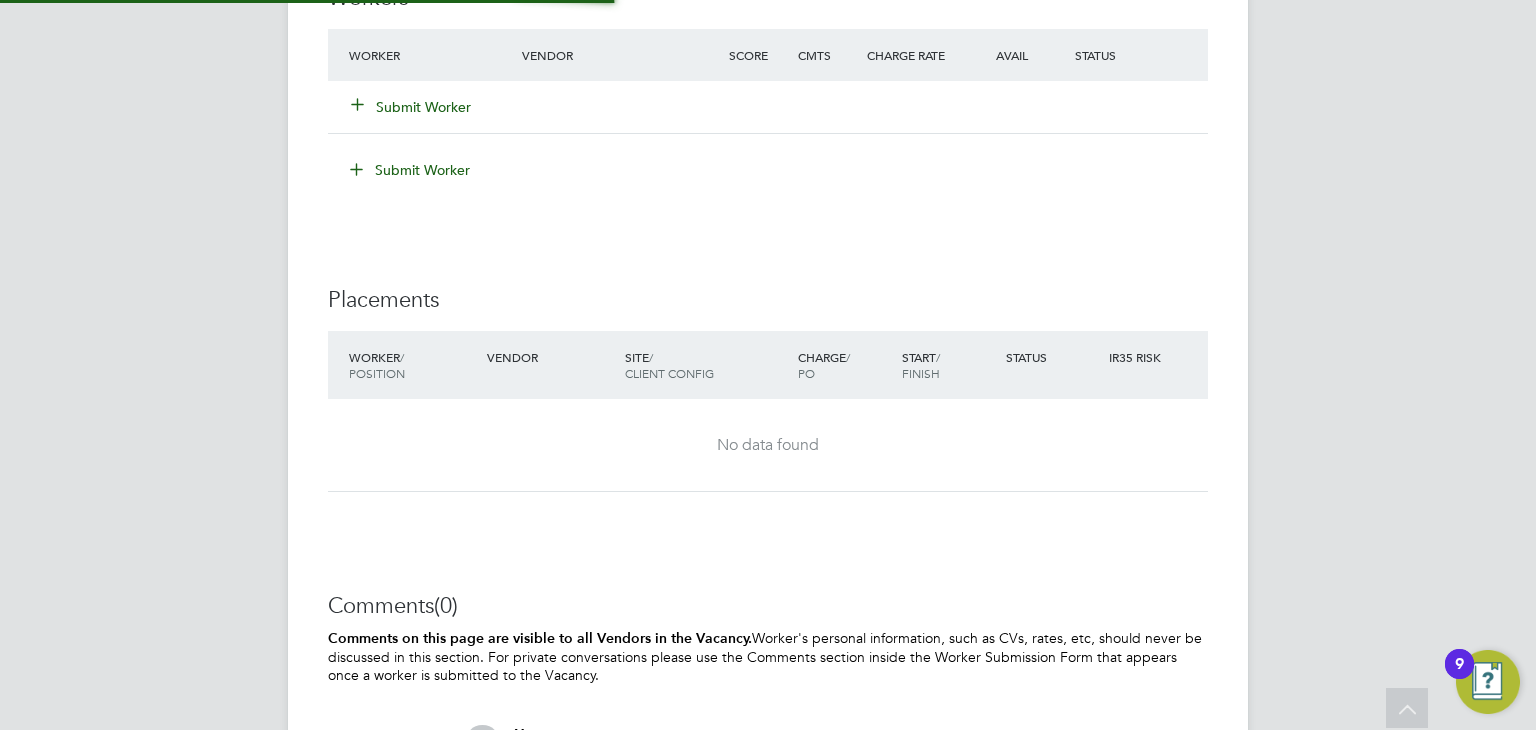 scroll, scrollTop: 10, scrollLeft: 10, axis: both 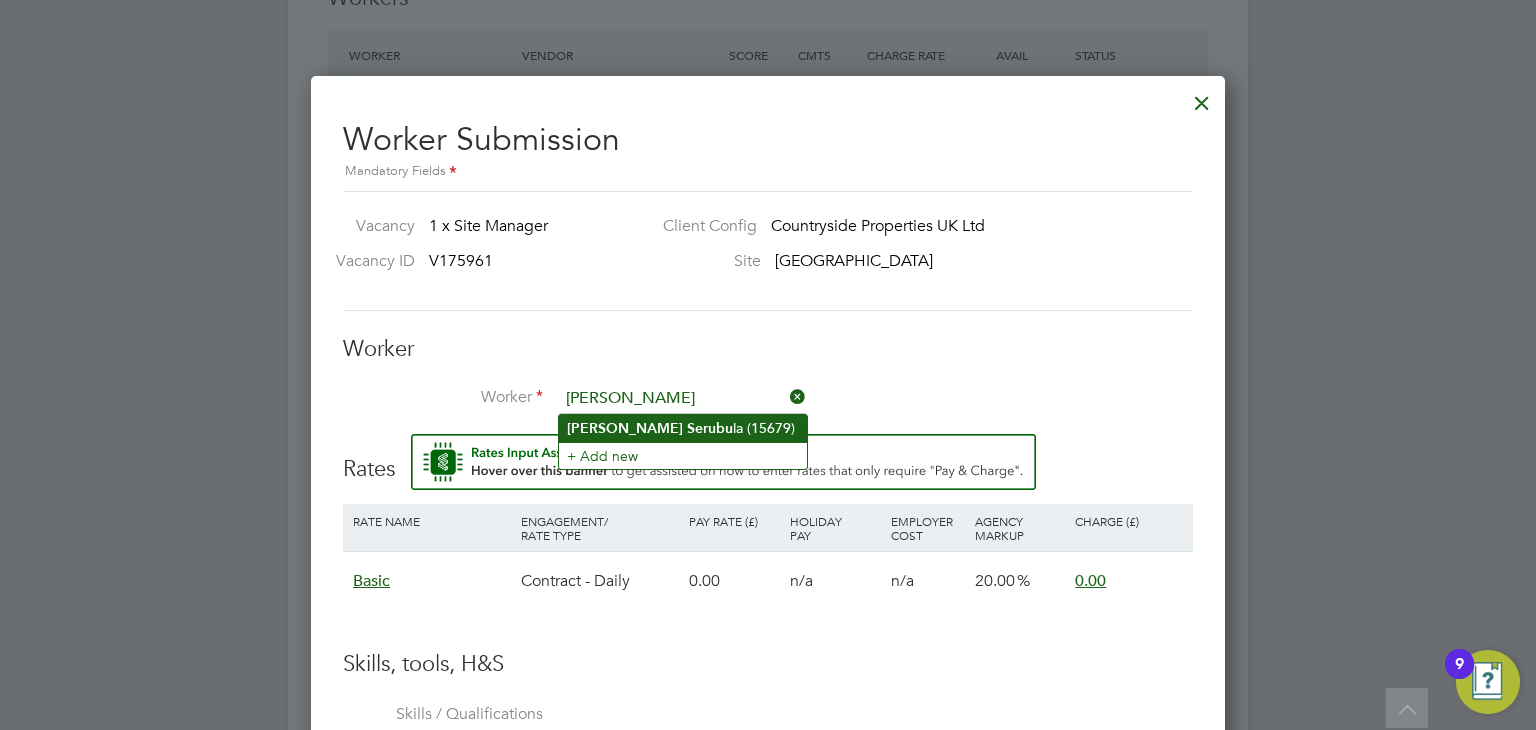 click on "David   Serubu la (15679)" 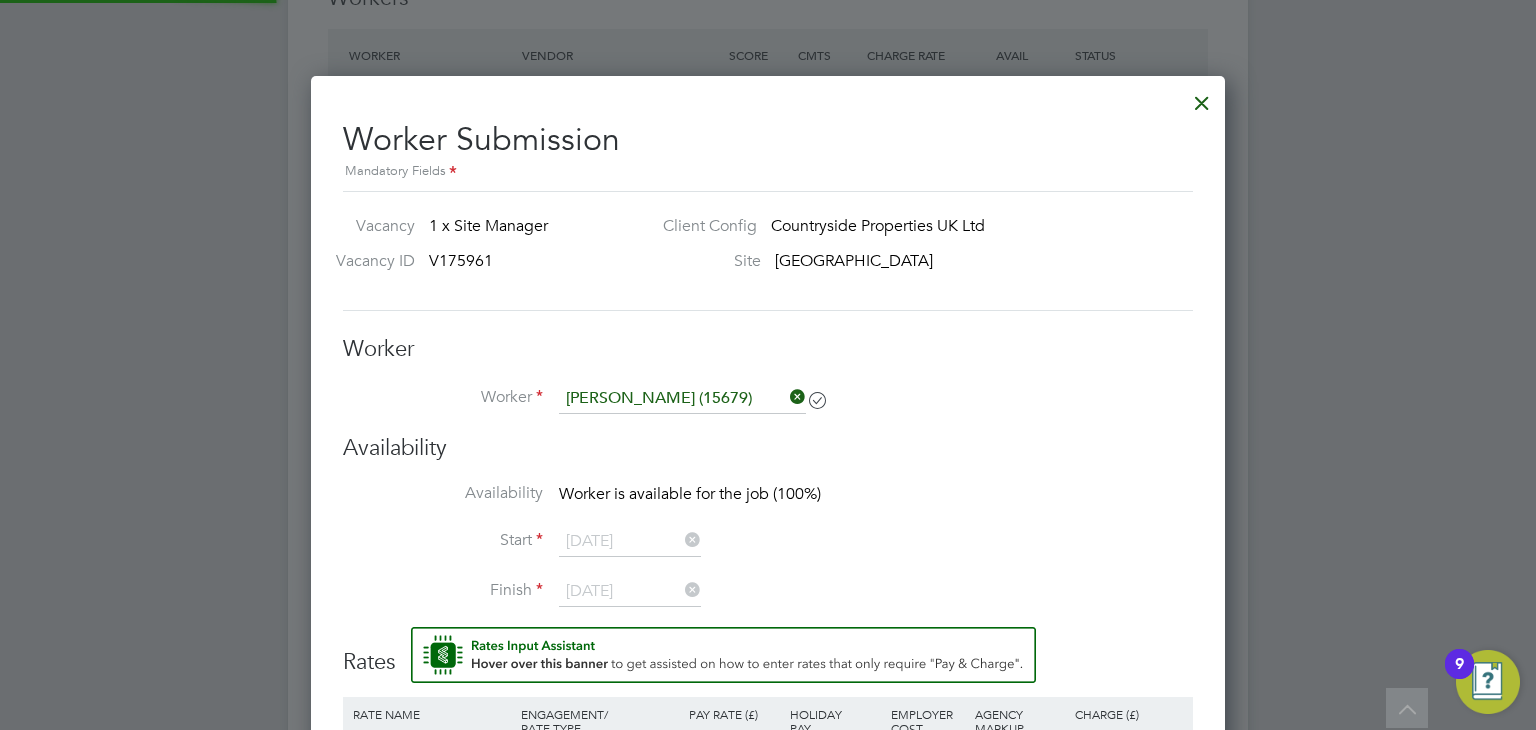 scroll, scrollTop: 9, scrollLeft: 9, axis: both 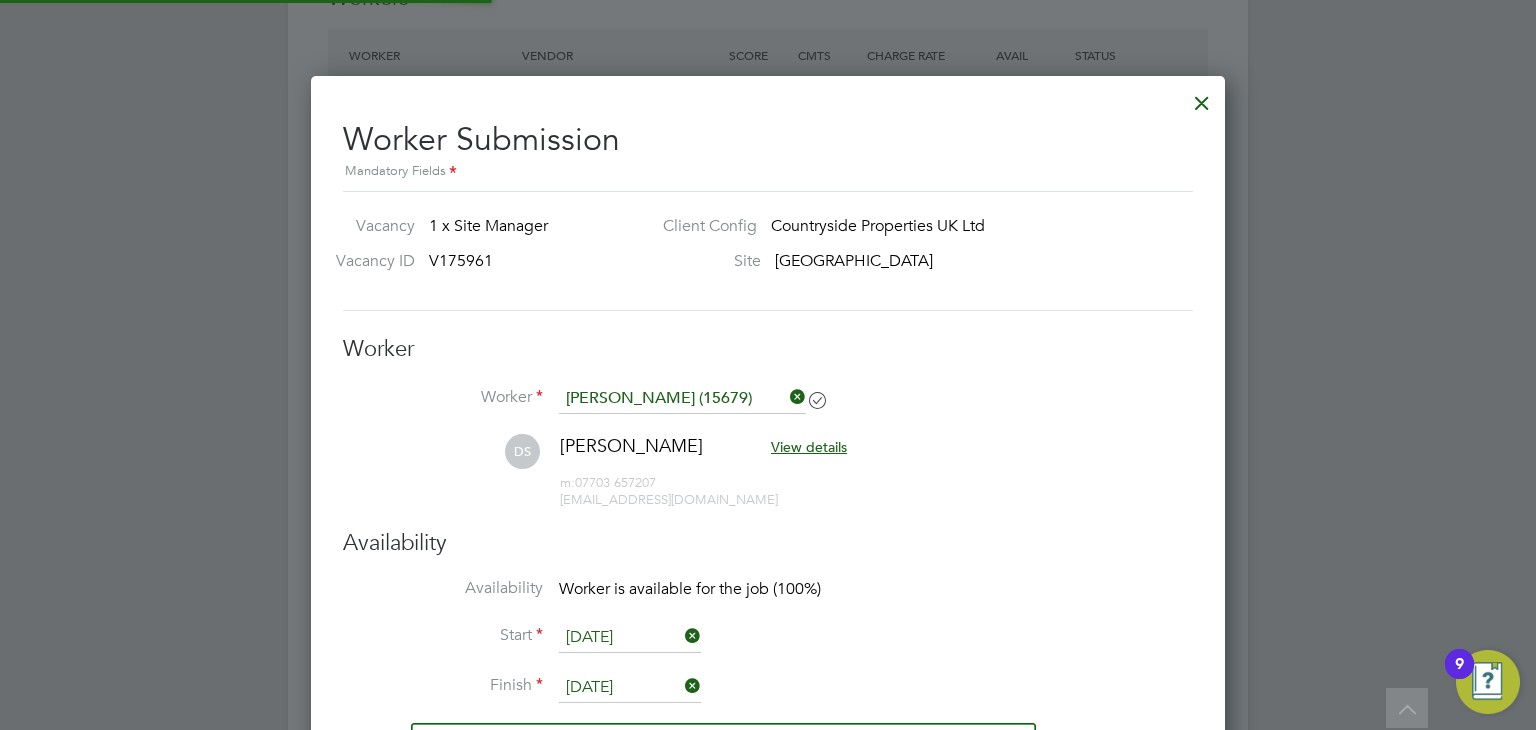 click on "DS David Serubula   View details m:  07703 657207   davidserubula@gmail.com" at bounding box center (768, 481) 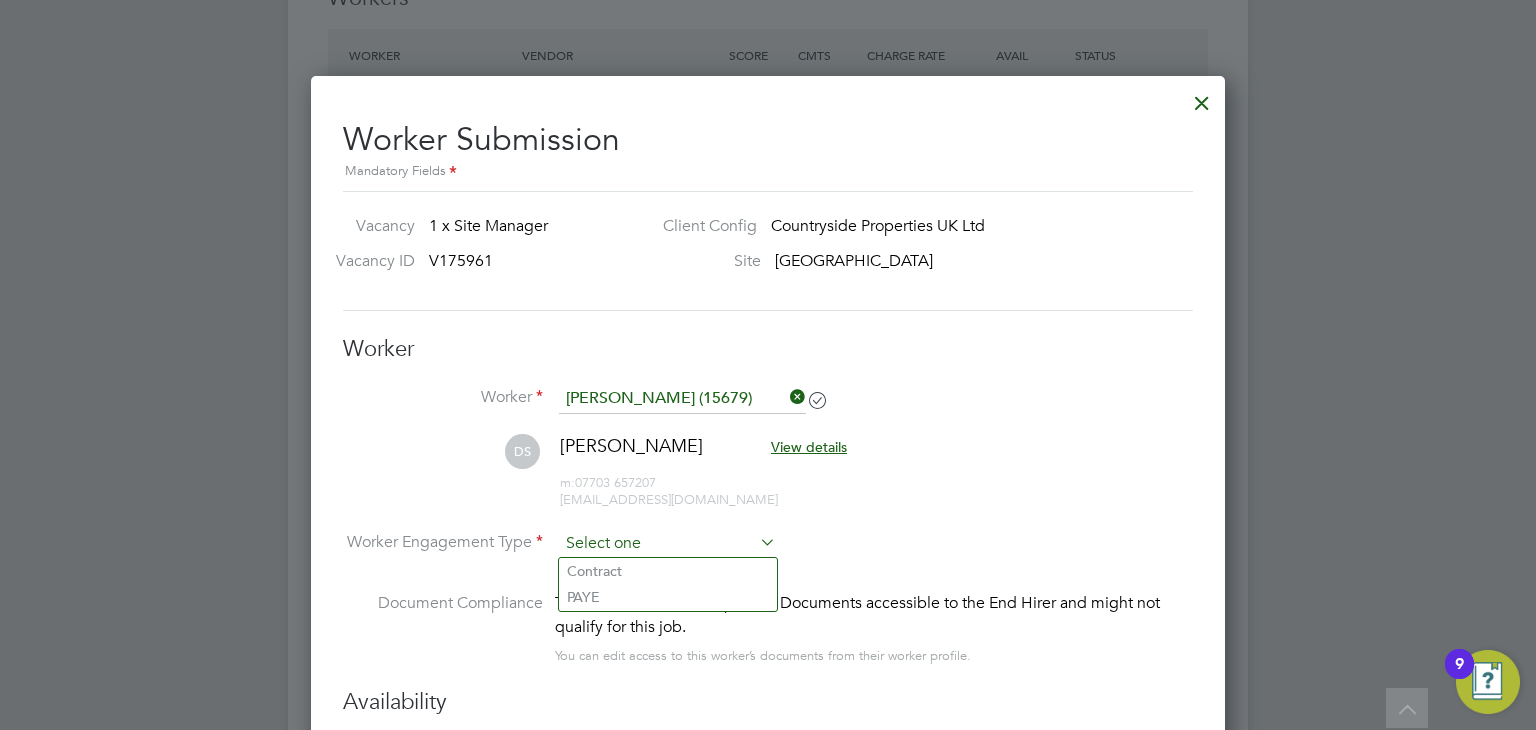 click at bounding box center [667, 544] 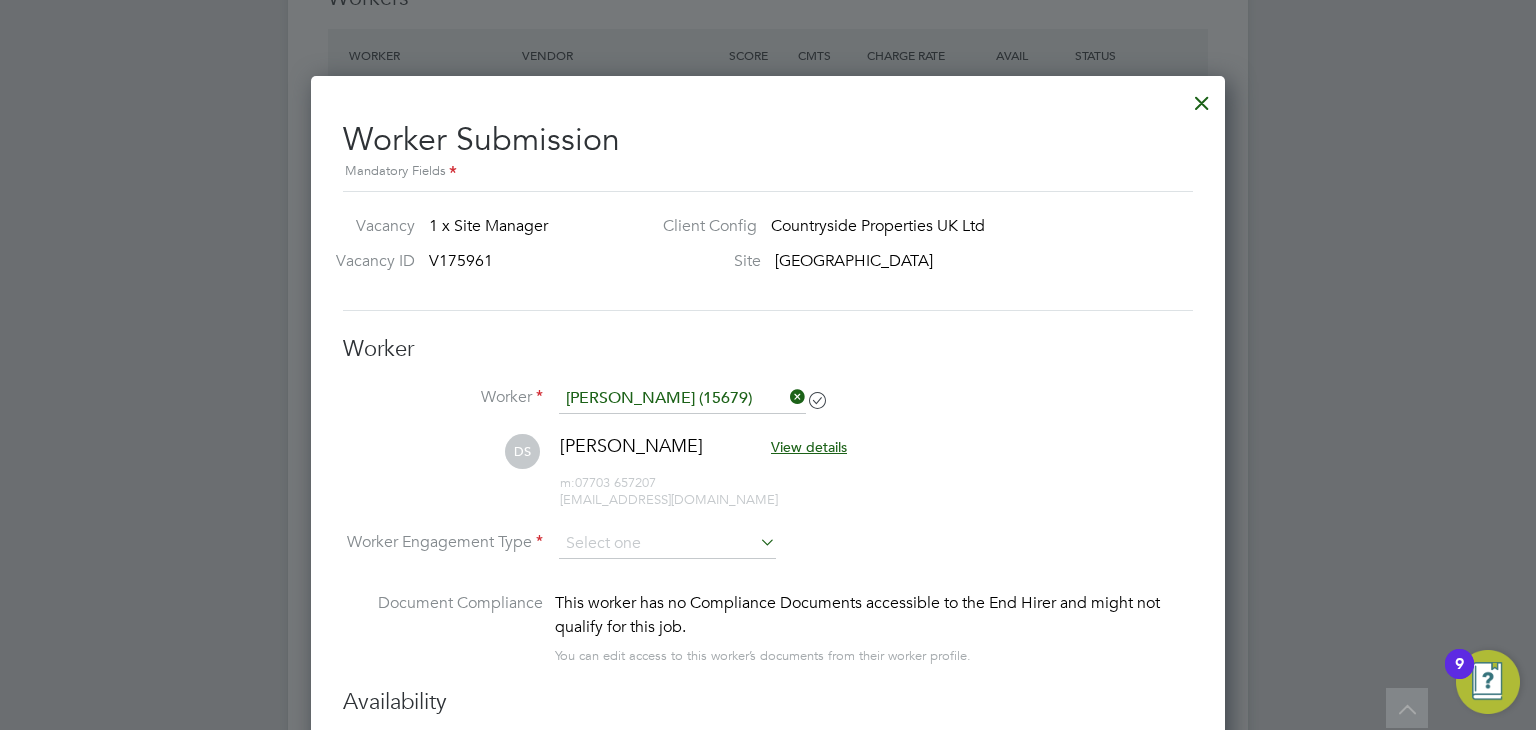 click on "Contract" 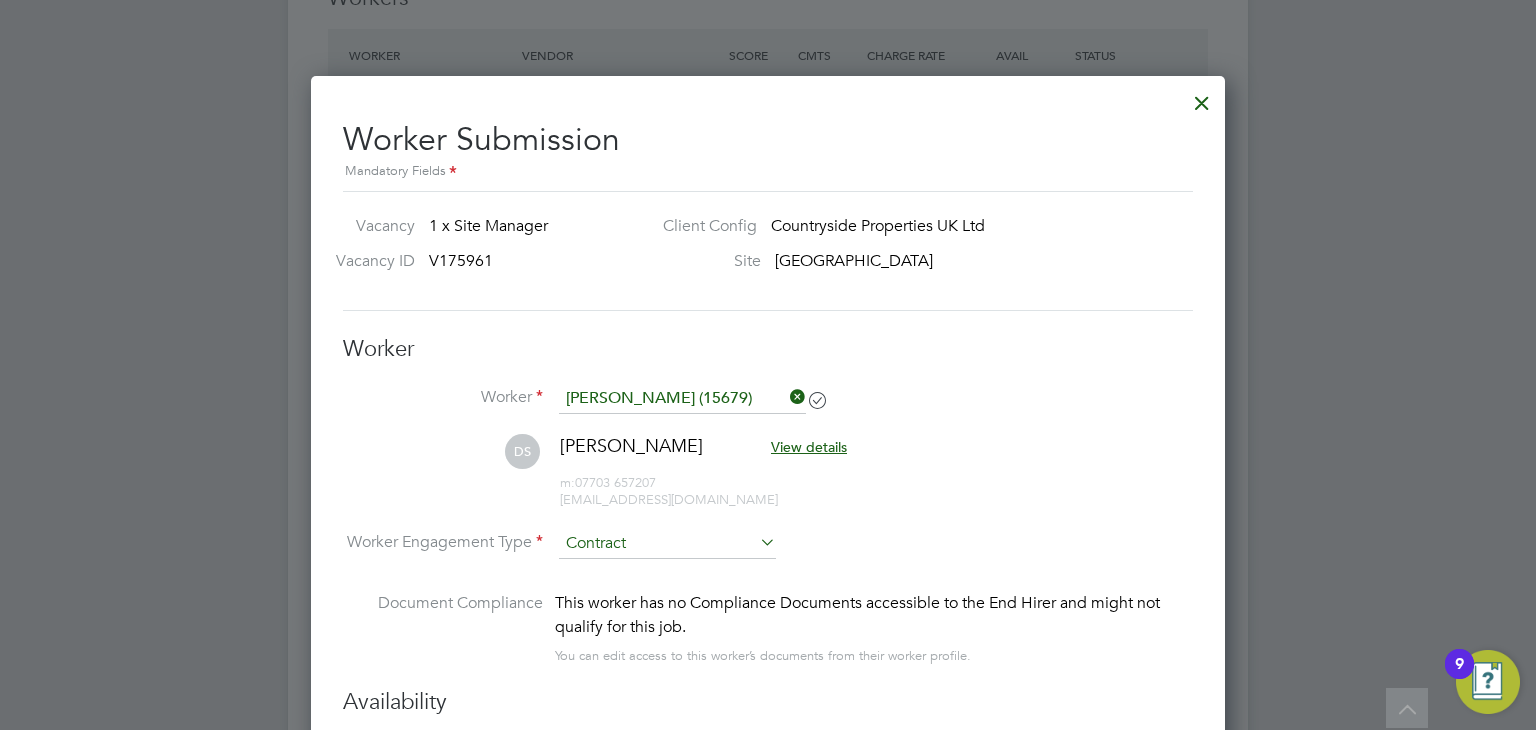 scroll, scrollTop: 10, scrollLeft: 9, axis: both 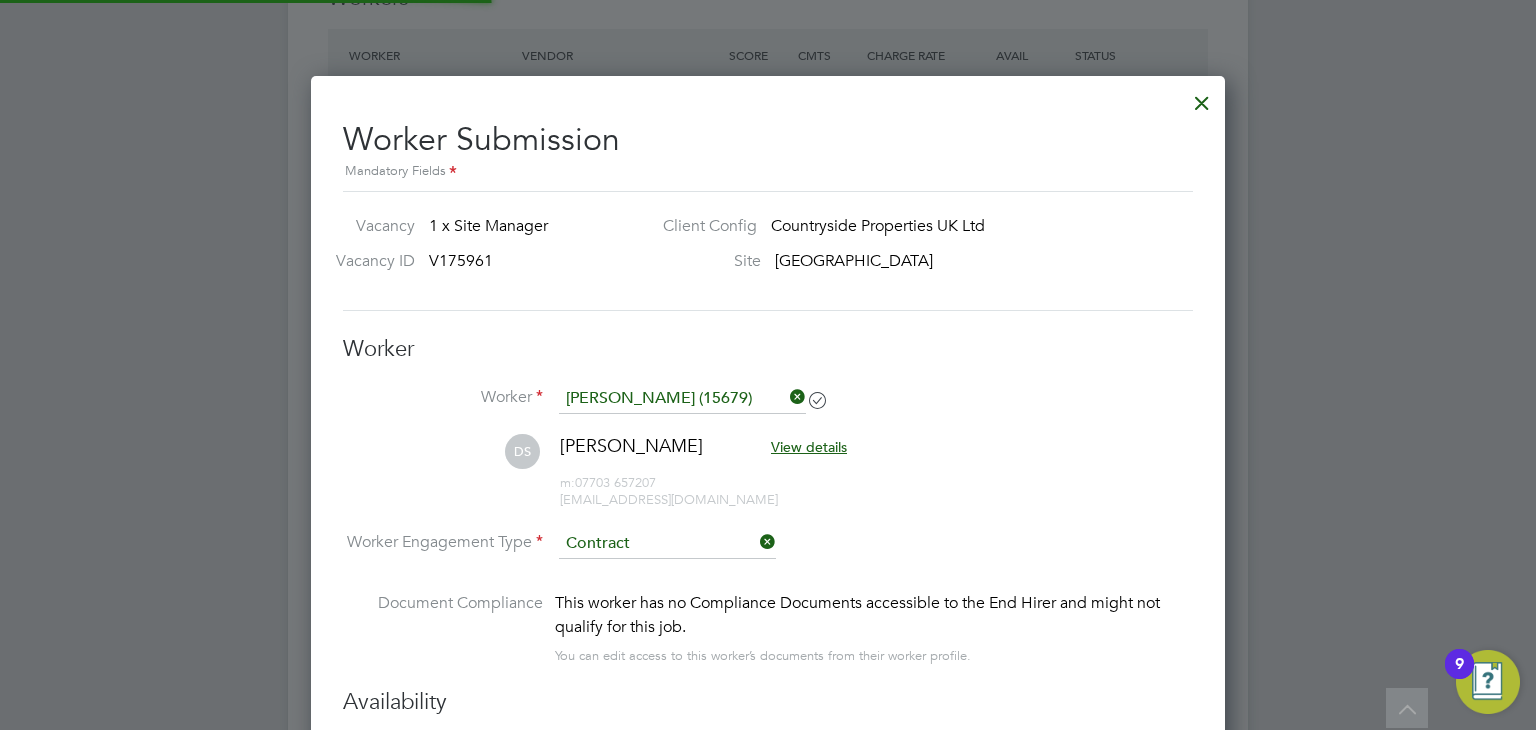 drag, startPoint x: 1048, startPoint y: 465, endPoint x: 1041, endPoint y: 478, distance: 14.764823 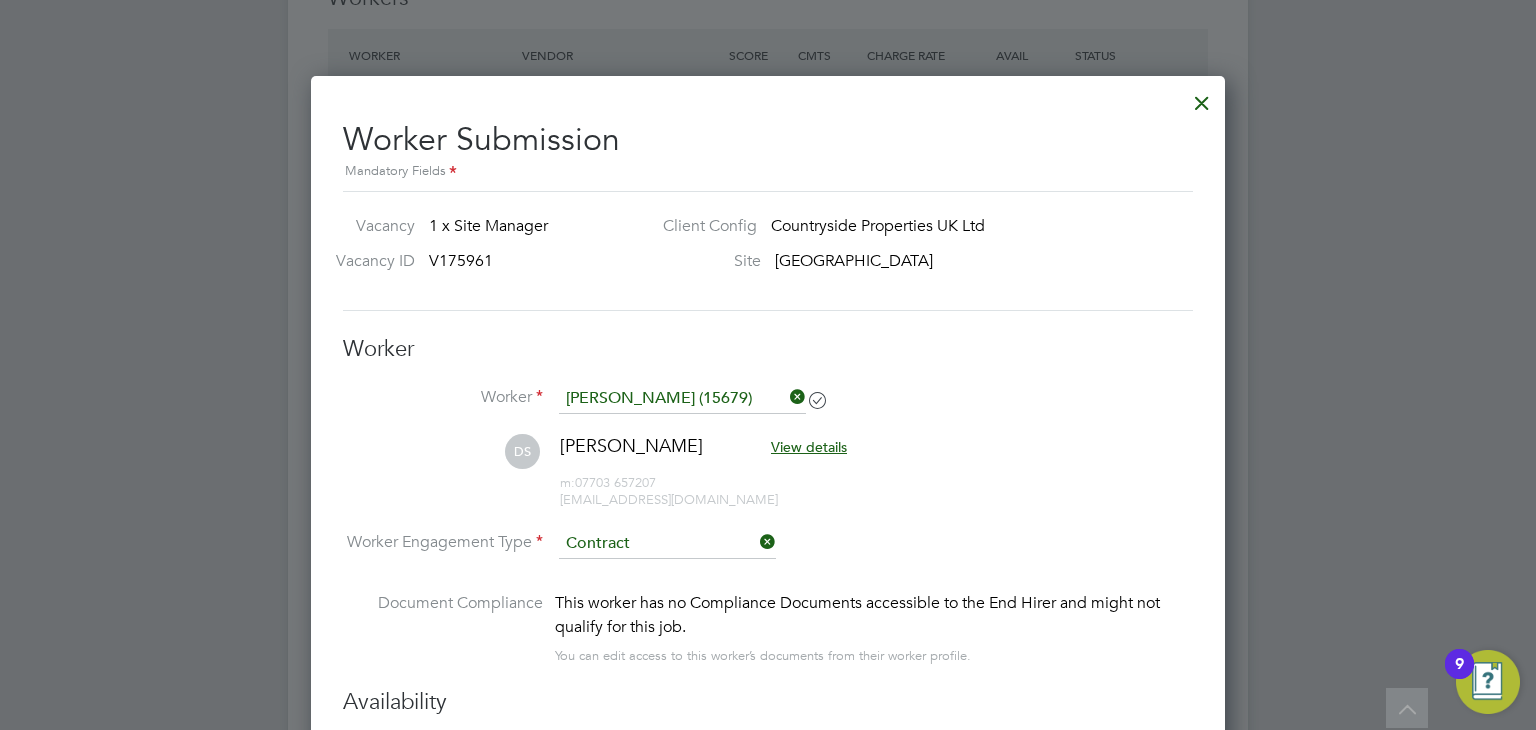 scroll, scrollTop: 2553, scrollLeft: 0, axis: vertical 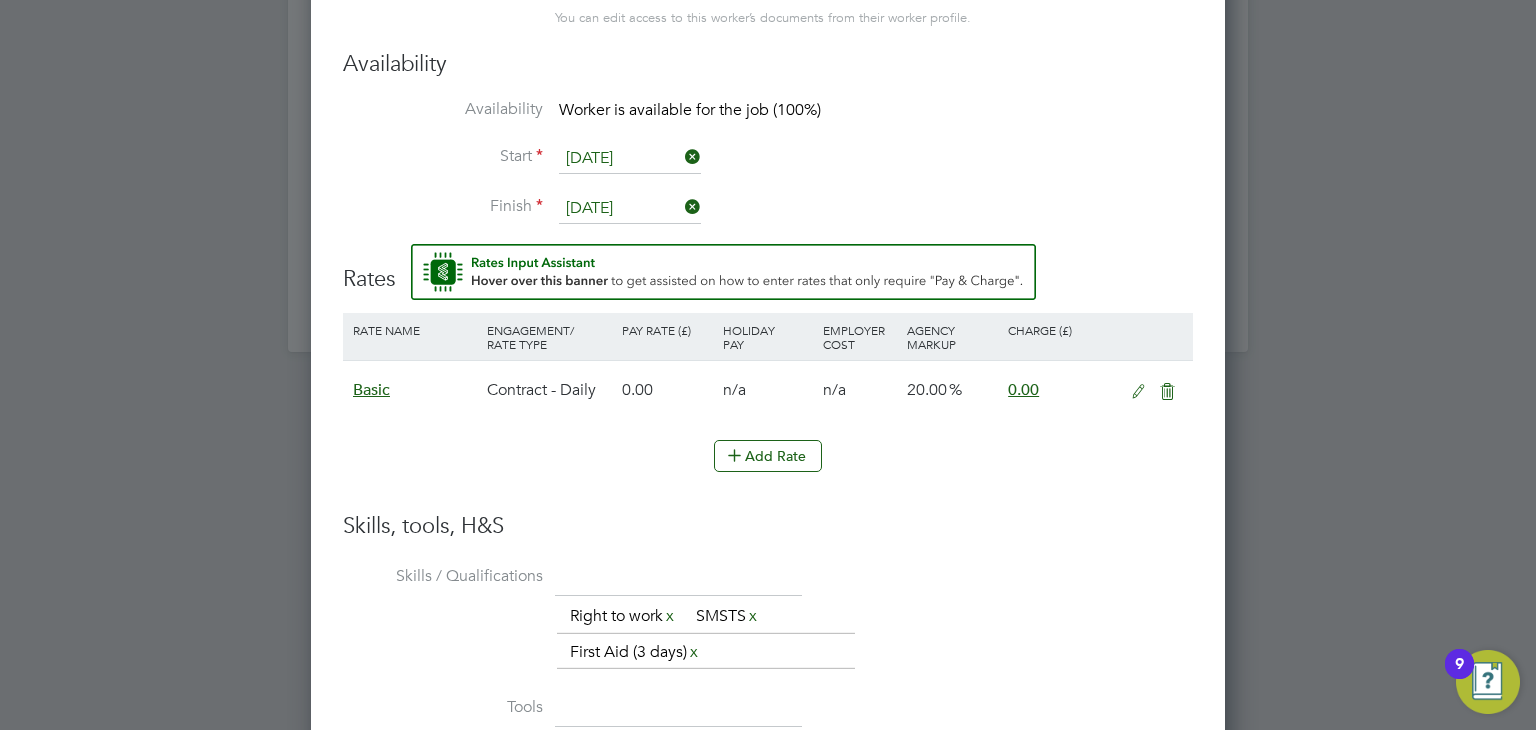 click at bounding box center [1138, 392] 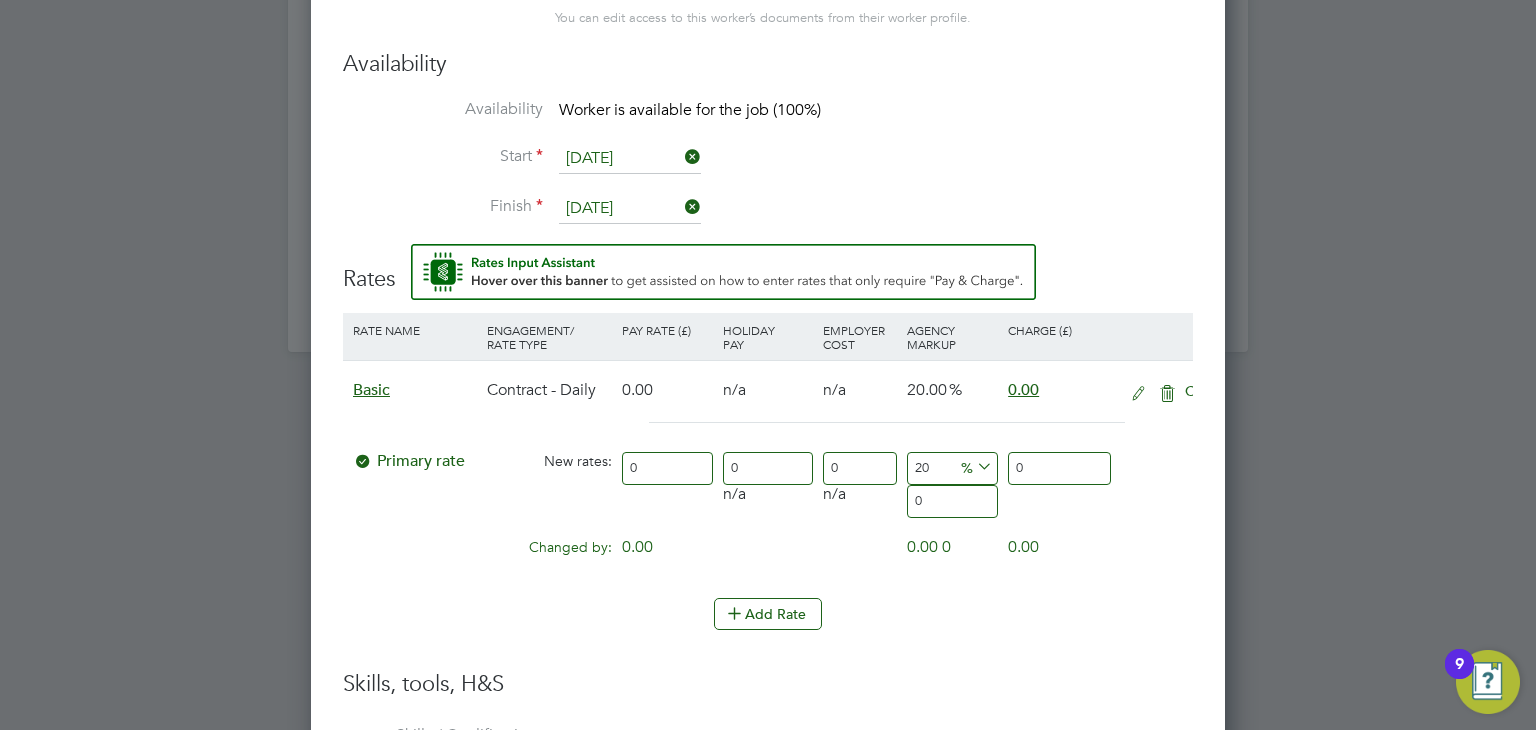 scroll, scrollTop: 10, scrollLeft: 9, axis: both 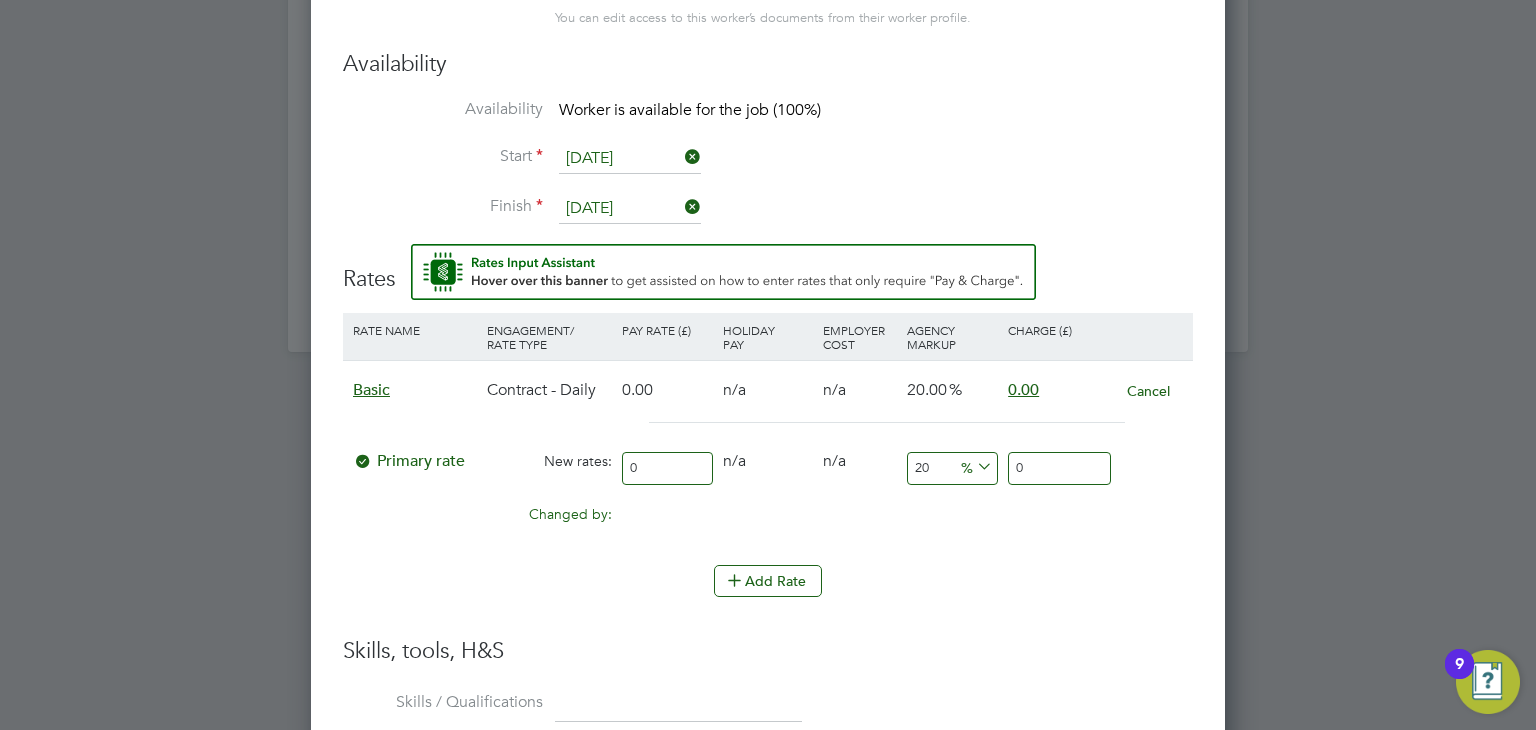 click on "0" at bounding box center [667, 468] 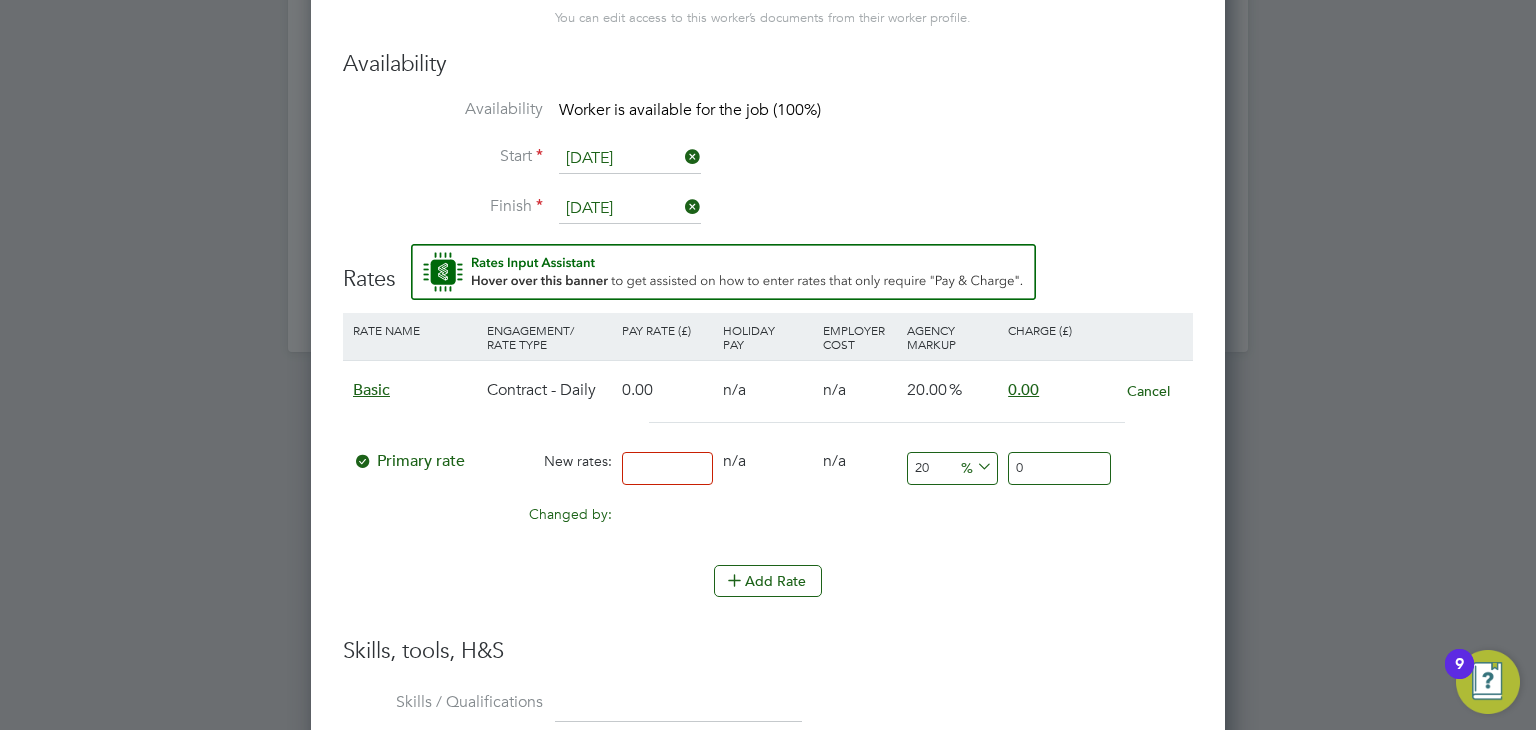 type on "2" 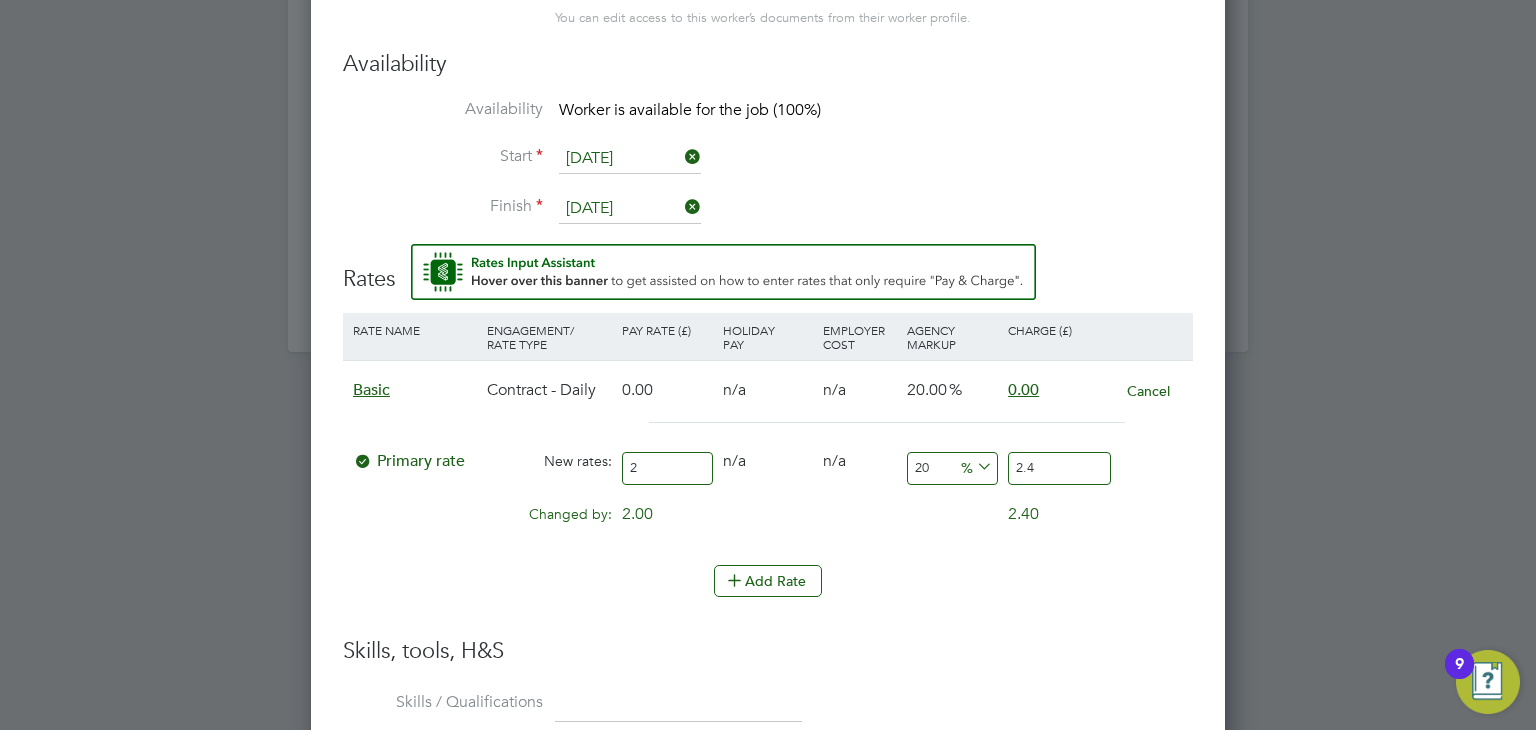 type on "25" 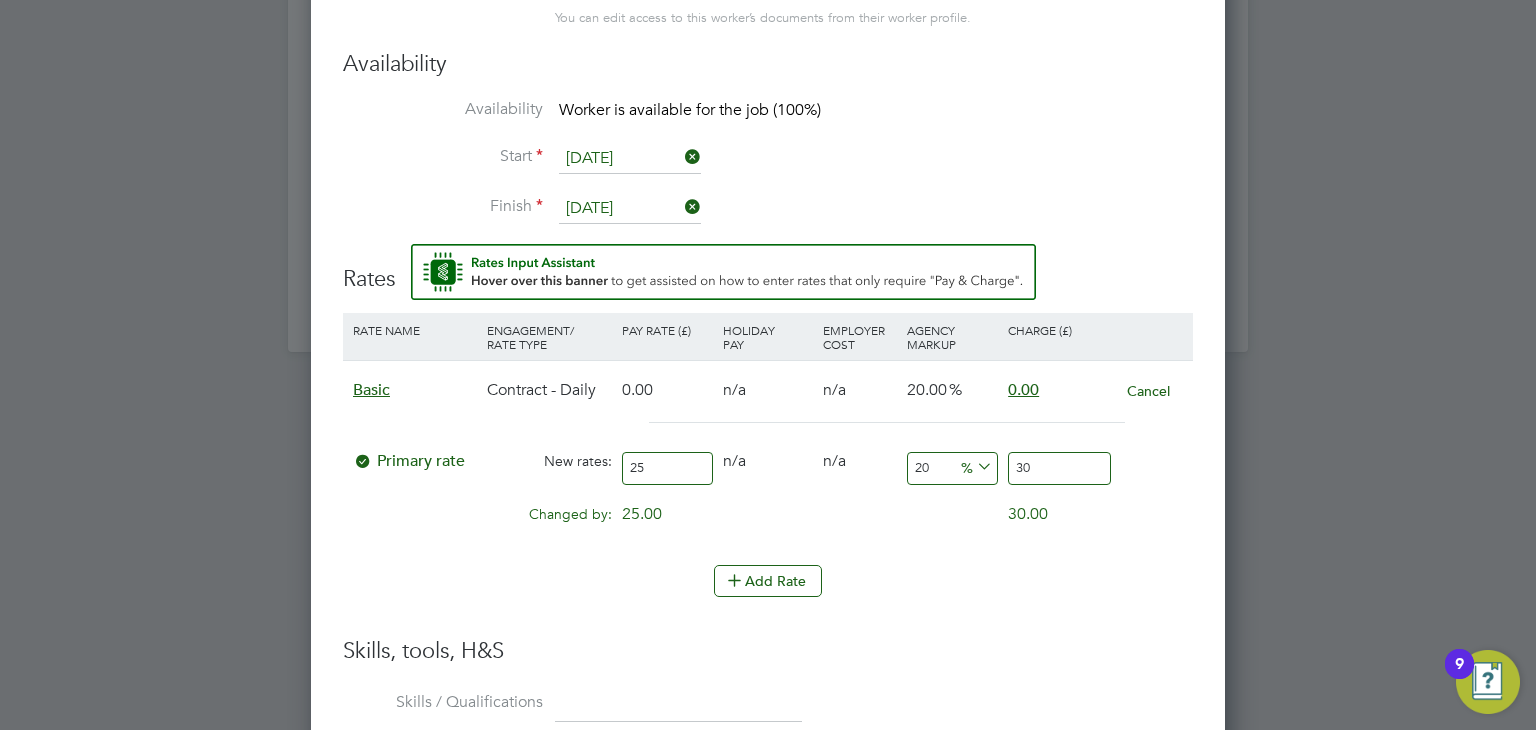 type on "250" 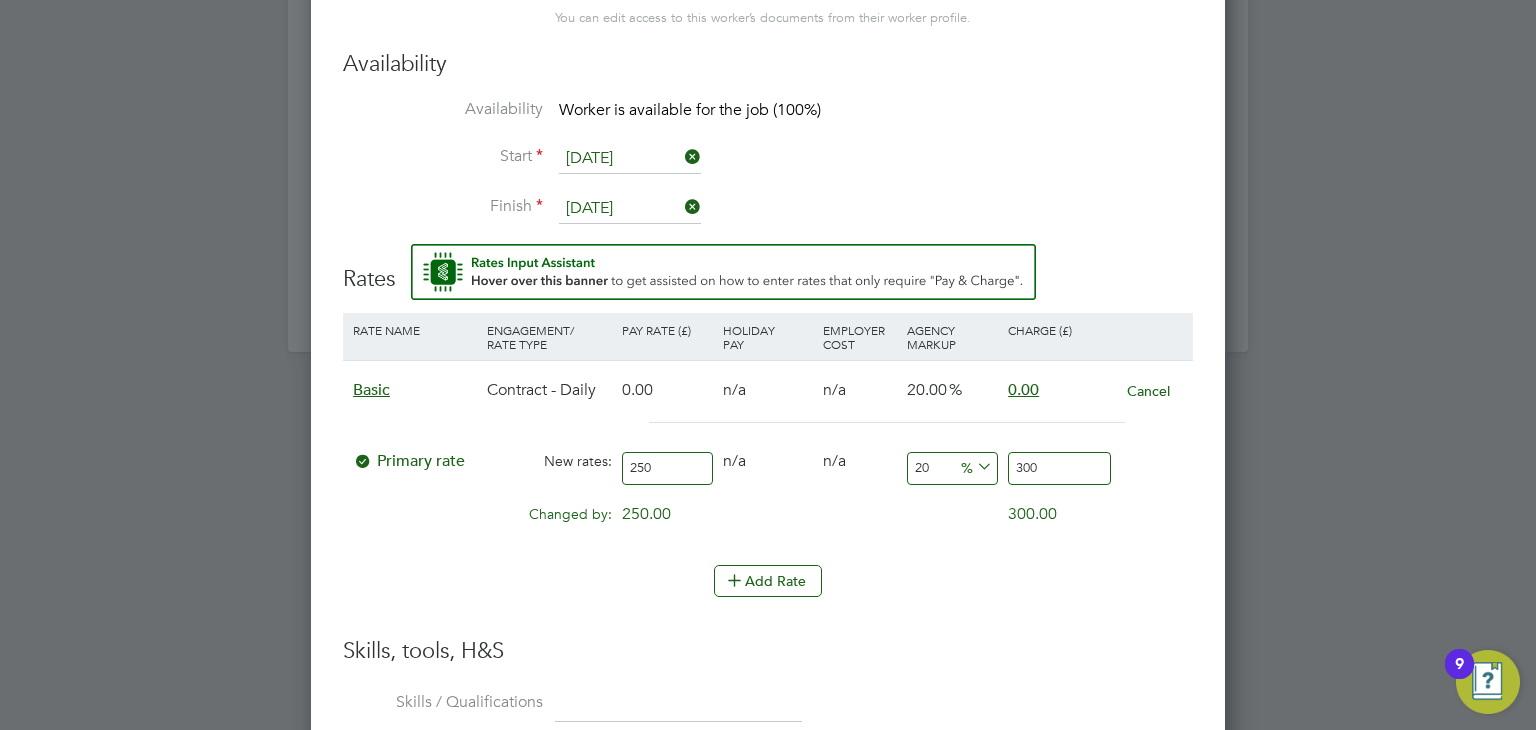 type on "250" 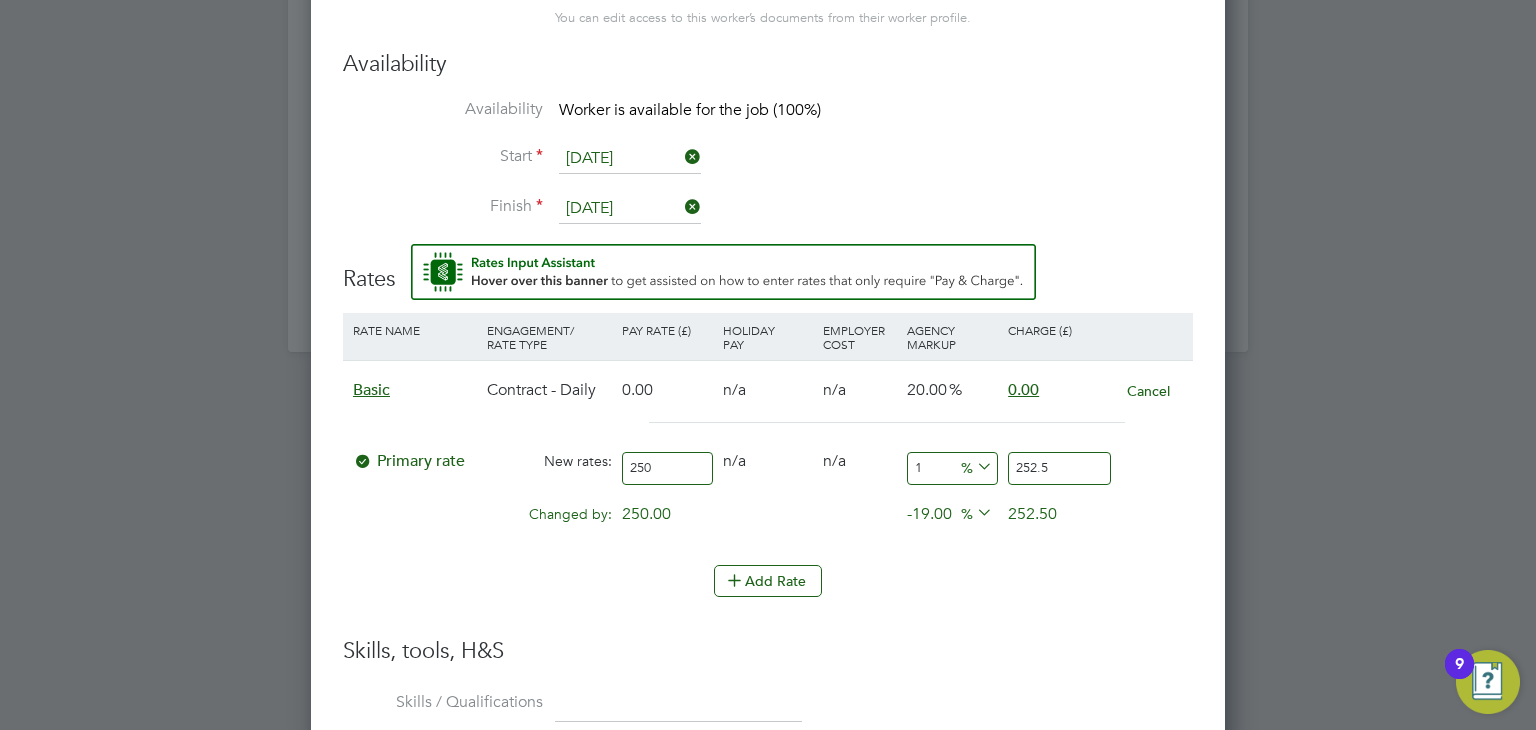 type on "17" 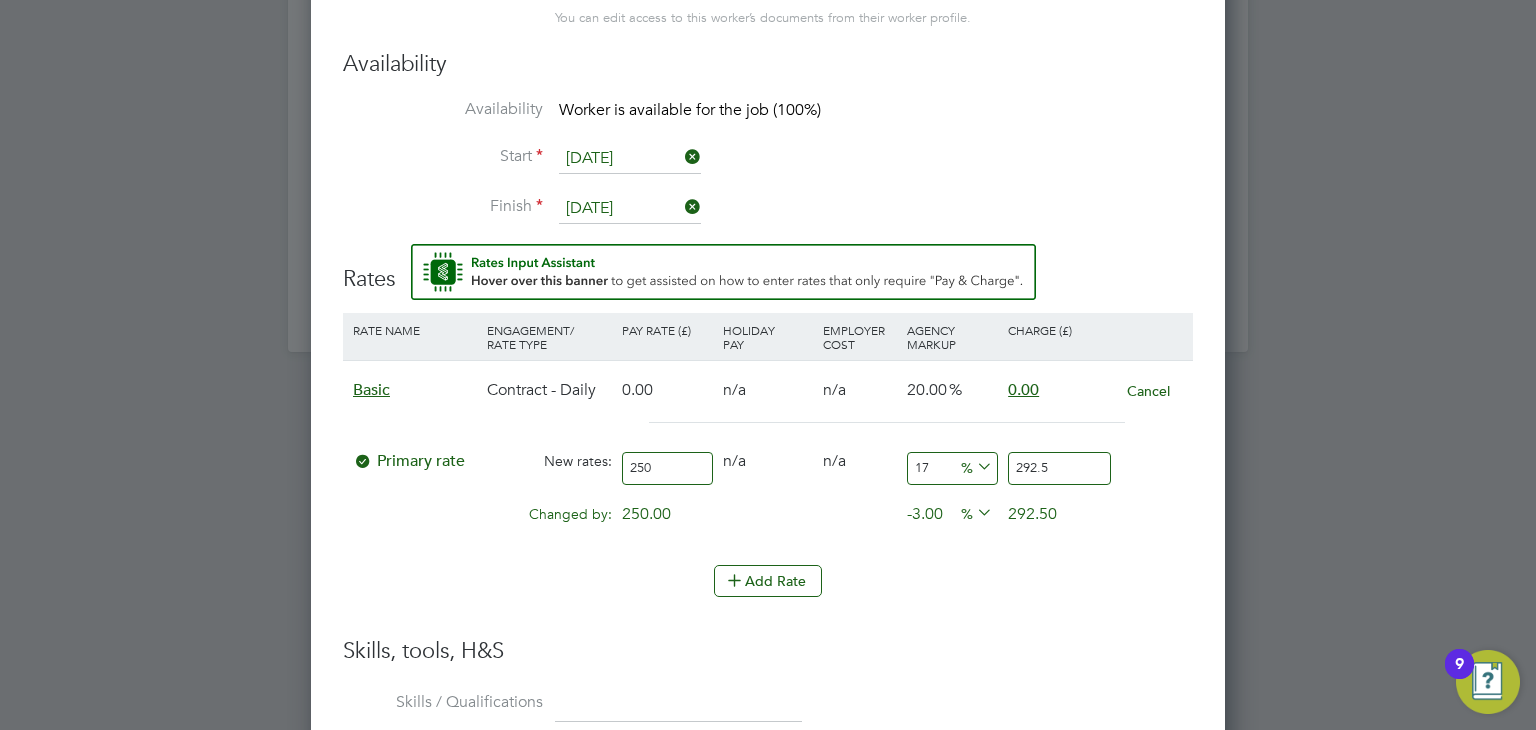 type on "17.5" 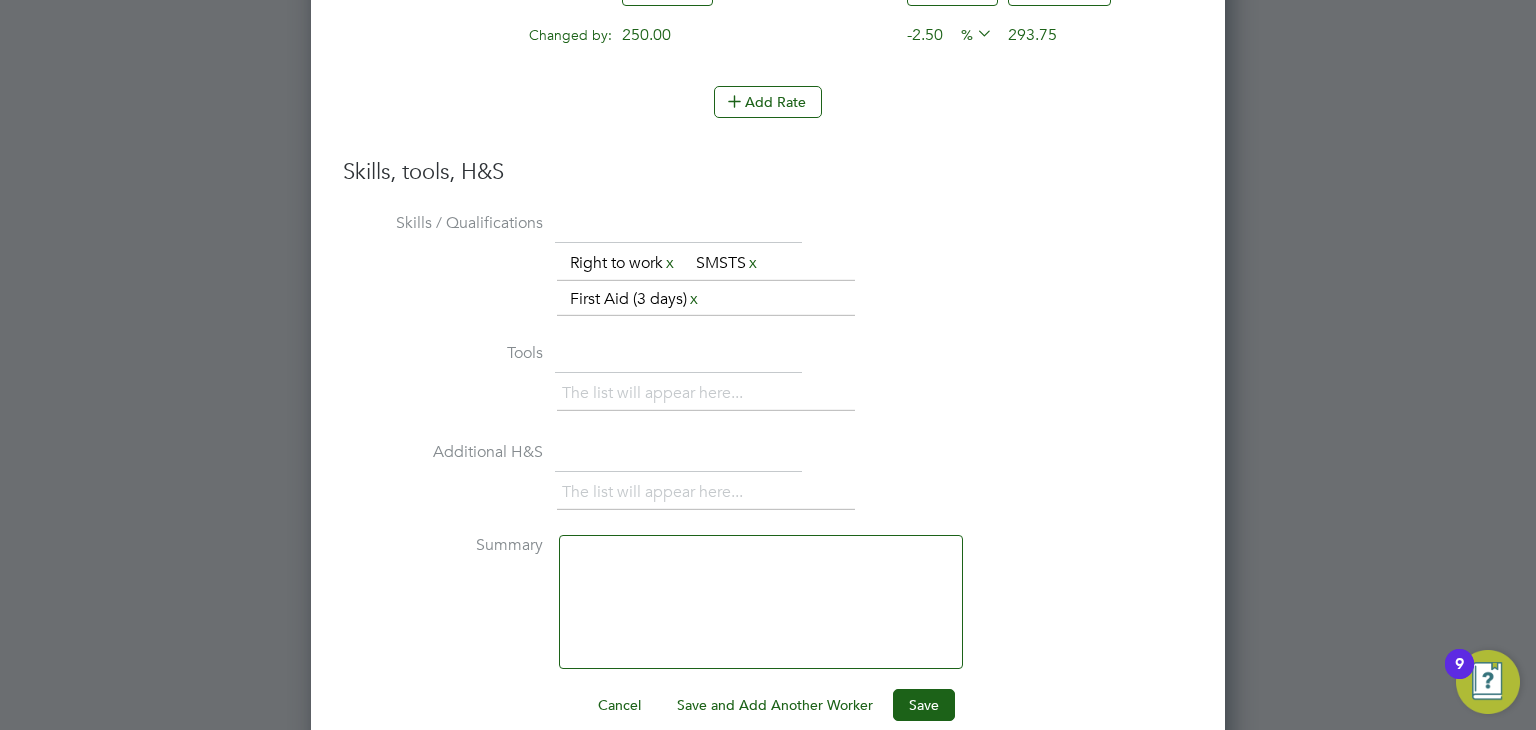 scroll, scrollTop: 3057, scrollLeft: 0, axis: vertical 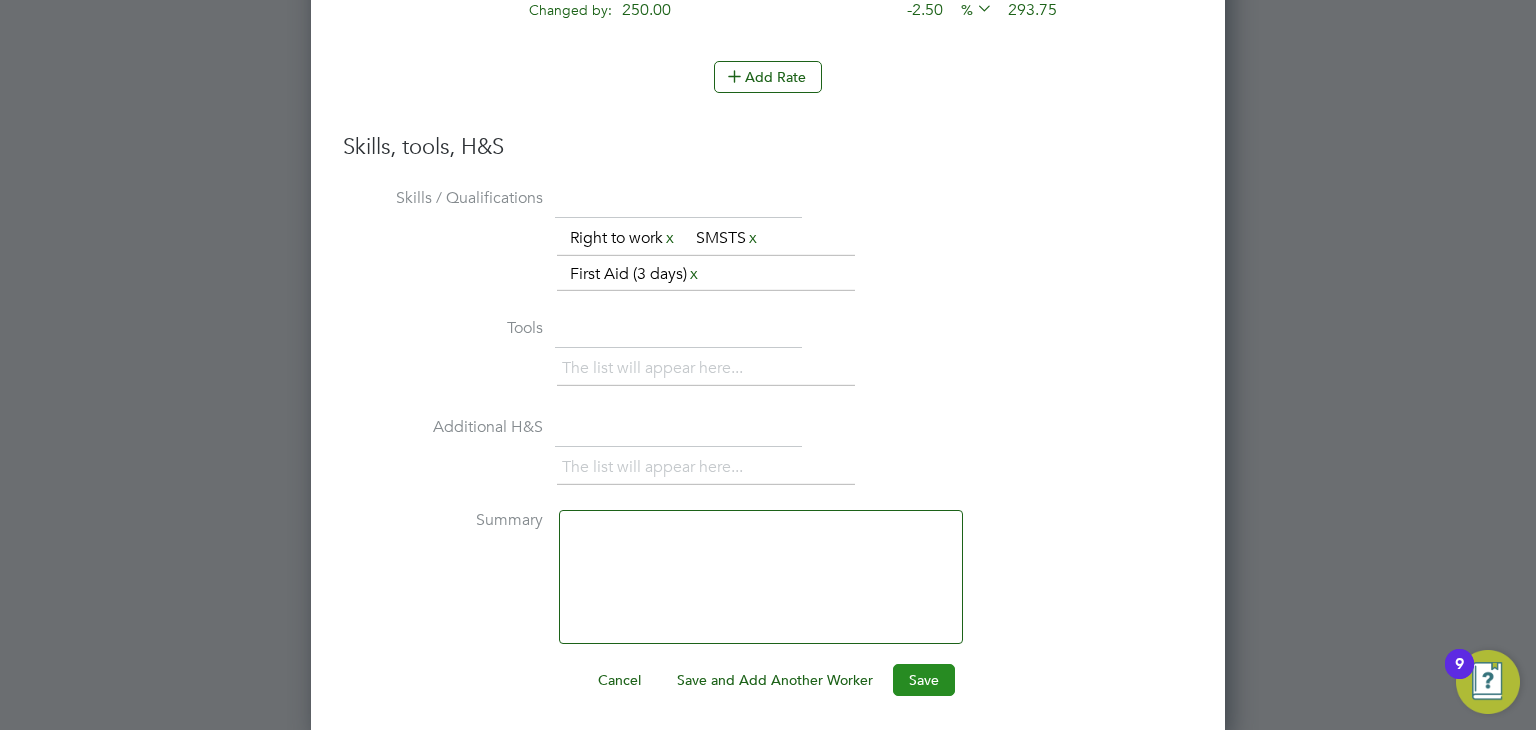 type on "17.5" 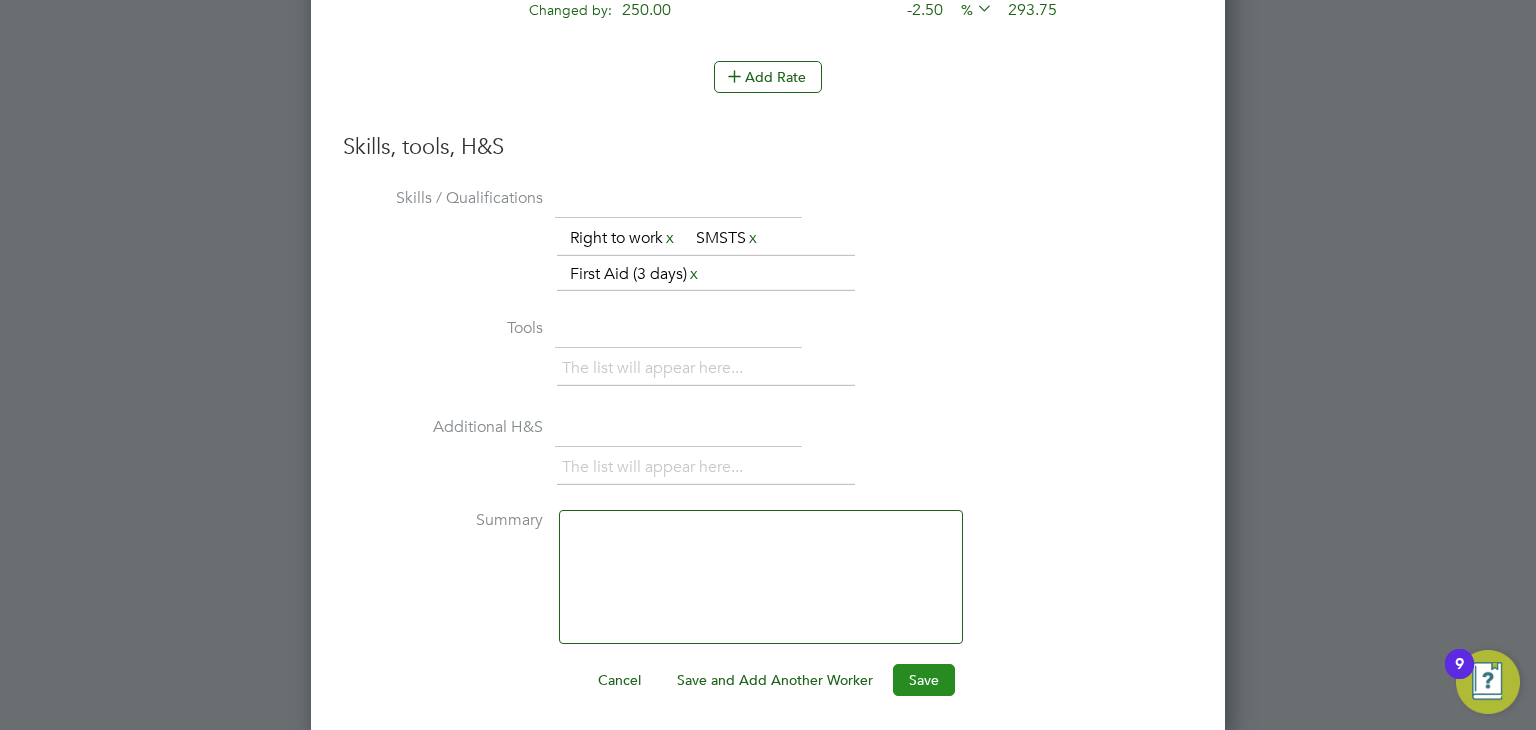 click on "Save" at bounding box center [924, 680] 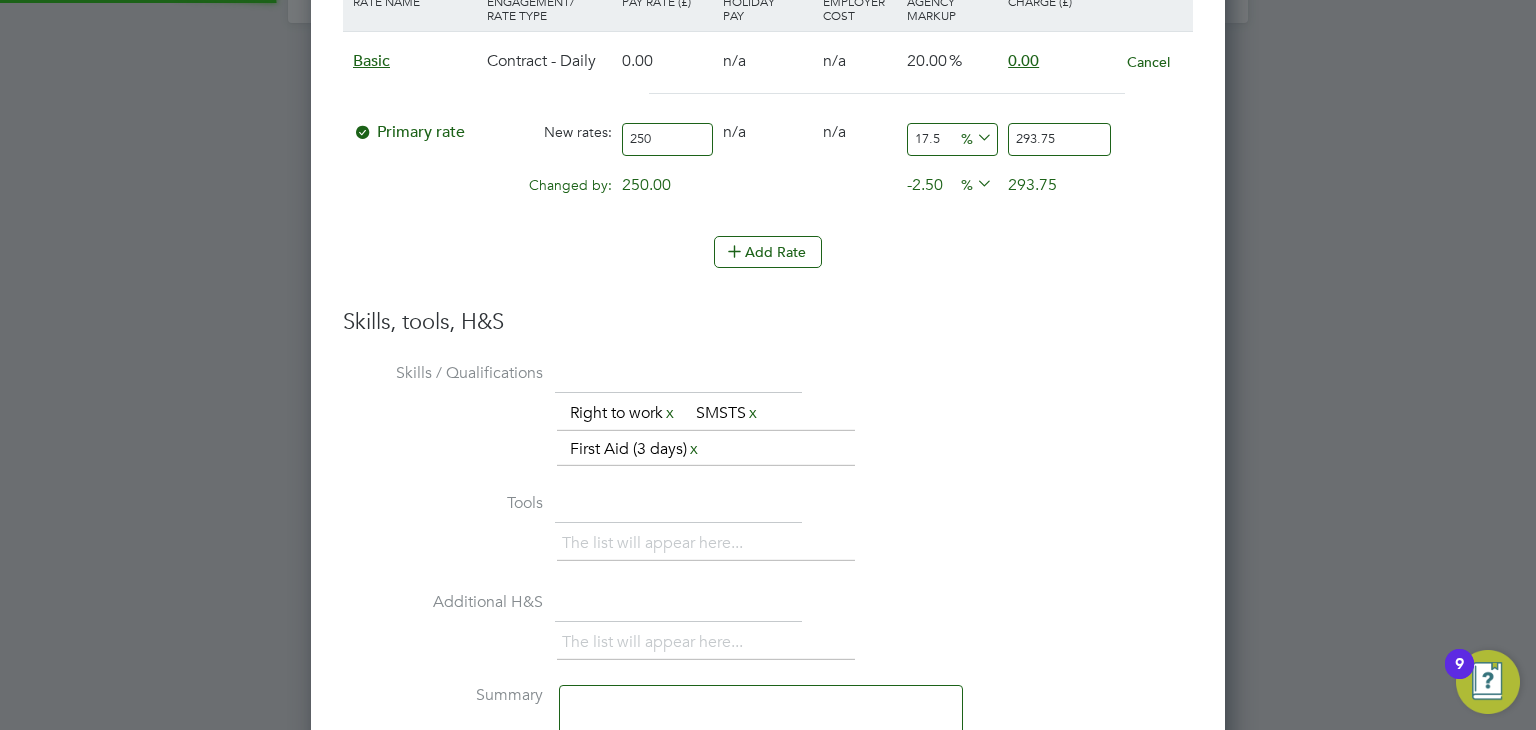 scroll, scrollTop: 2200, scrollLeft: 0, axis: vertical 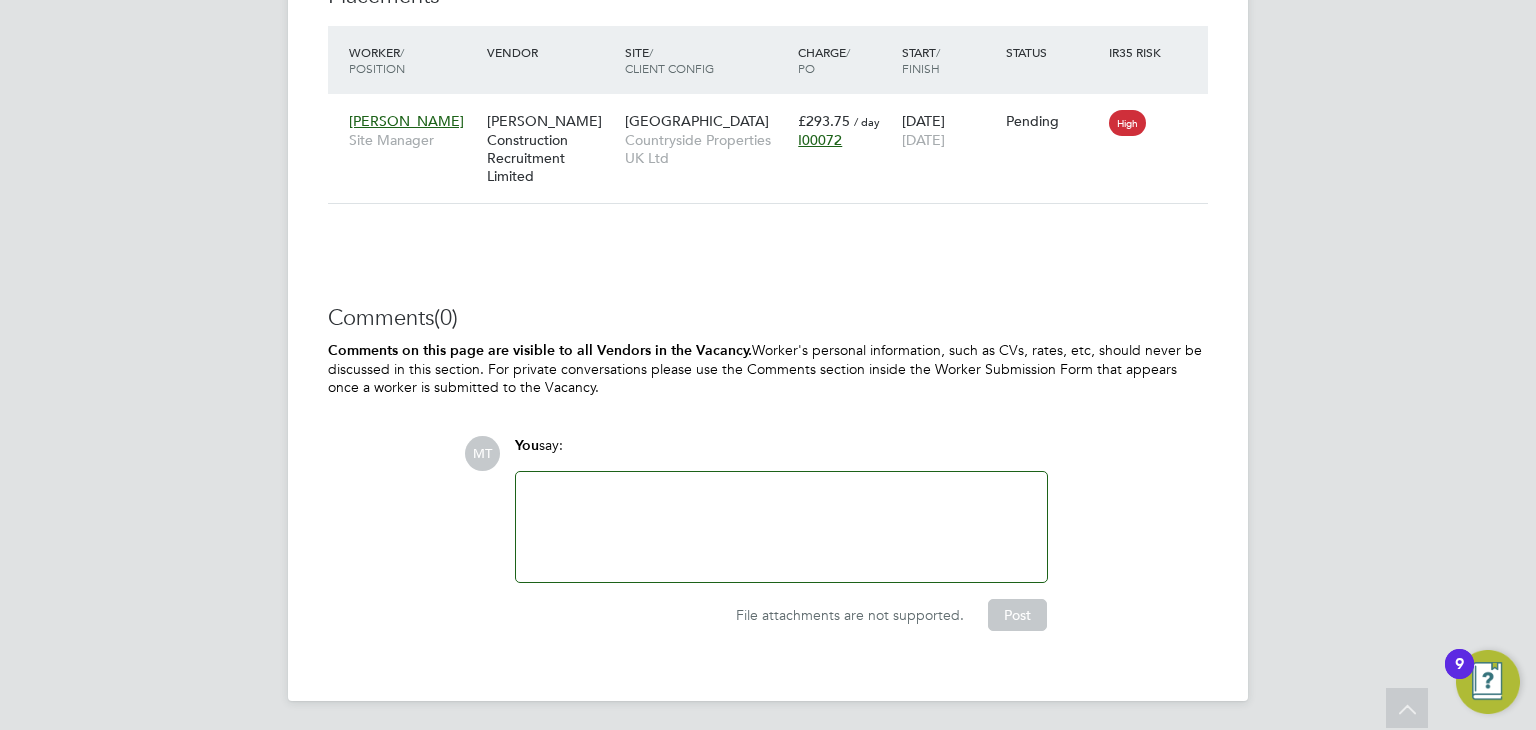 click on "MT   Martina Taylor   Notifications
7   Applications:   Network
Team Members   Businesses   Sites   Workers   Contacts   Current page:   Jobs
Positions   Vacancies   Placements   Timesheets
Timesheets   Expenses   Finance
Invoices & Credit Notes   Statements   Payments   Reports
Margin Report   CIS Reports   Report Downloads   Preferences
My Business   Branding   Doc. Requirements   Notifications   VMS Configurations   Activity Logs
.st0{fill:#C0C1C2;}
Powered by Engage All Vacancies Vacancy Details   Activity Logs   Vacancy Details Activity Logs All Vacancies Follow     1 x Site Manager - V175961 Confirmed   1 of 1 Duration   257 days Start In     in 4 days Last Update 2 days ago Status   Open   Start 14 Jul 2025 Finish 27 Mar 2026" at bounding box center (768, -742) 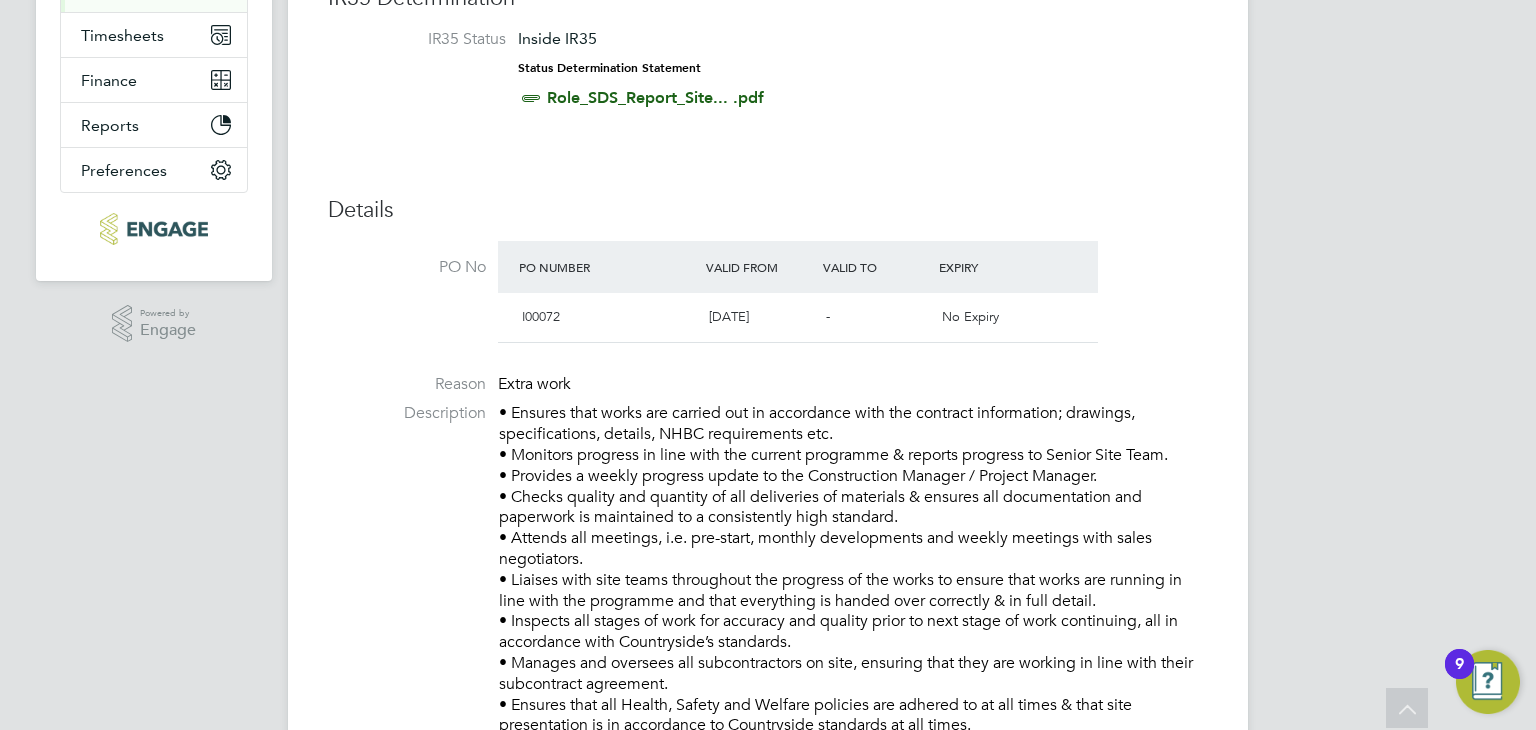 scroll, scrollTop: 0, scrollLeft: 0, axis: both 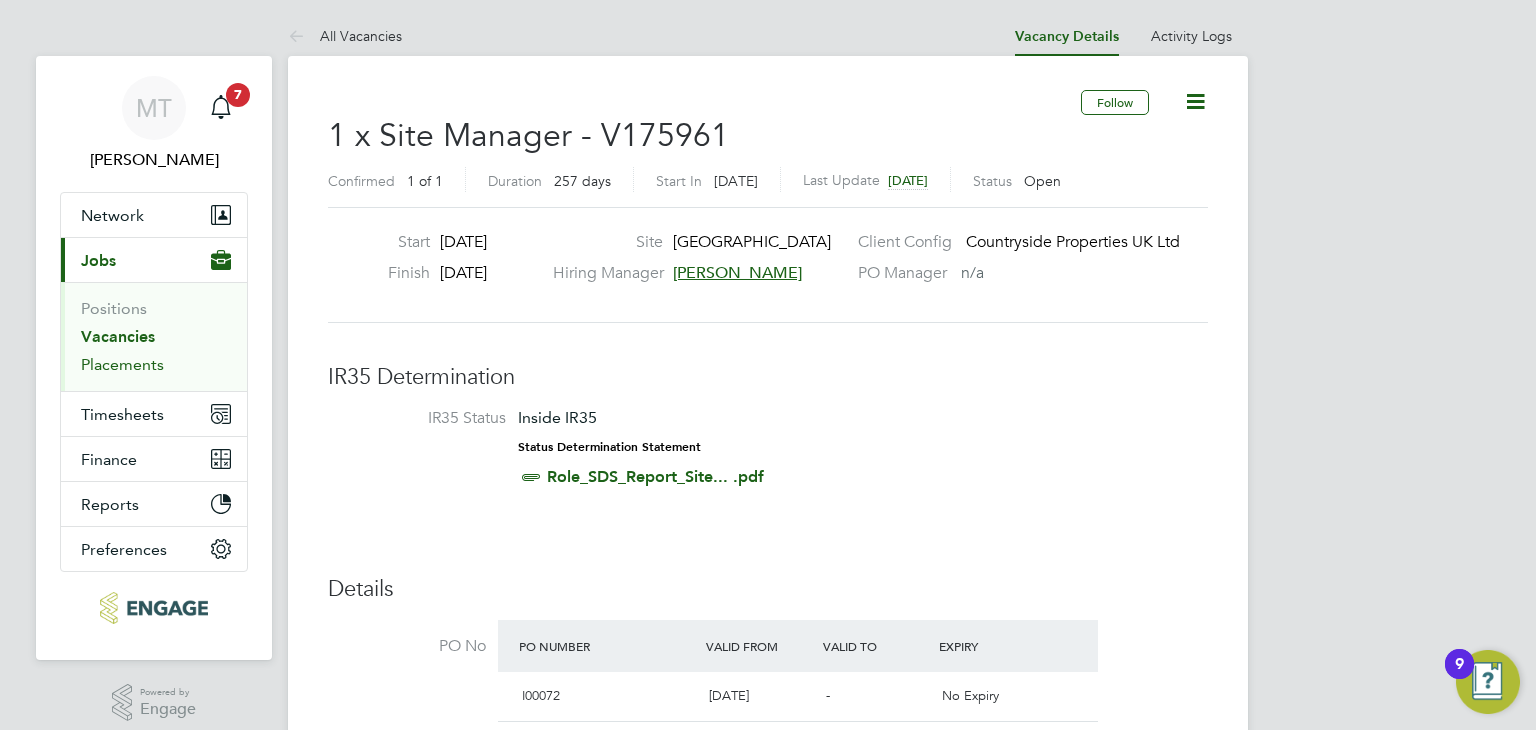 click on "Placements" at bounding box center (122, 364) 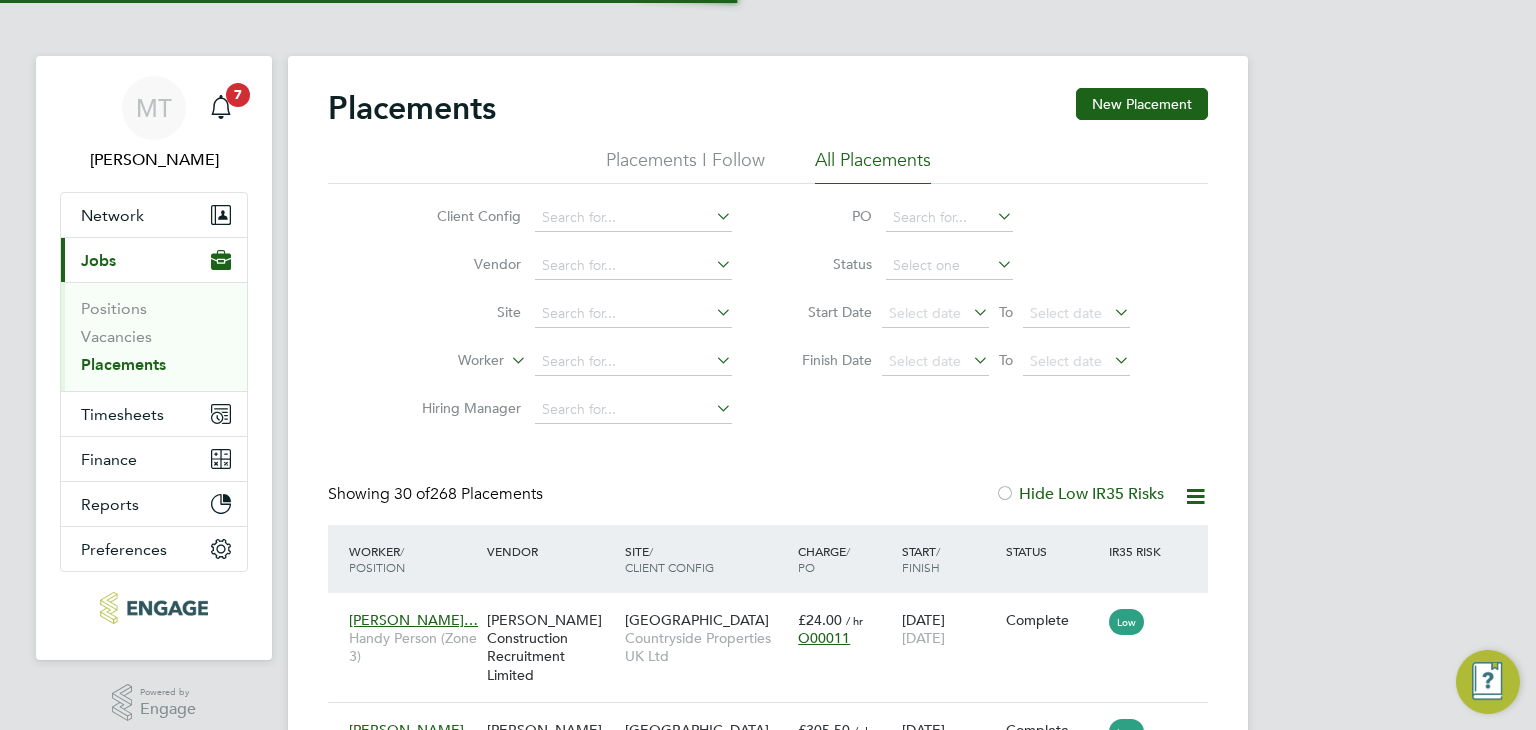 scroll, scrollTop: 10, scrollLeft: 9, axis: both 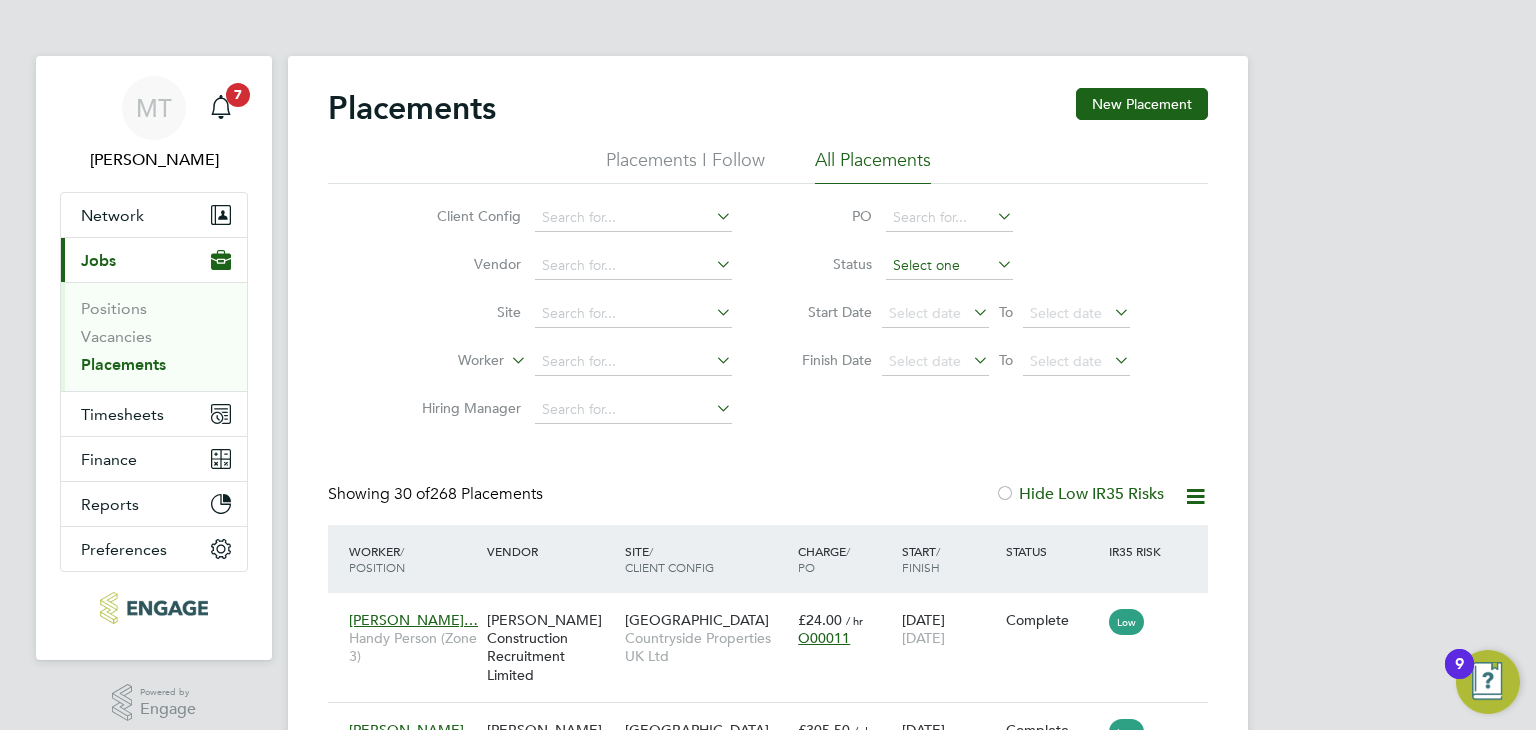 click 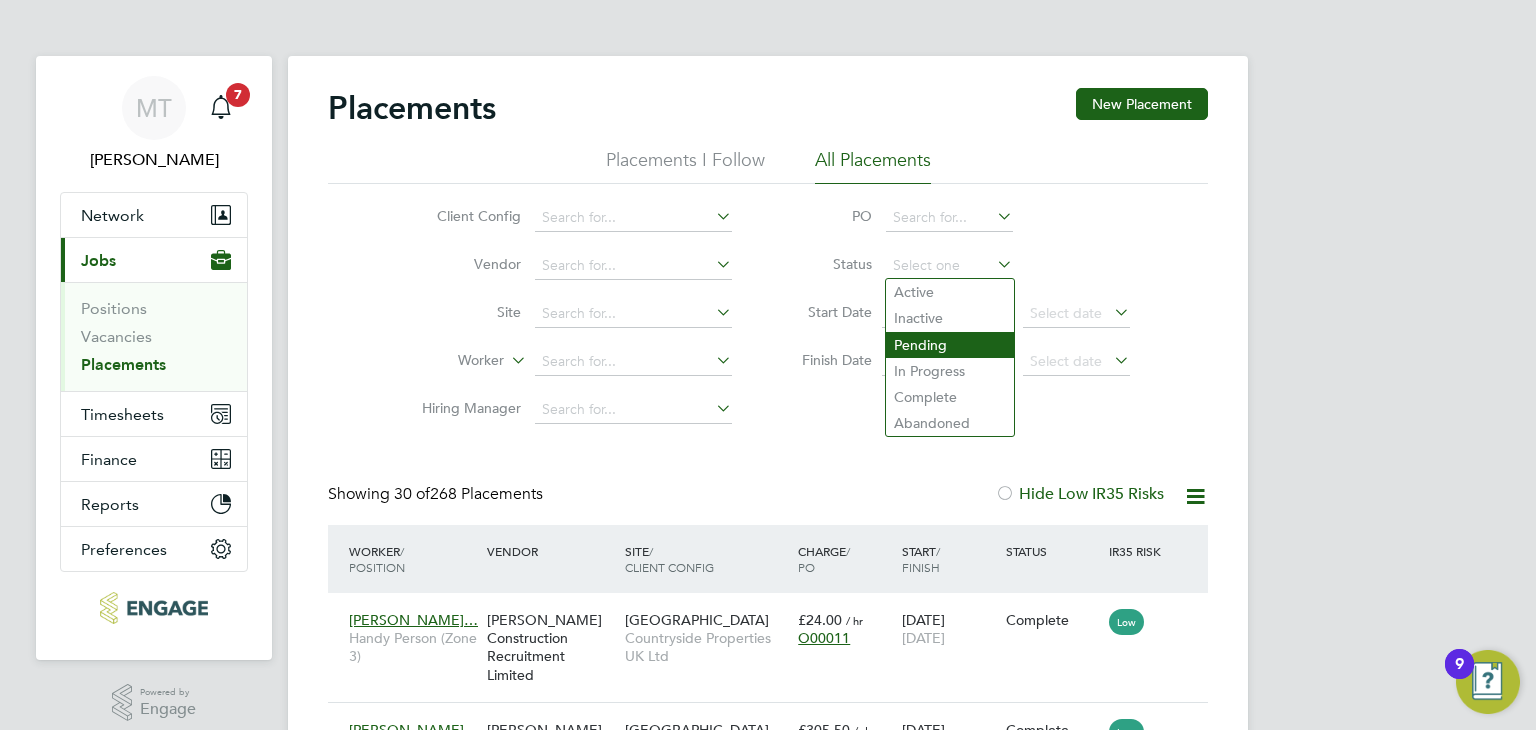 click on "Pending" 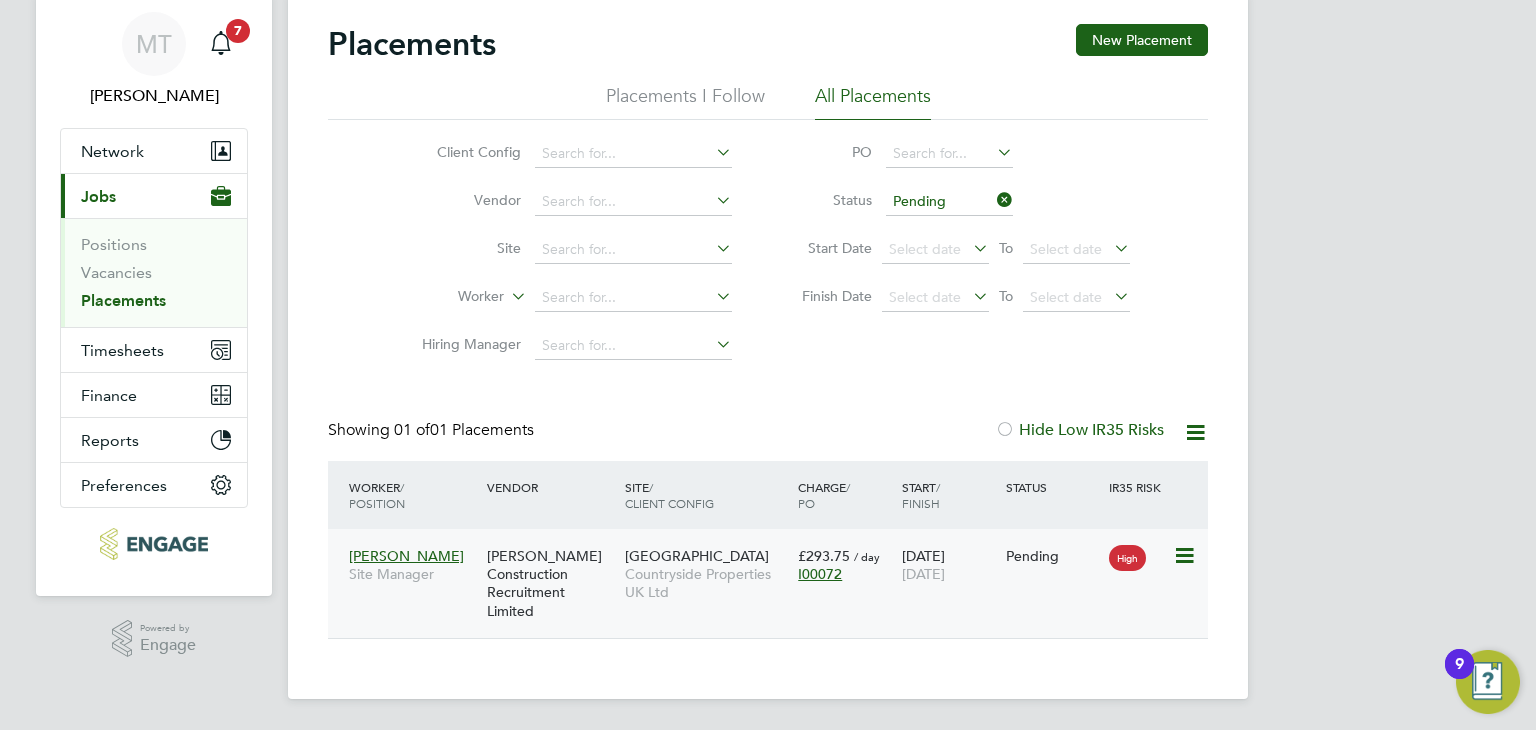 click on "Andrew Construction Recruitment Limited" 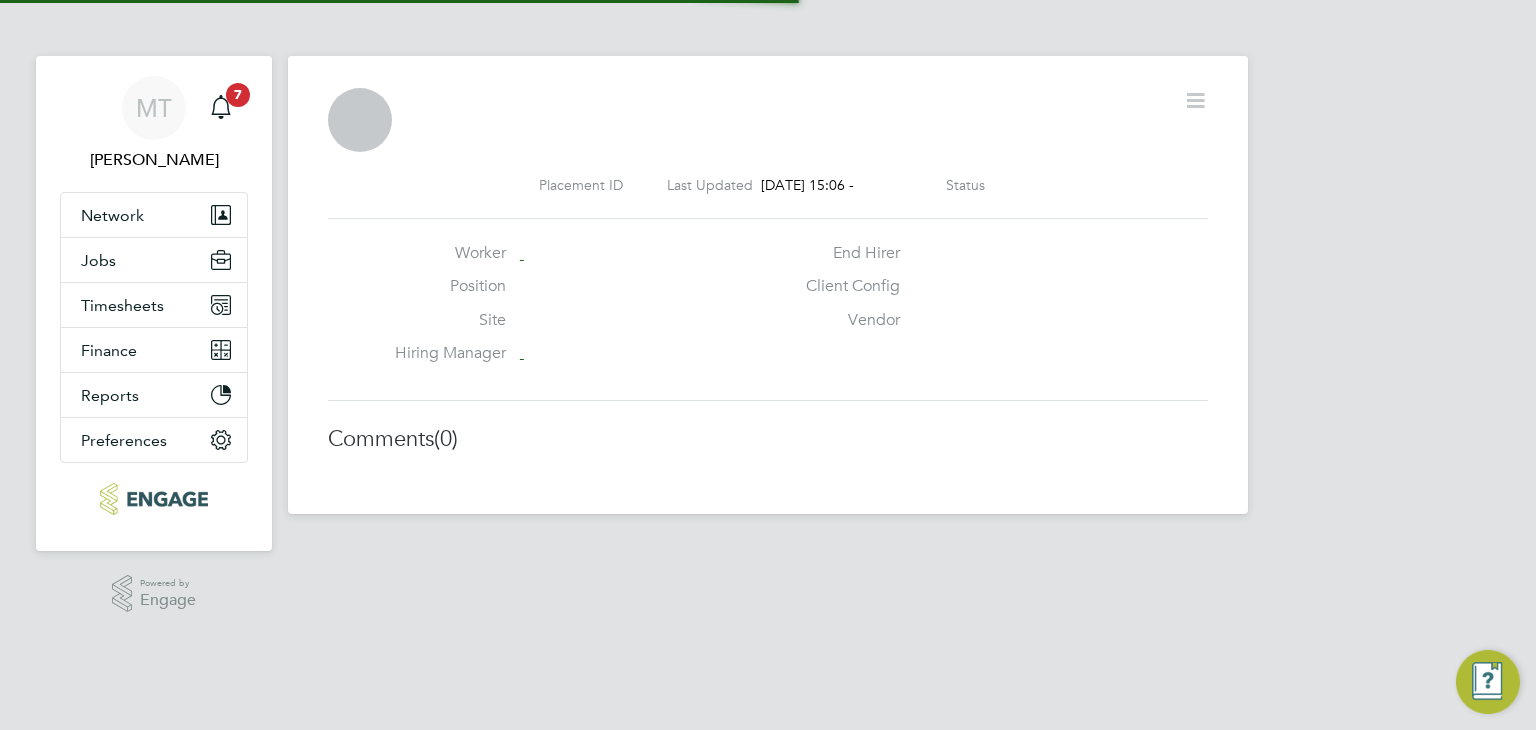 scroll, scrollTop: 0, scrollLeft: 0, axis: both 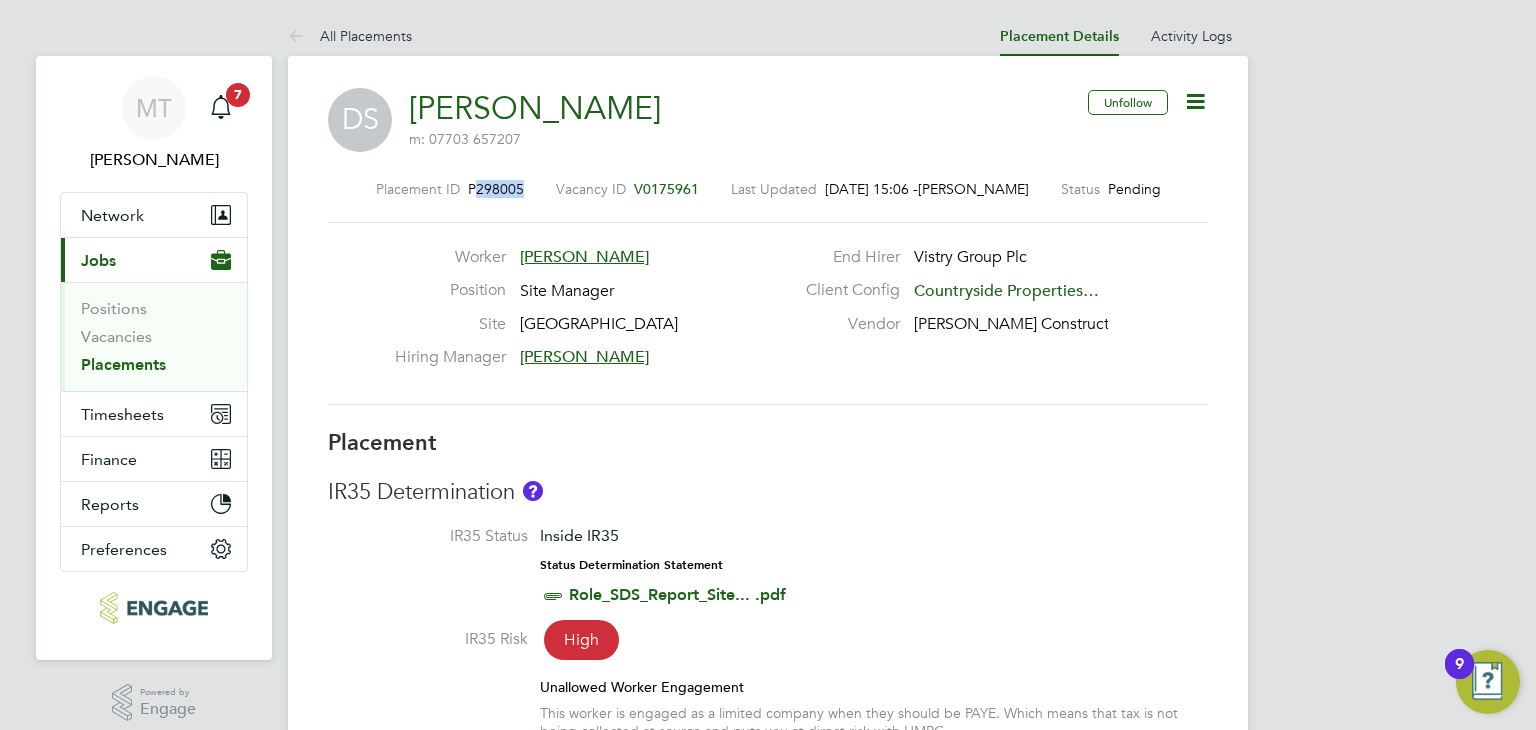 drag, startPoint x: 475, startPoint y: 184, endPoint x: 518, endPoint y: 186, distance: 43.046486 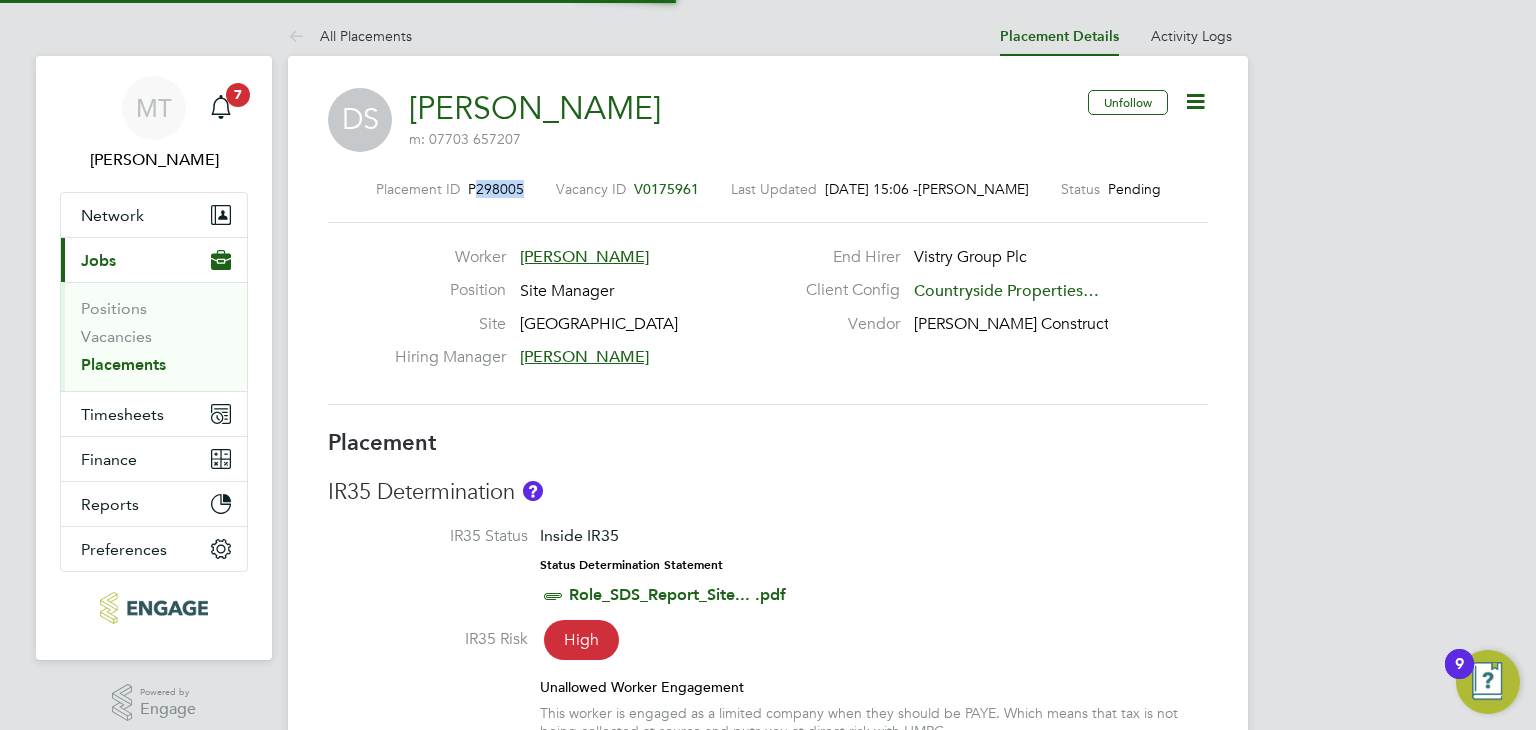 scroll, scrollTop: 10, scrollLeft: 10, axis: both 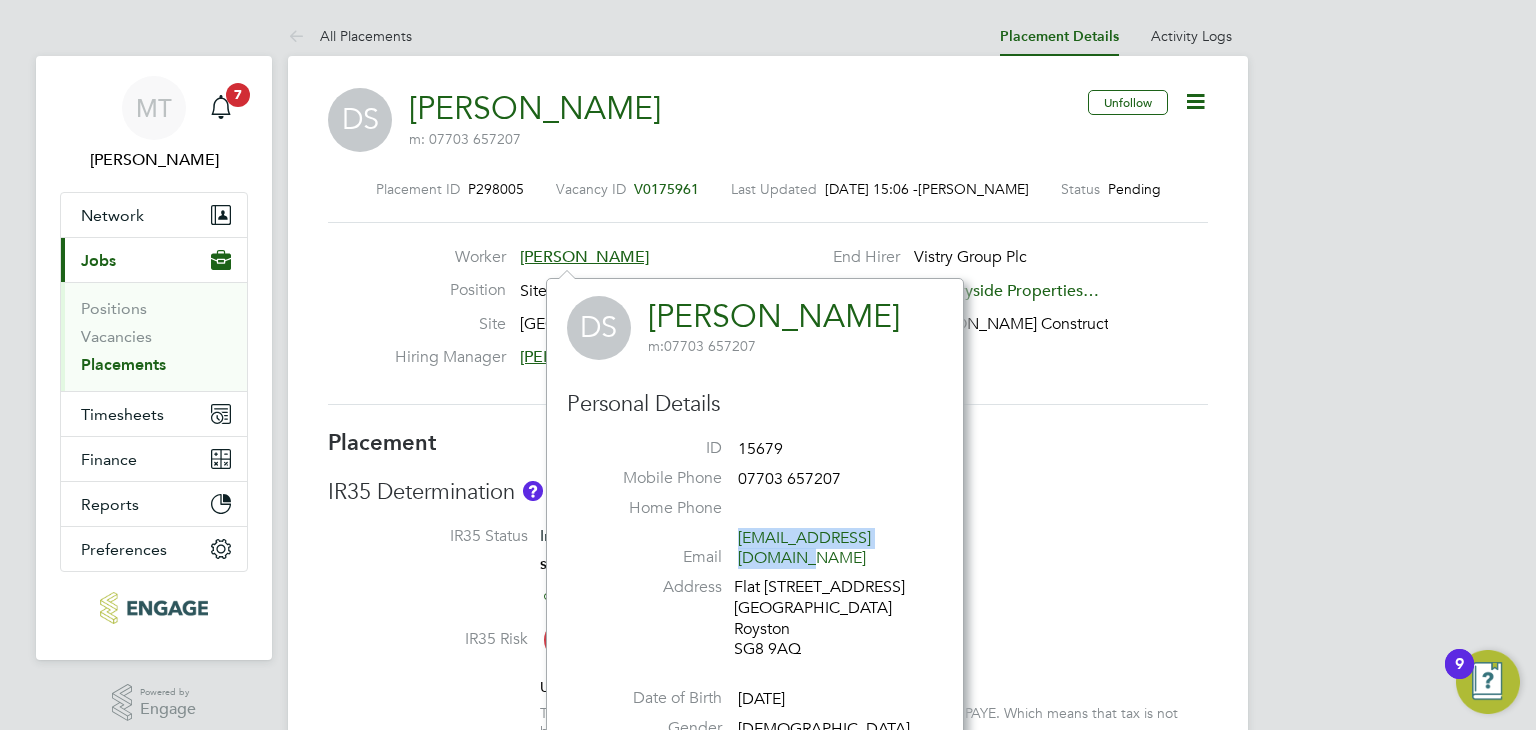 drag, startPoint x: 932, startPoint y: 536, endPoint x: 735, endPoint y: 548, distance: 197.36514 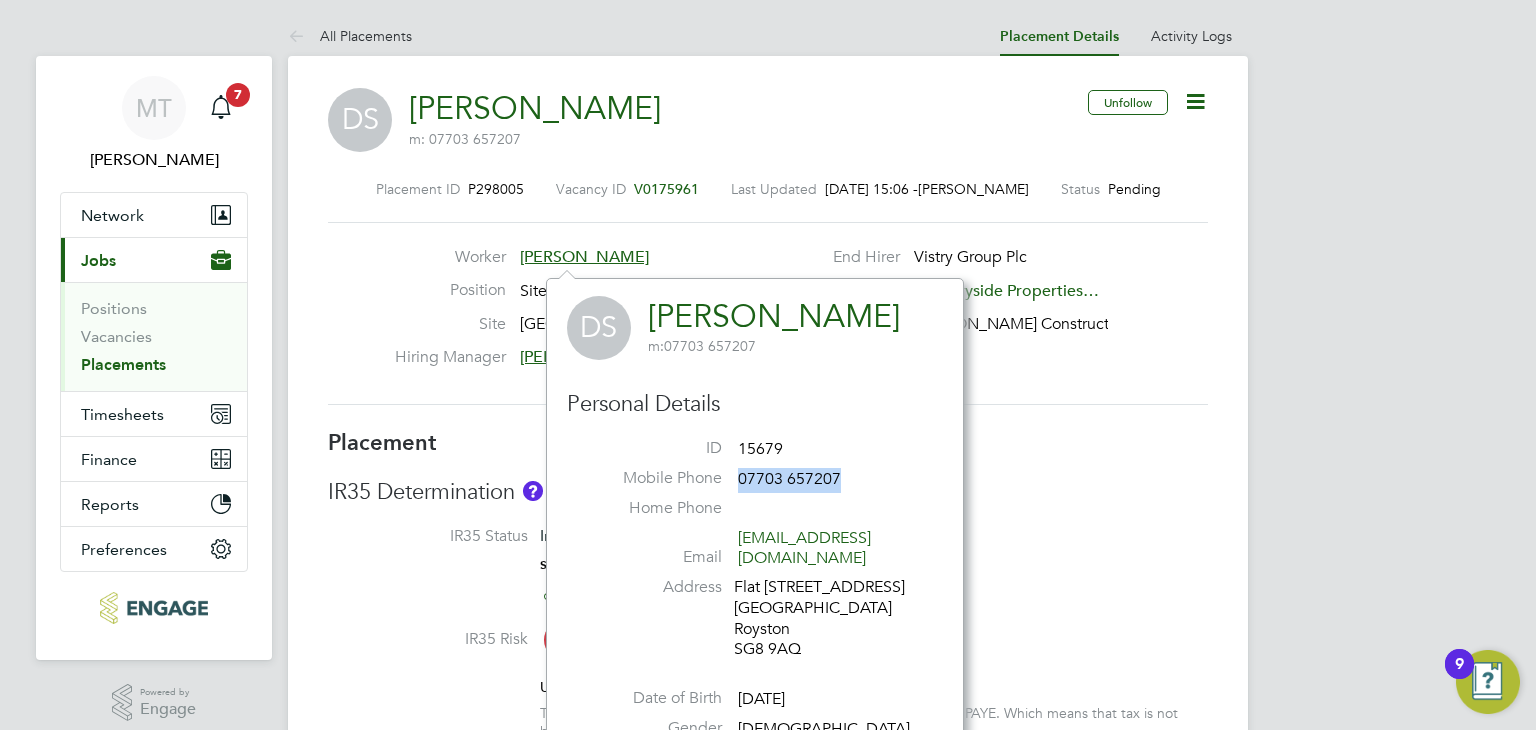 drag, startPoint x: 848, startPoint y: 477, endPoint x: 739, endPoint y: 483, distance: 109.165016 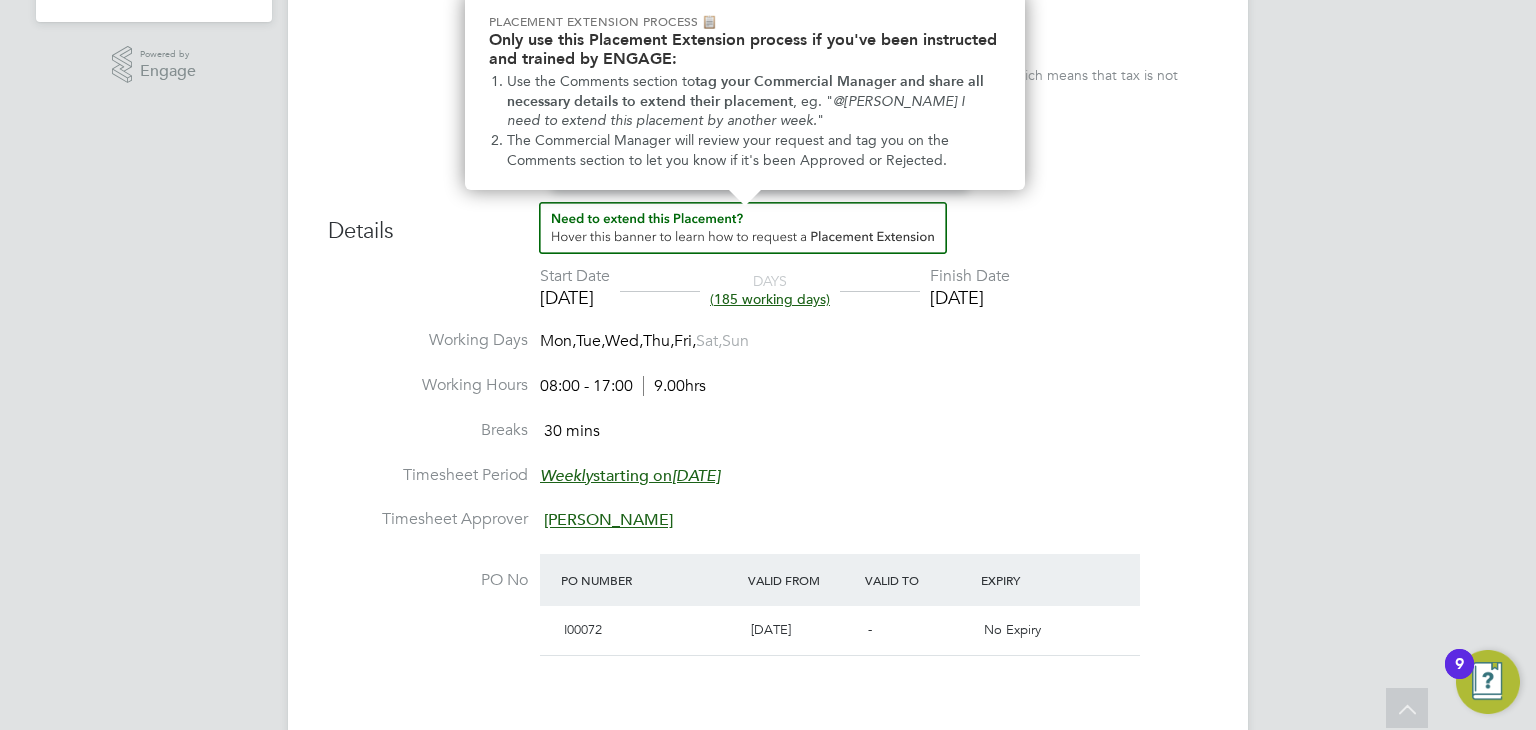 scroll, scrollTop: 166, scrollLeft: 0, axis: vertical 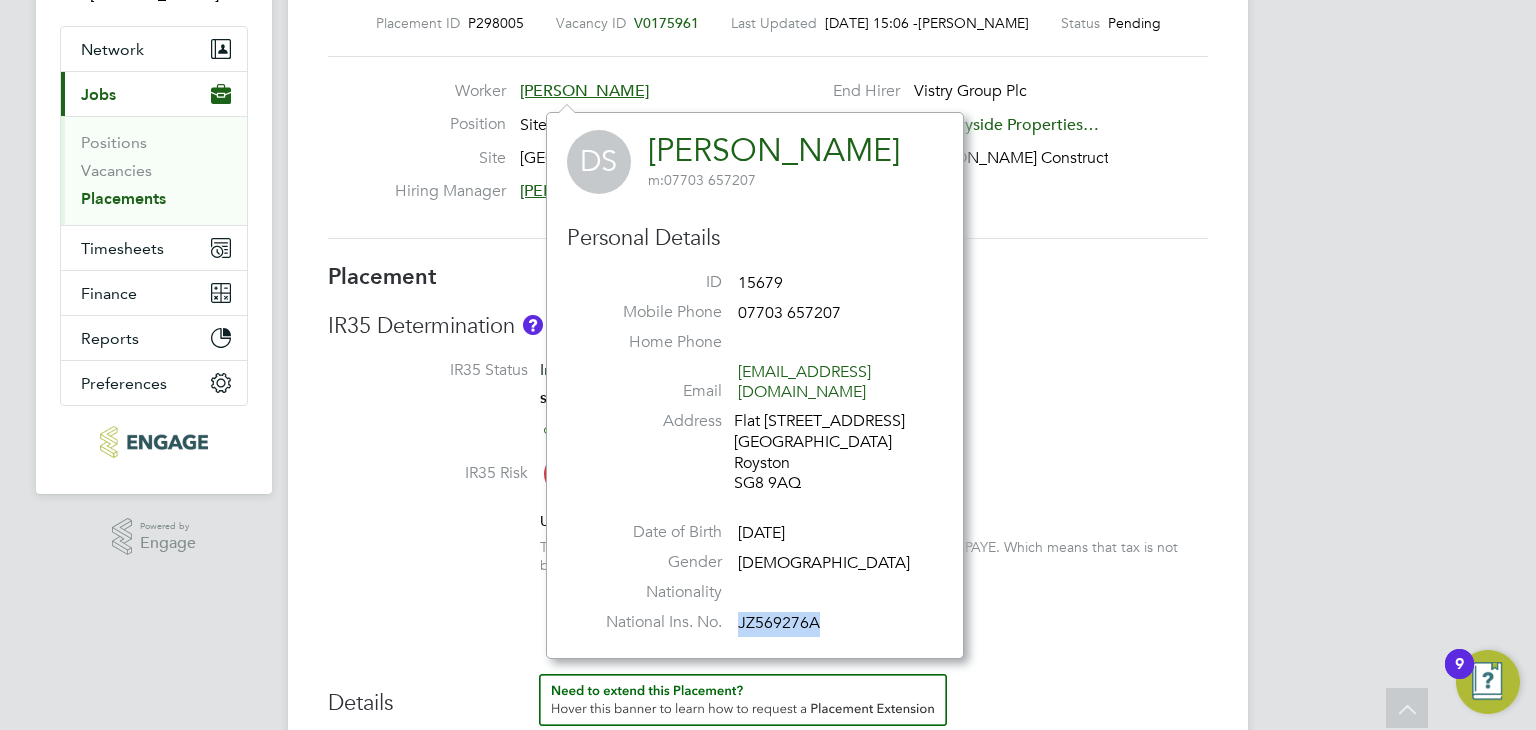 drag, startPoint x: 824, startPoint y: 601, endPoint x: 737, endPoint y: 604, distance: 87.05171 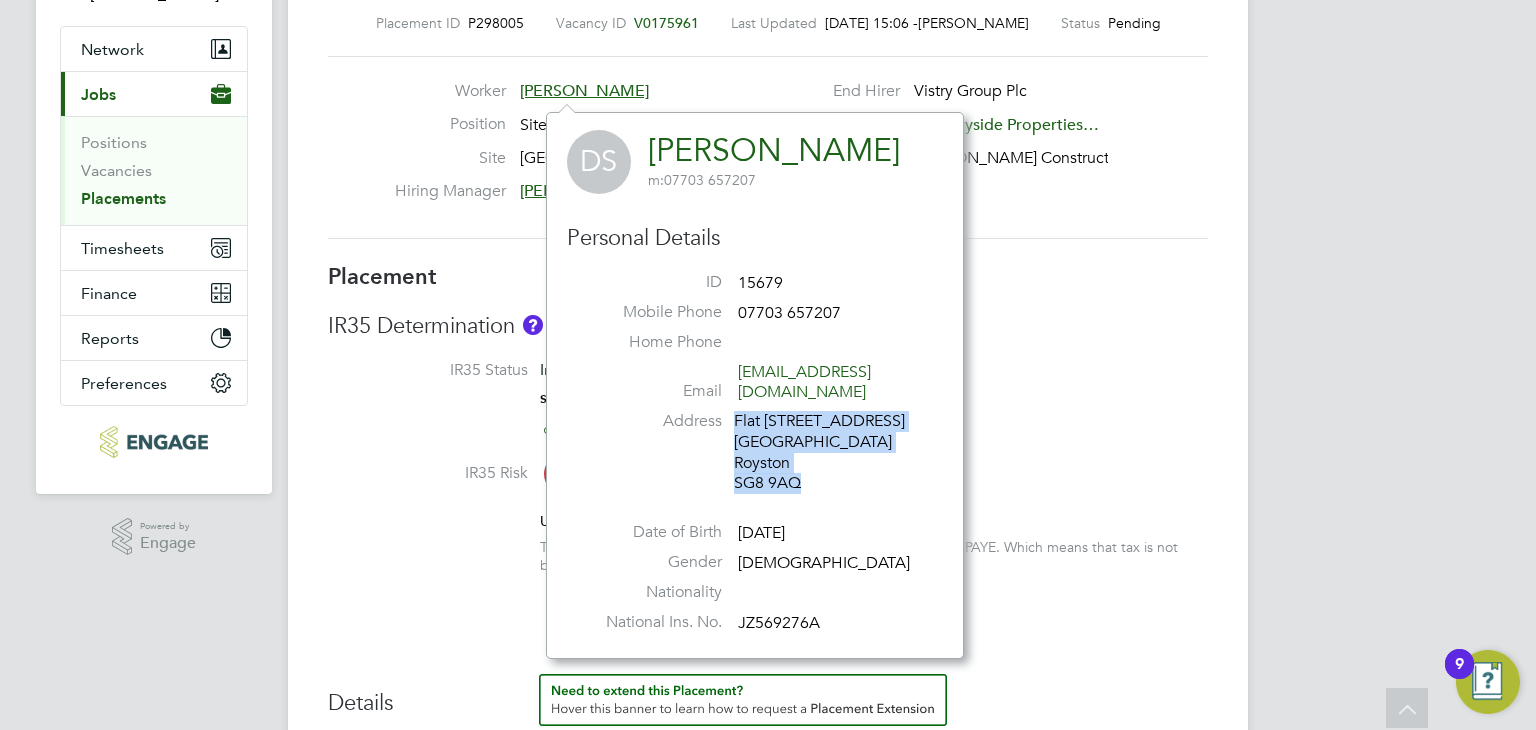 drag, startPoint x: 806, startPoint y: 461, endPoint x: 727, endPoint y: 461, distance: 79 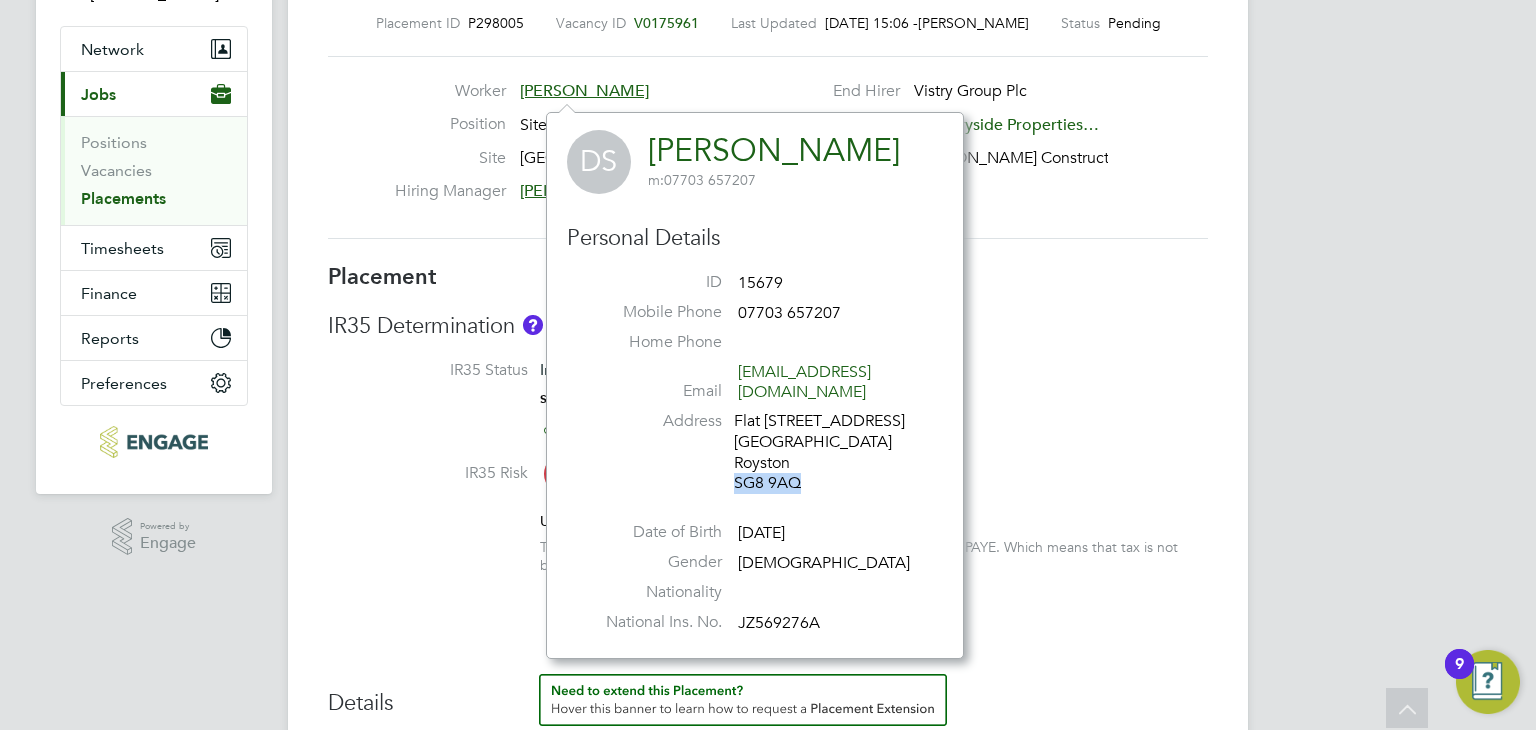 drag, startPoint x: 804, startPoint y: 456, endPoint x: 734, endPoint y: 467, distance: 70.85902 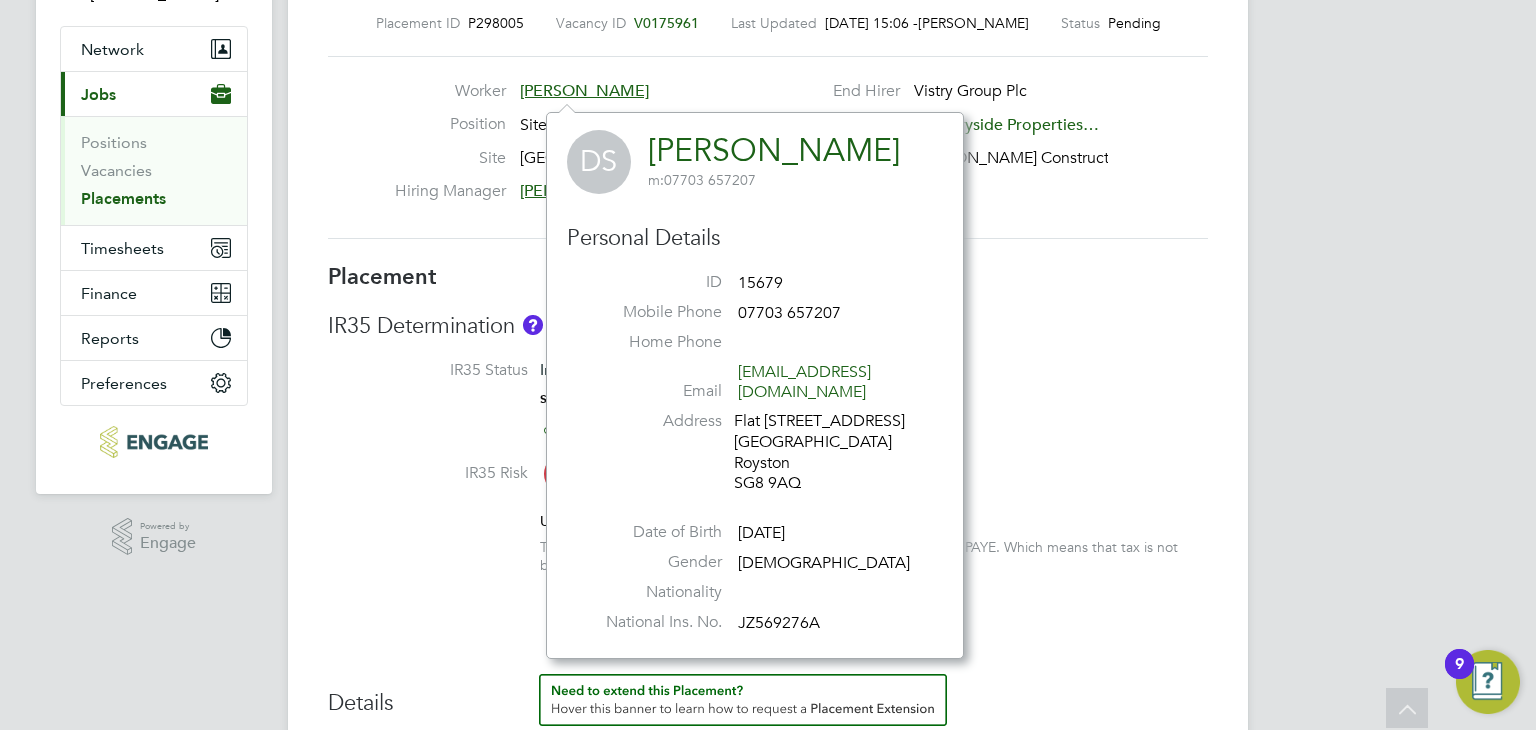 drag, startPoint x: 1080, startPoint y: 325, endPoint x: 1065, endPoint y: 318, distance: 16.552946 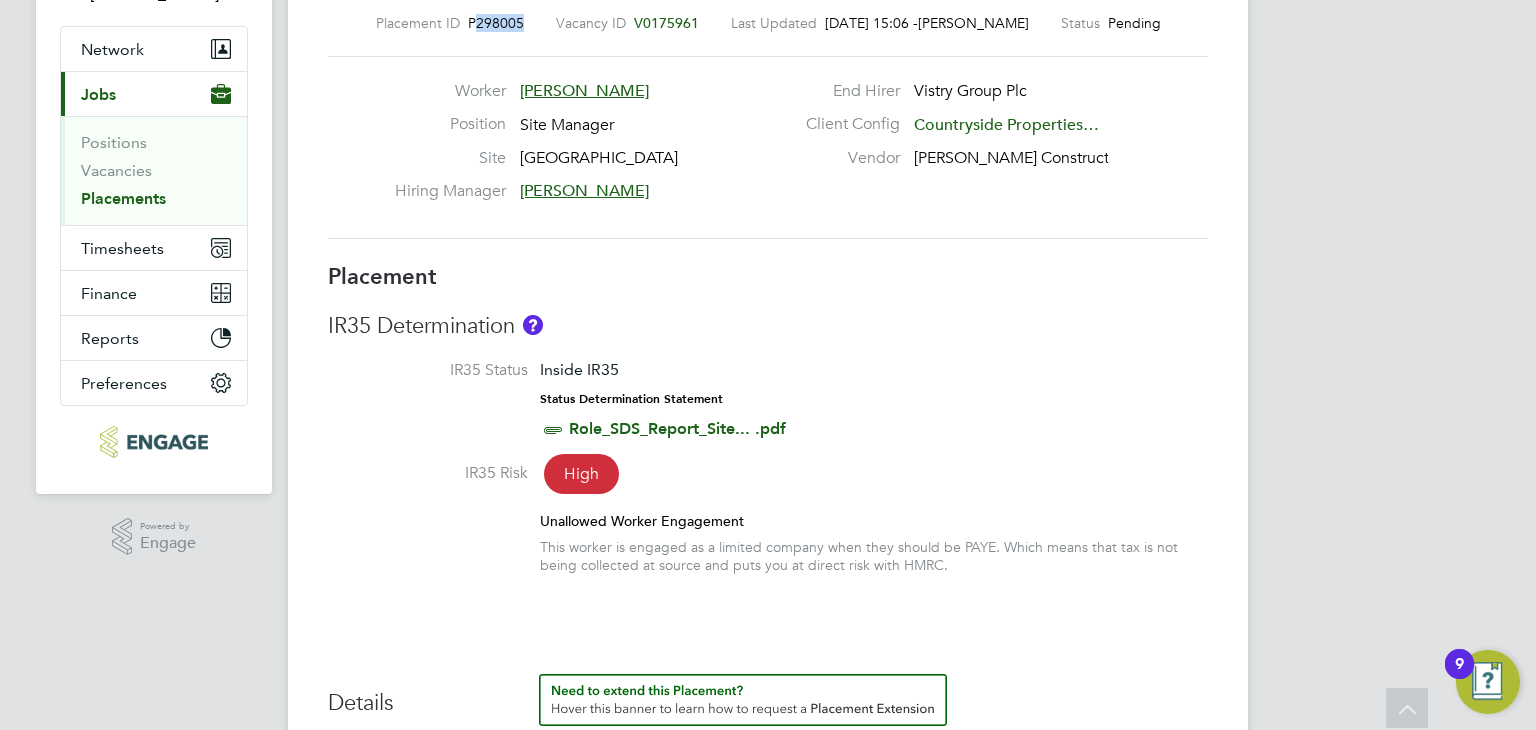 drag, startPoint x: 472, startPoint y: 25, endPoint x: 519, endPoint y: 25, distance: 47 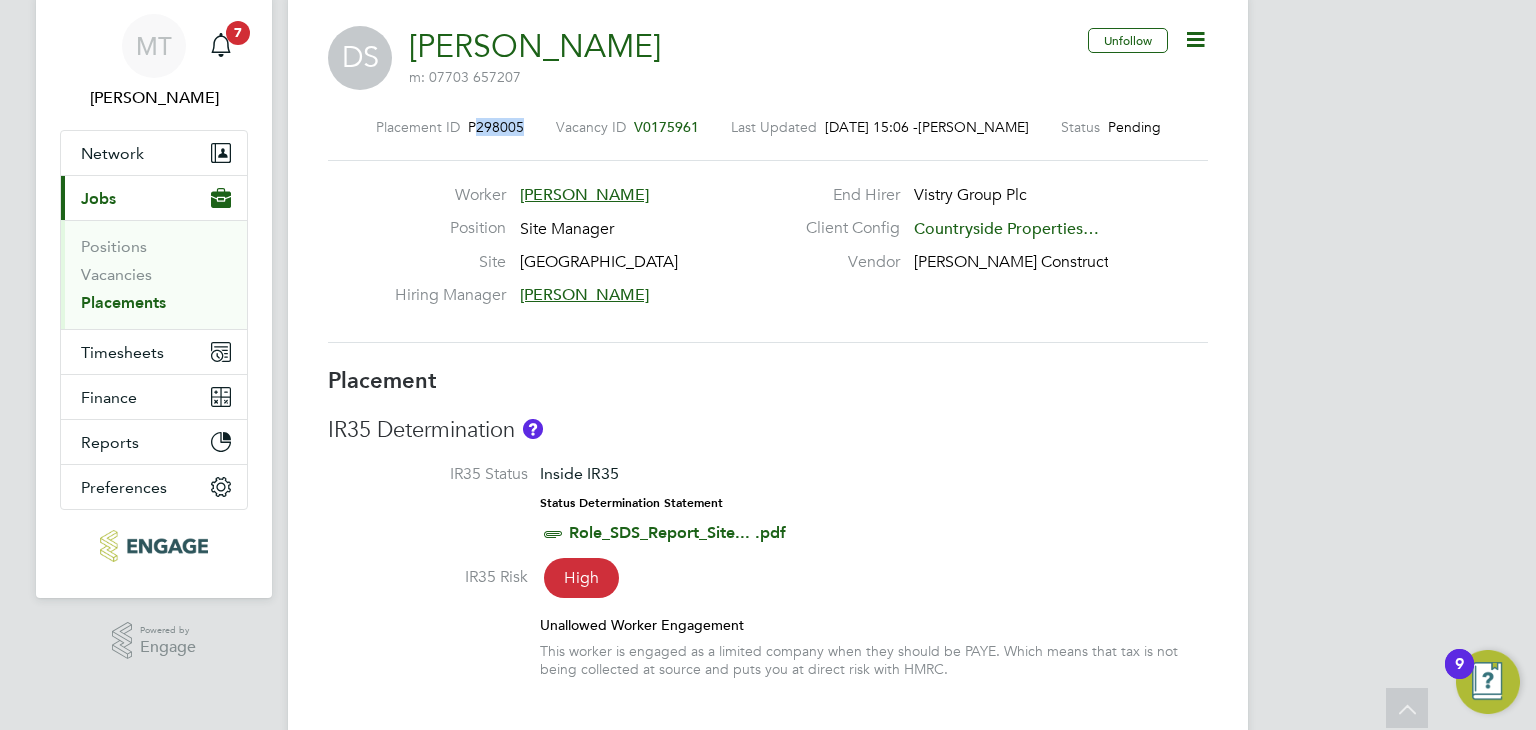 scroll, scrollTop: 0, scrollLeft: 0, axis: both 